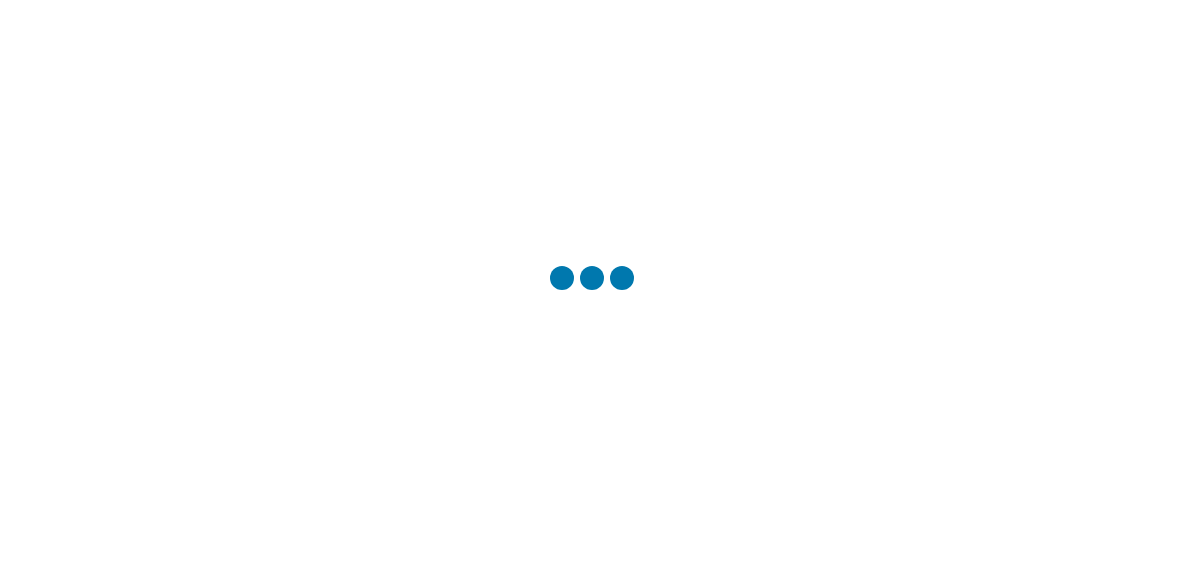 scroll, scrollTop: 0, scrollLeft: 0, axis: both 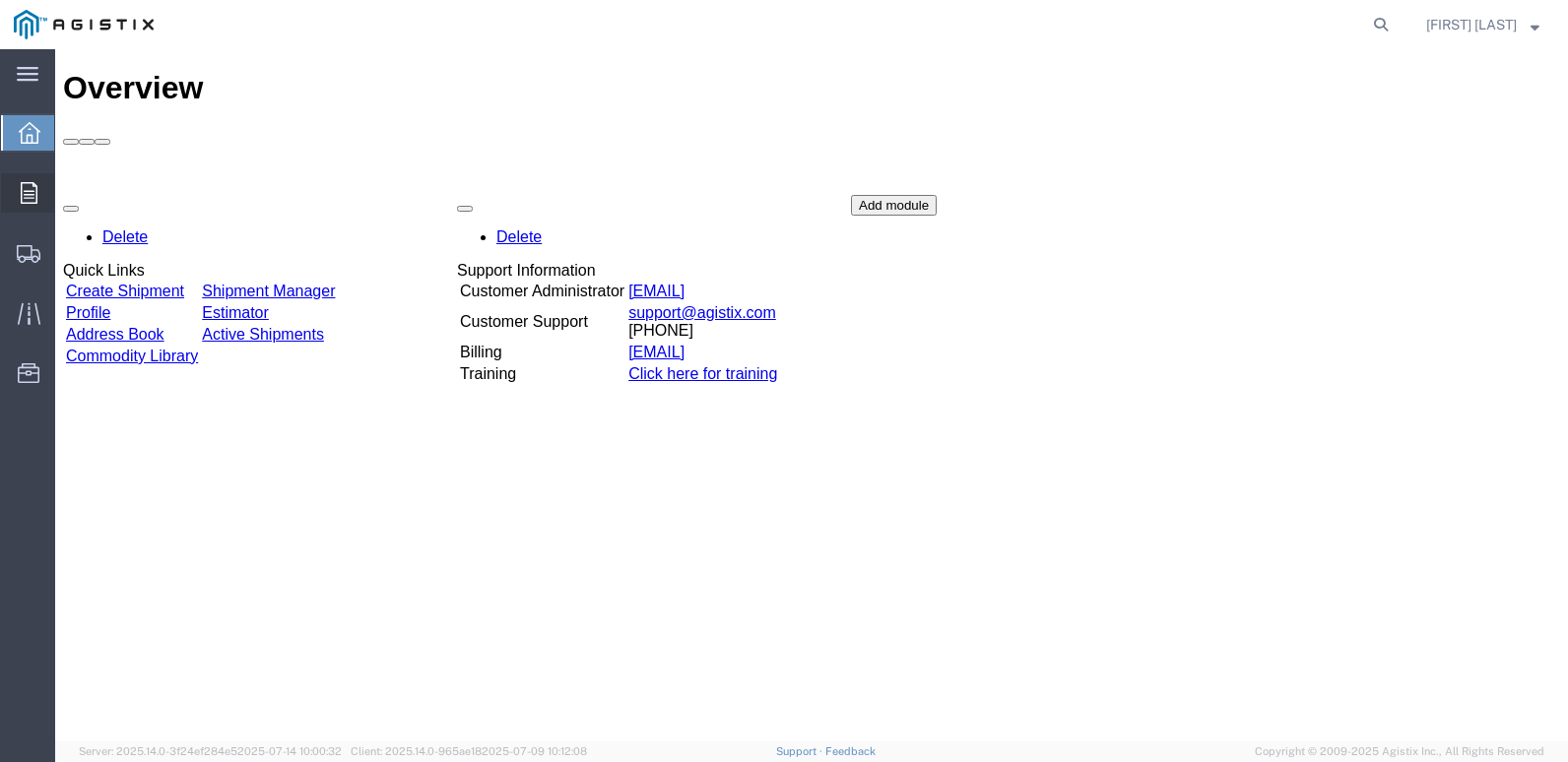 click on "Orders" 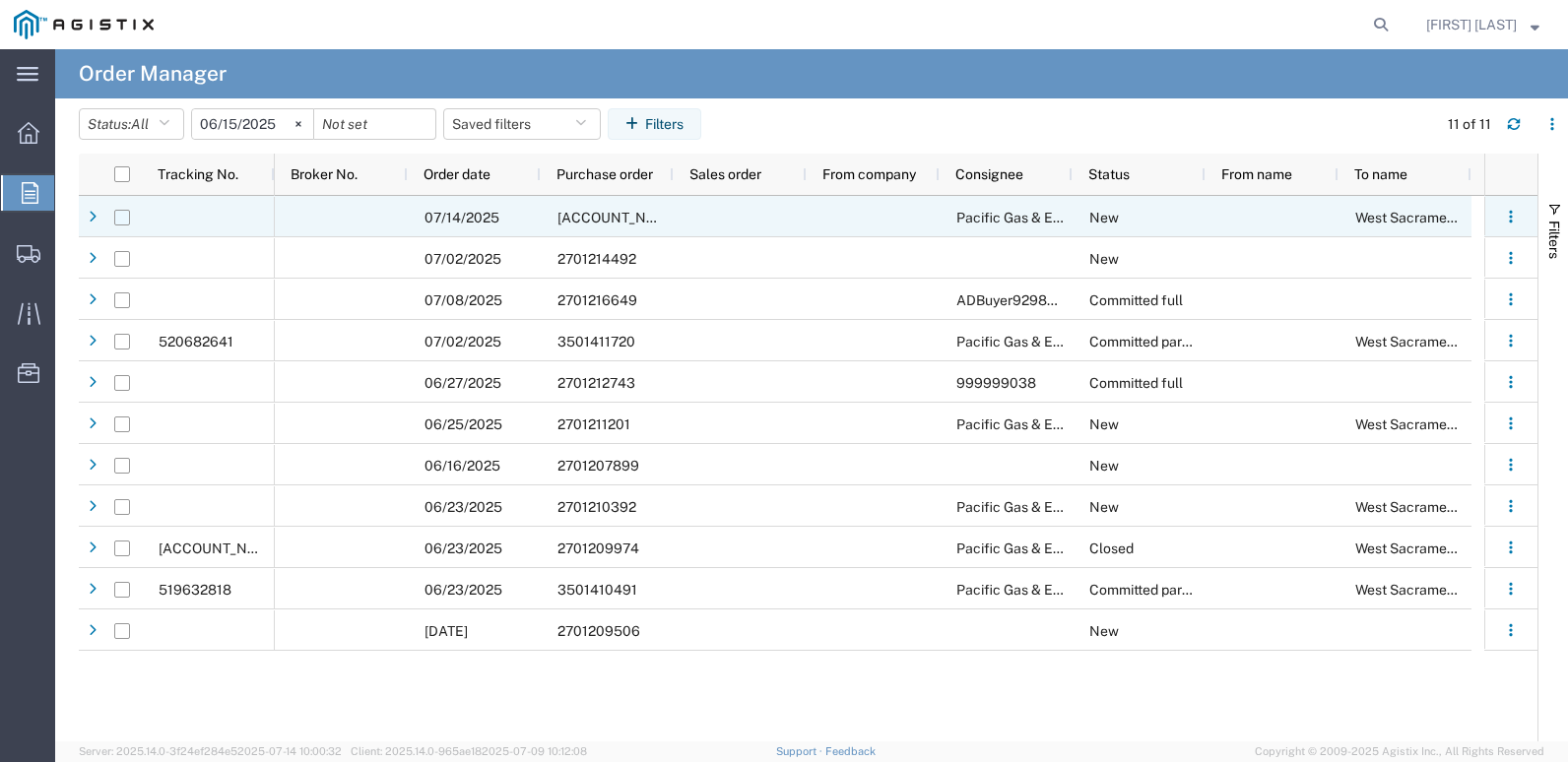 click at bounding box center (122, 218) 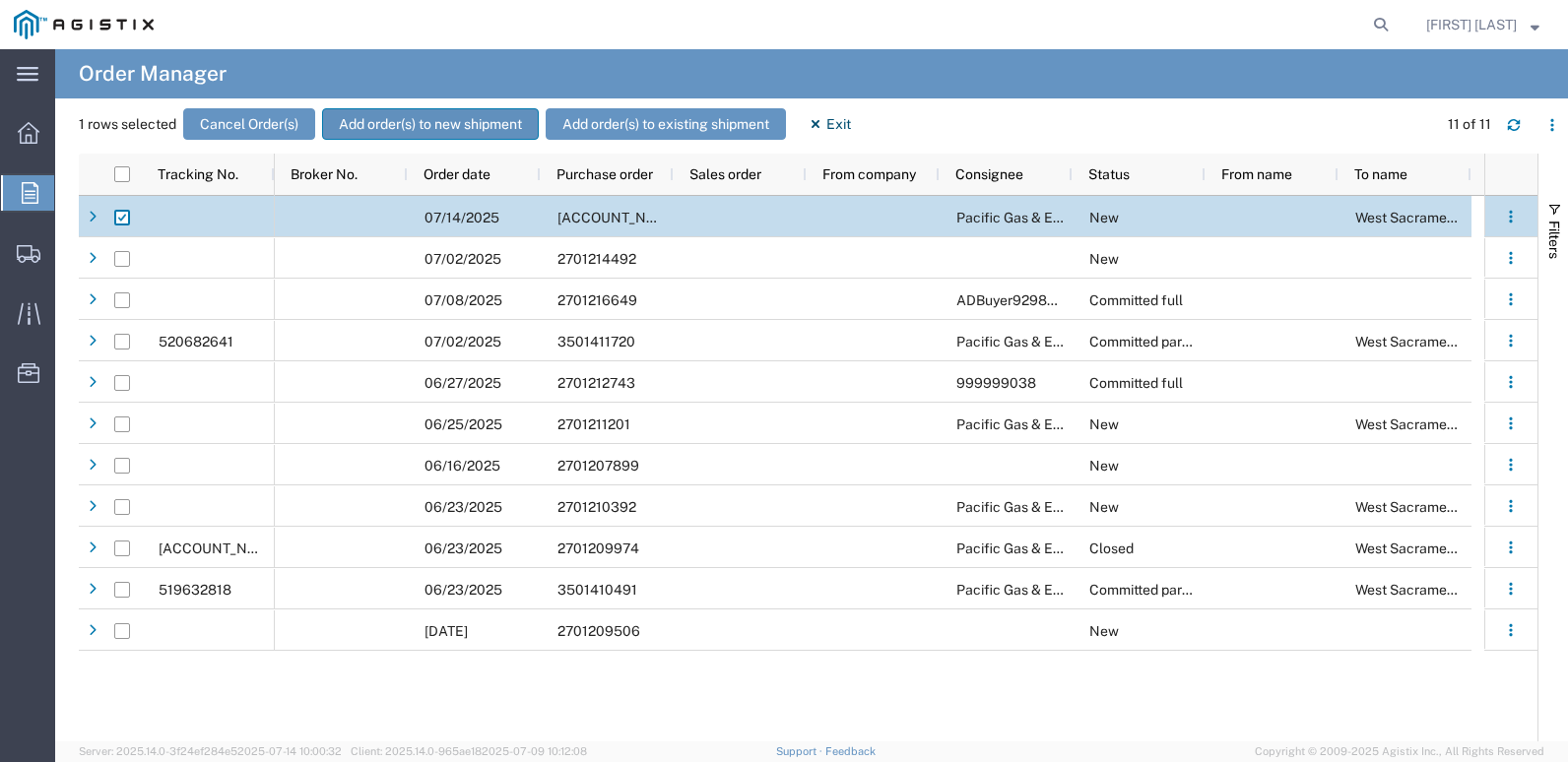 click on "Add order(s) to new shipment" 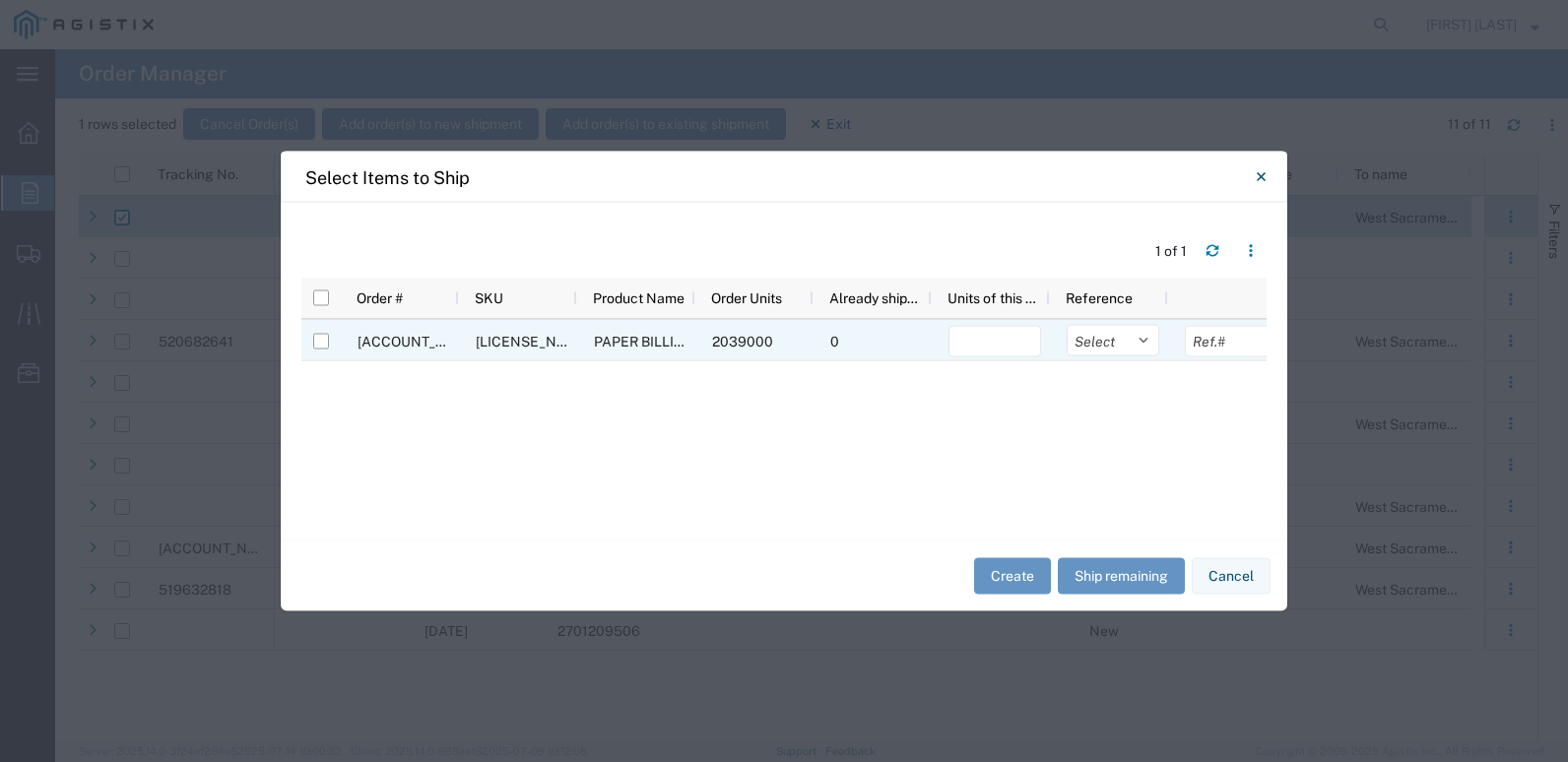 click 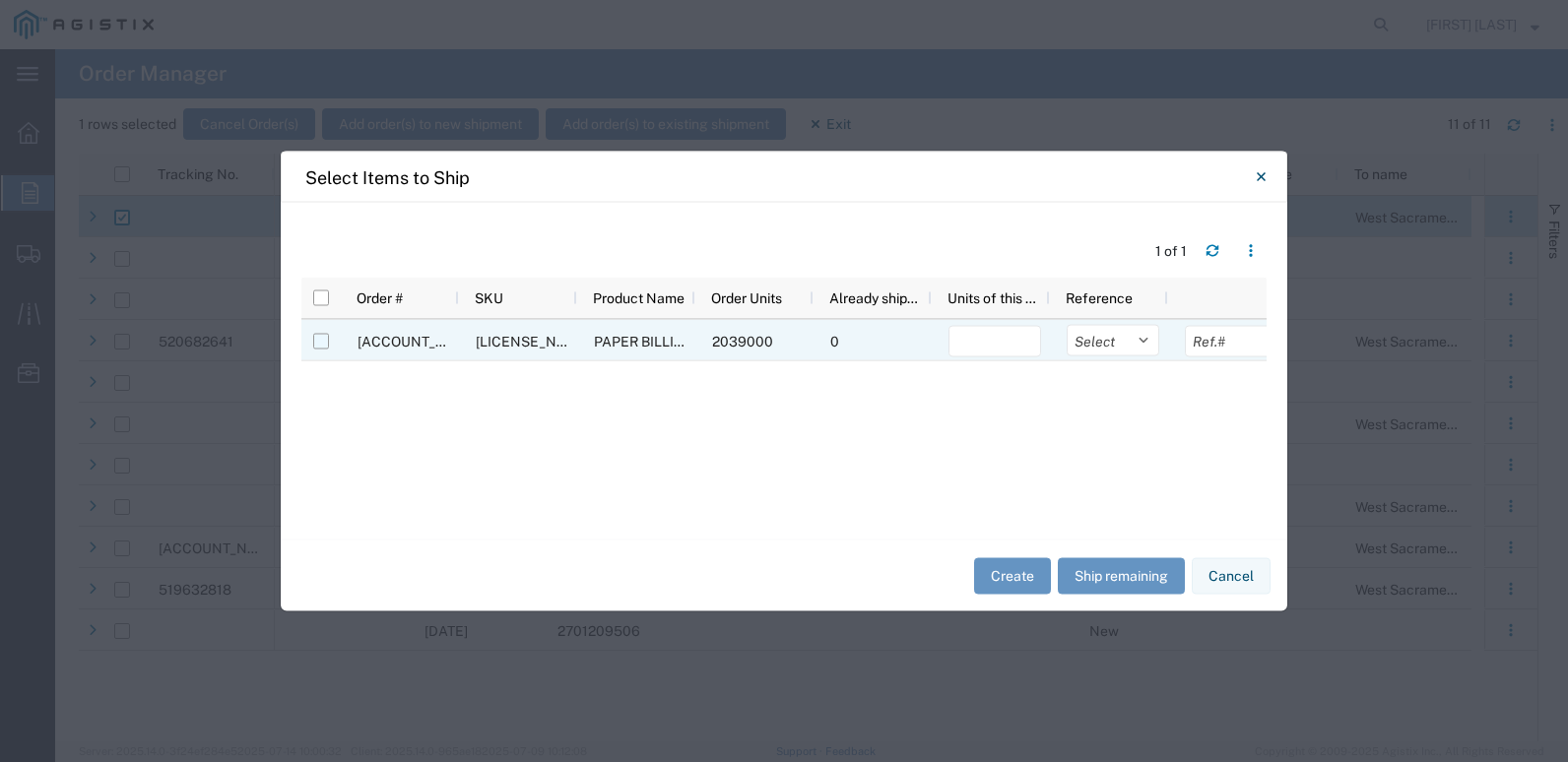 click at bounding box center (321, 342) 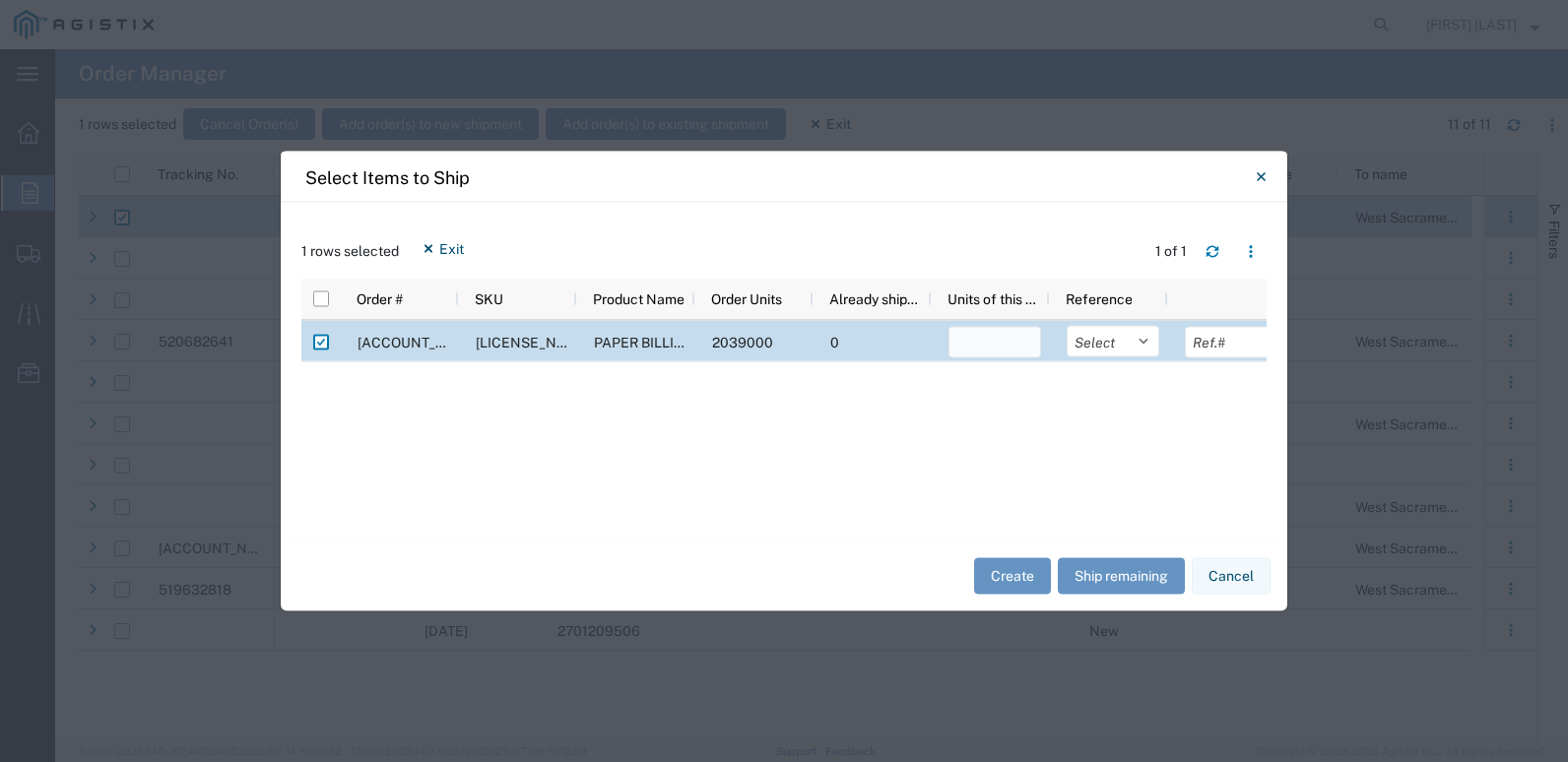 click 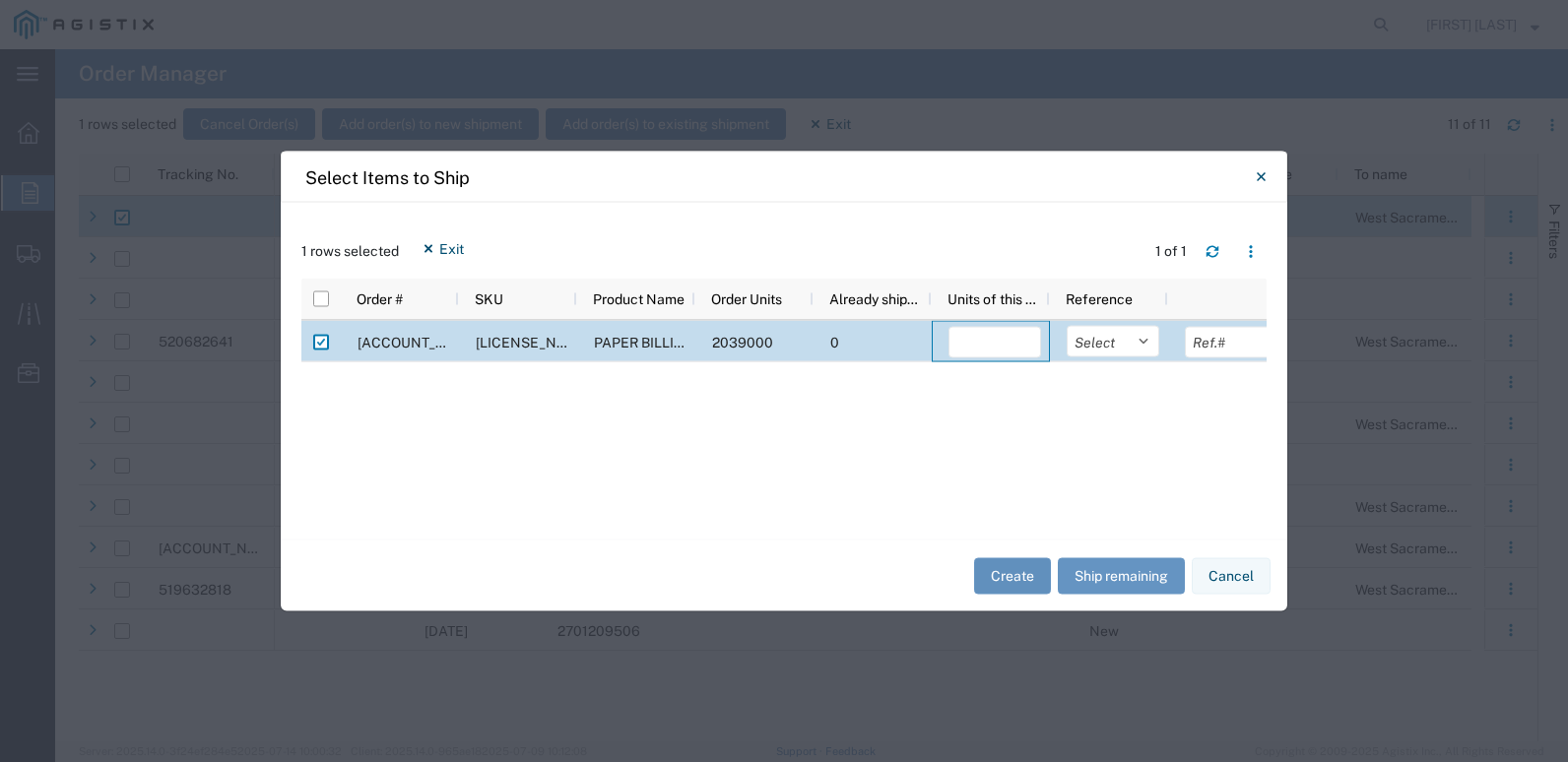 type on "[ACCOUNT_NUMBER]" 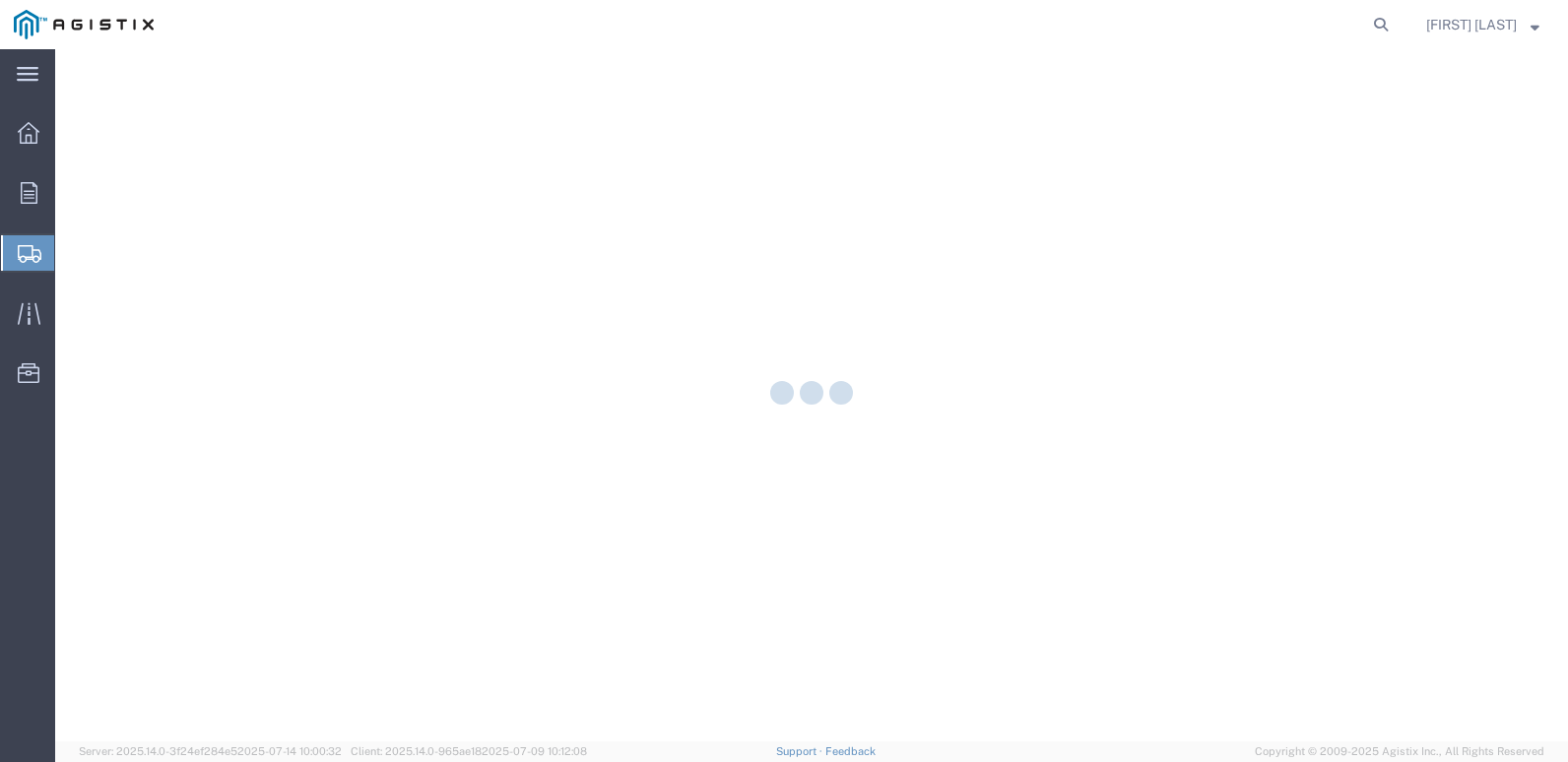 scroll, scrollTop: 0, scrollLeft: 0, axis: both 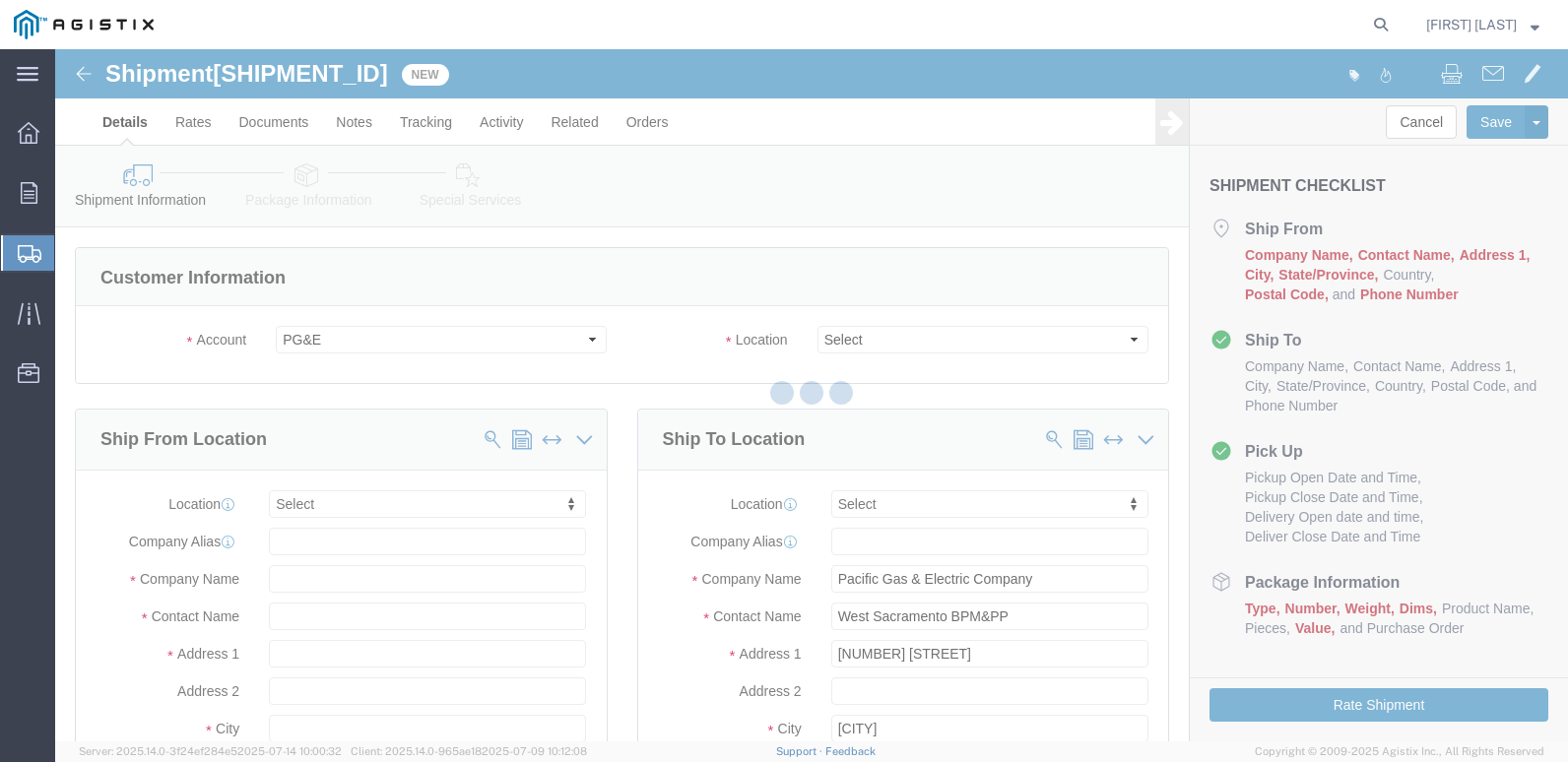 select 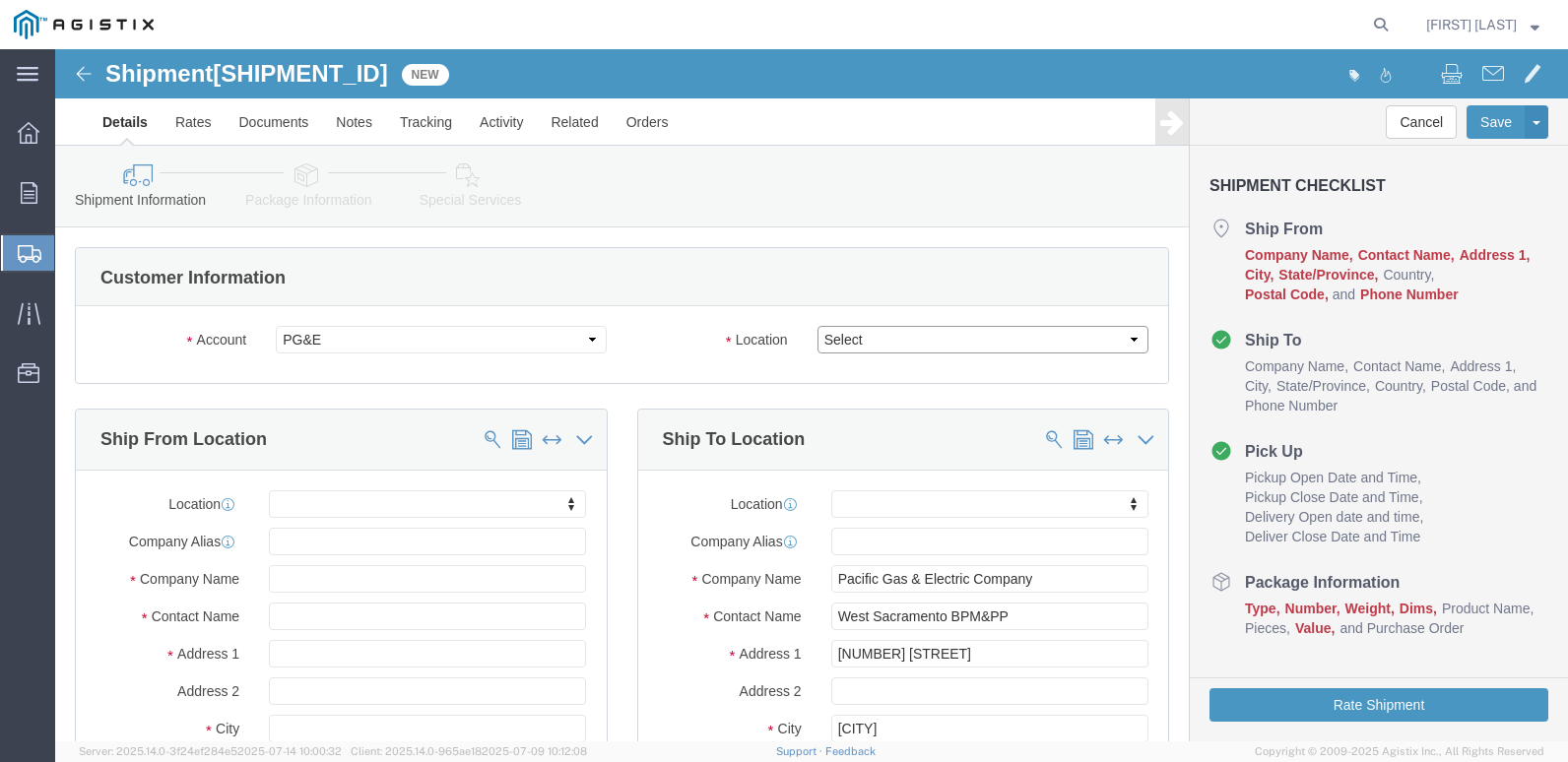 click on "Select All Others Fremont DC Fresno DC Wheatland DC" 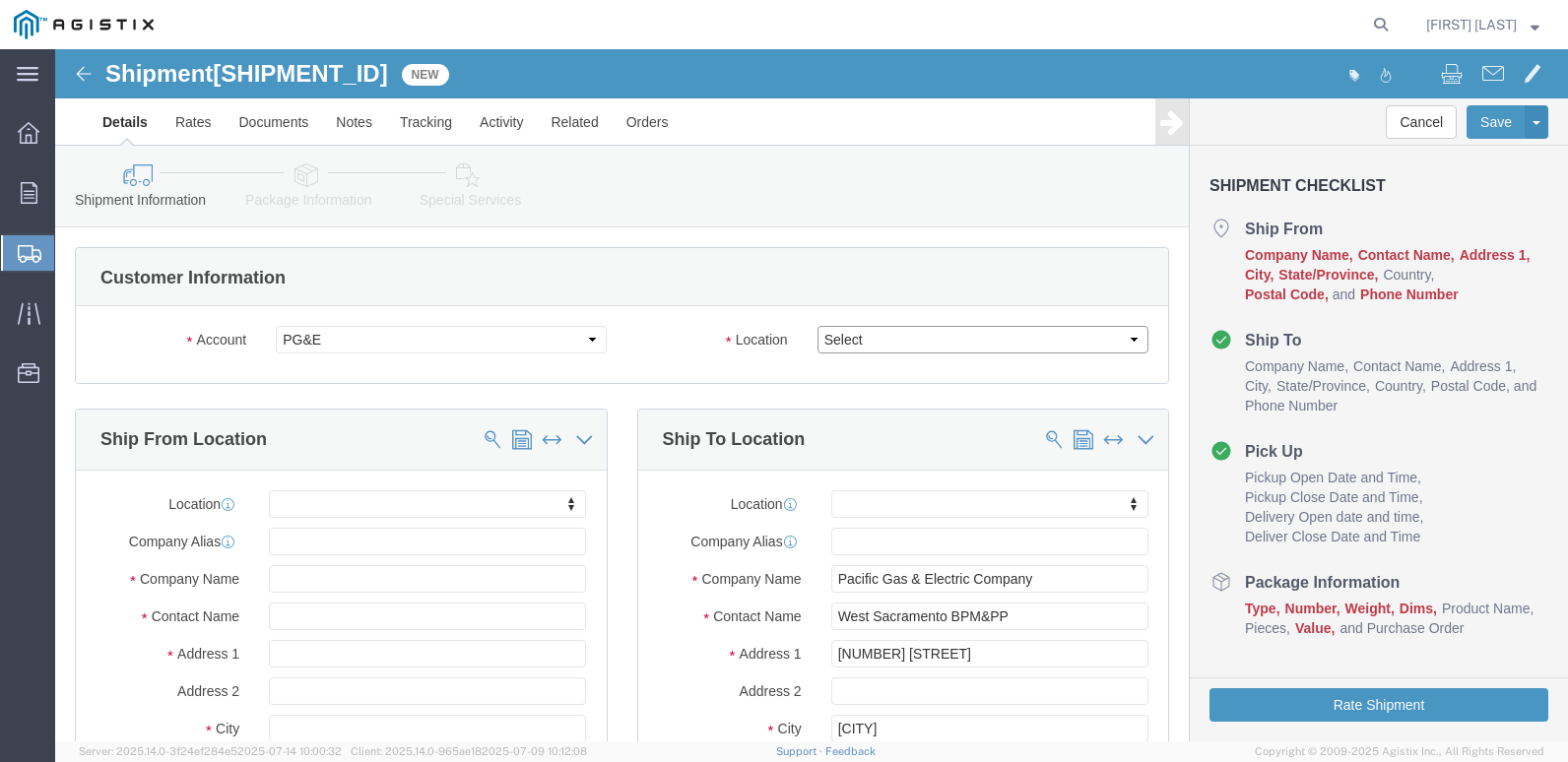 select on "23082" 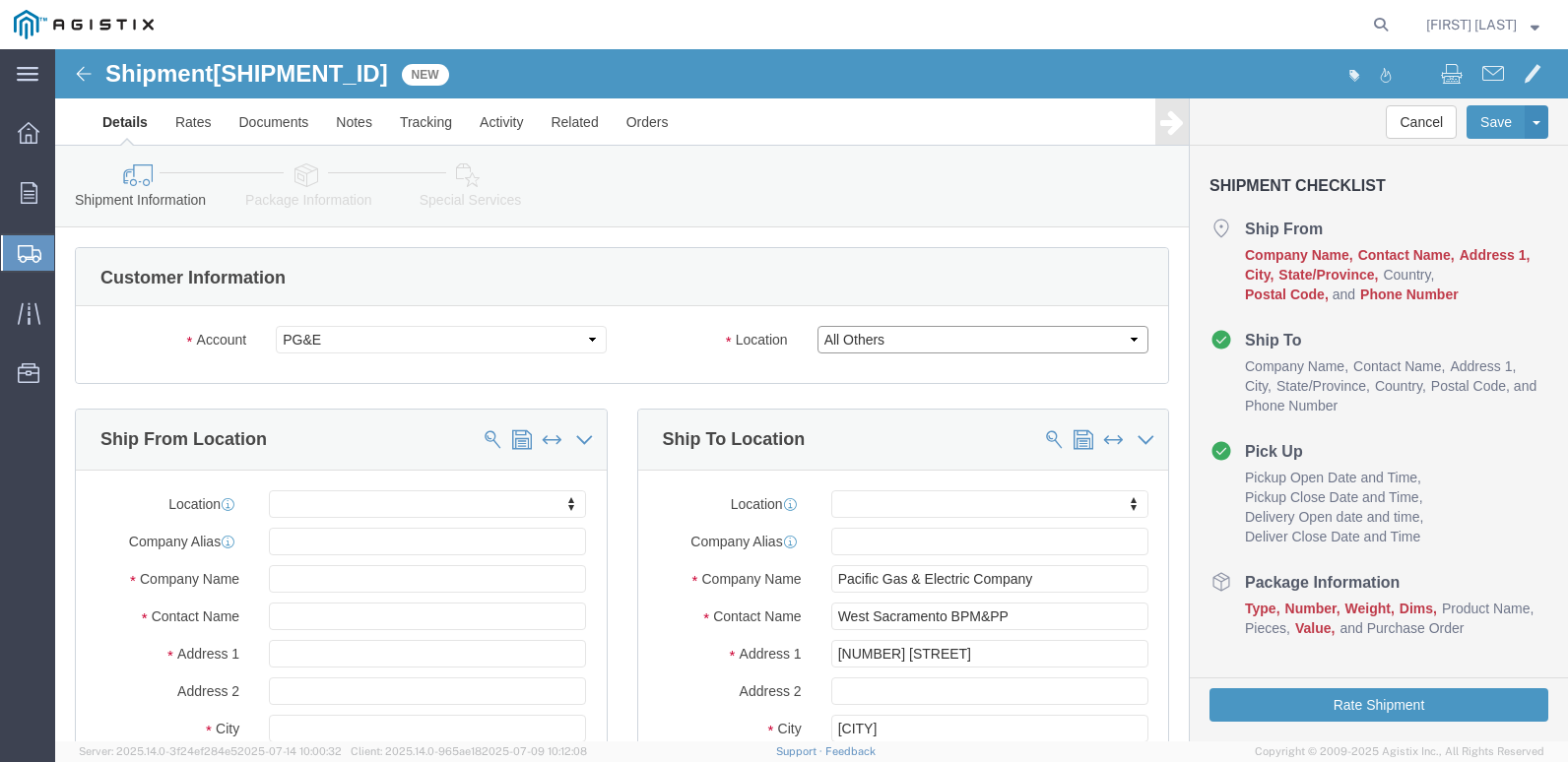 click on "Select All Others Fremont DC Fresno DC Wheatland DC" 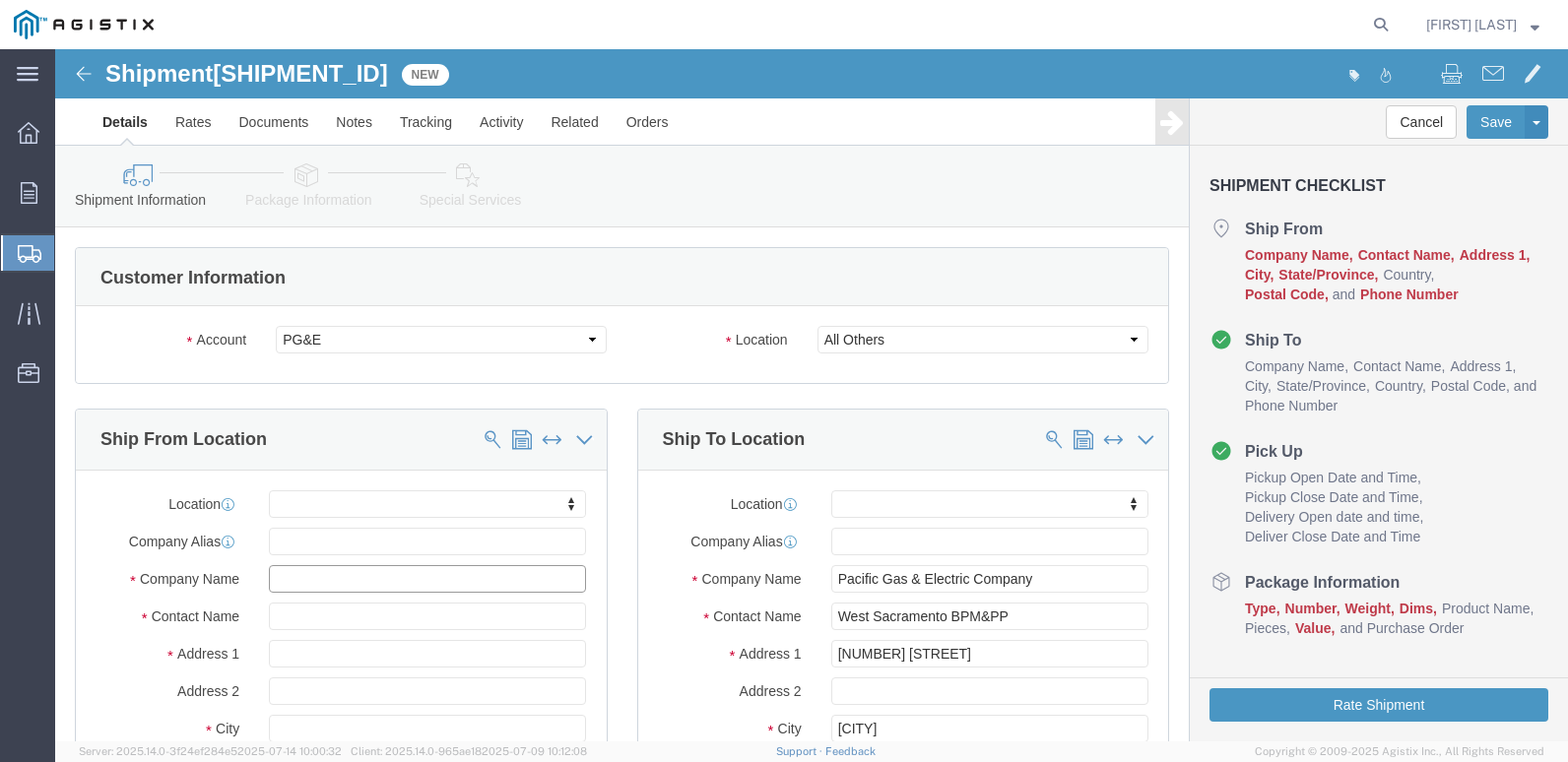 click 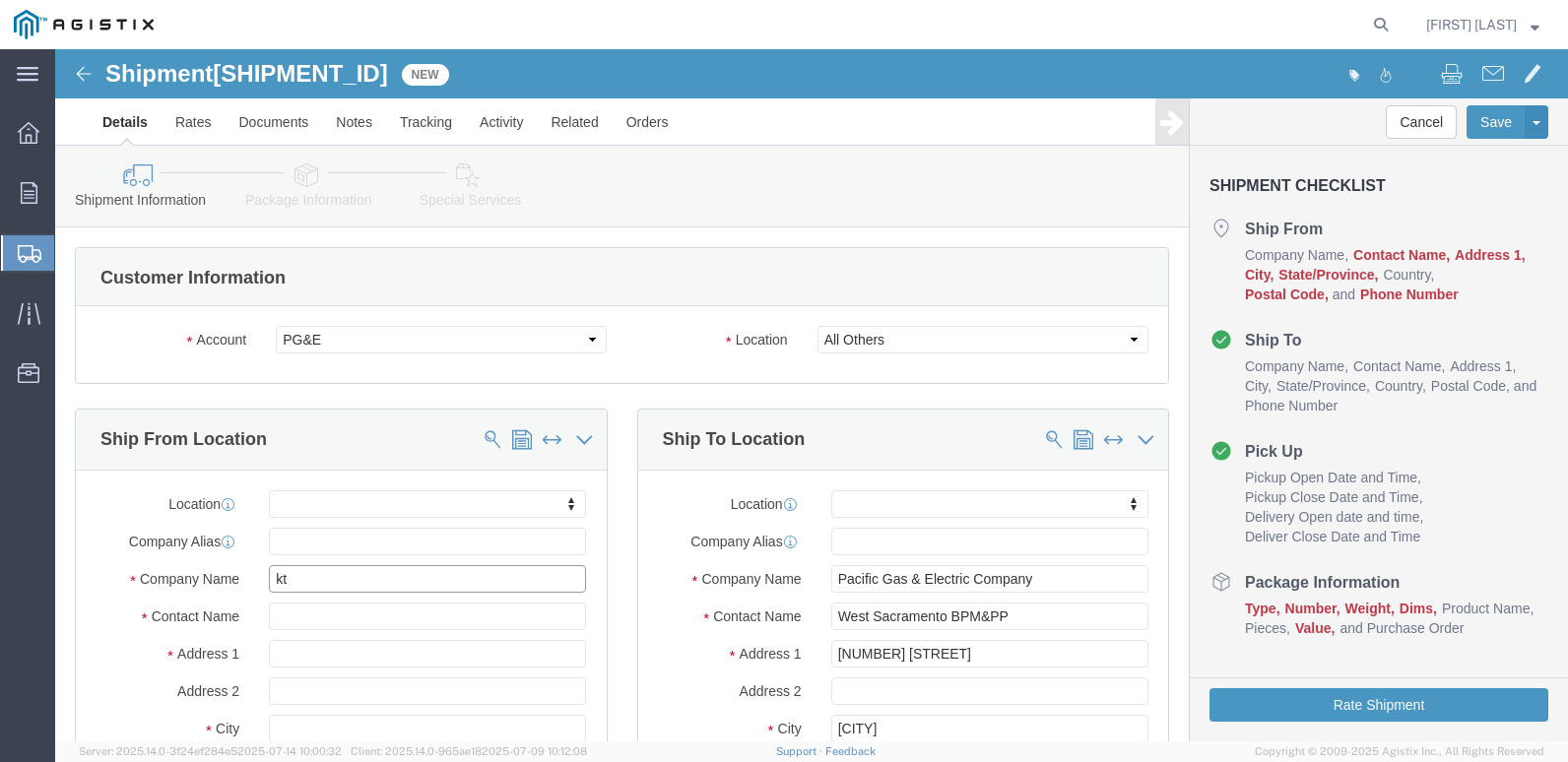 type on "ktl" 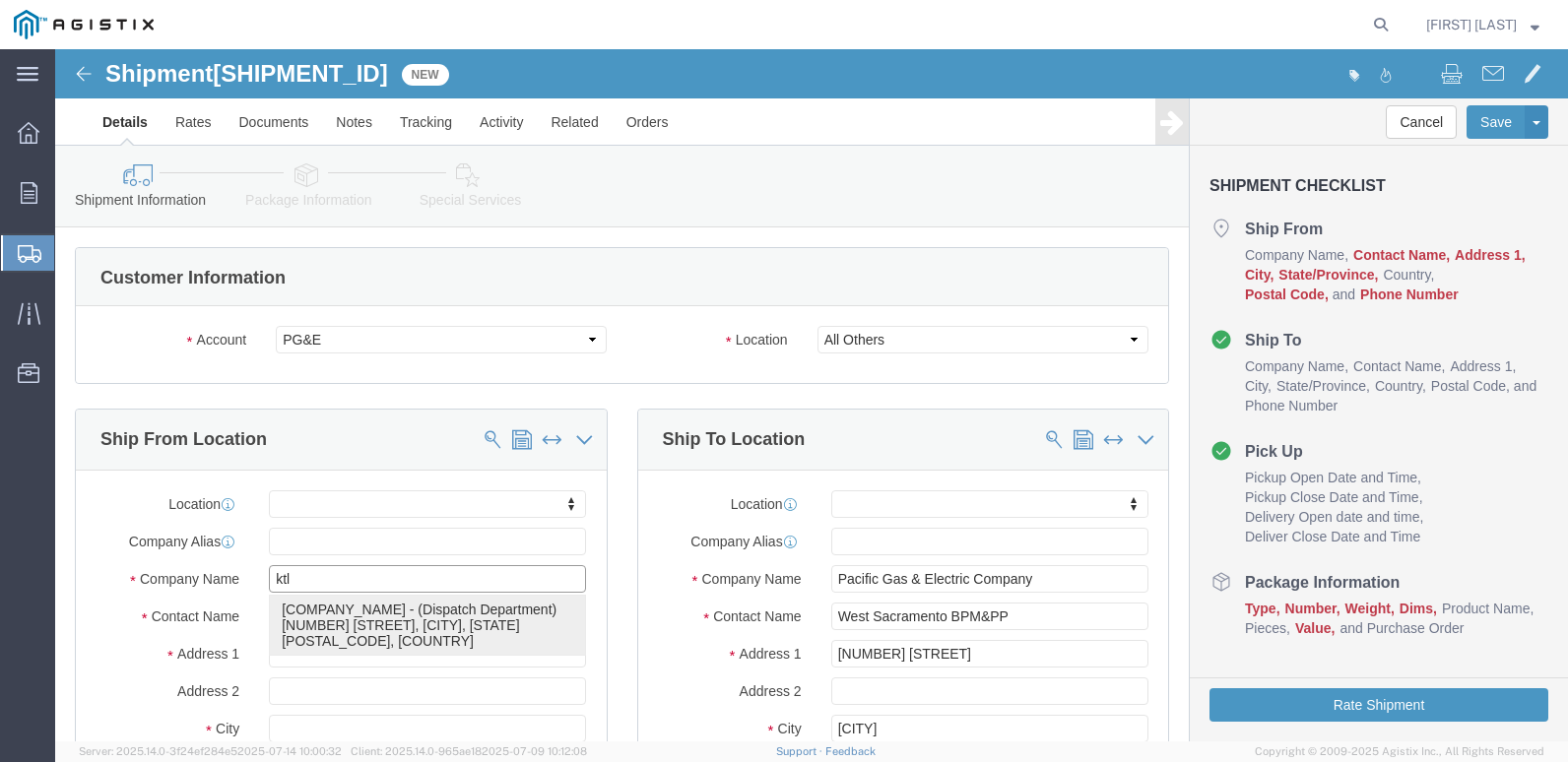 click on "[COMPANY_NAME] - (Dispatch Department) [NUMBER] [STREET], [CITY], [STATE] [POSTAL_CODE], [COUNTRY]" 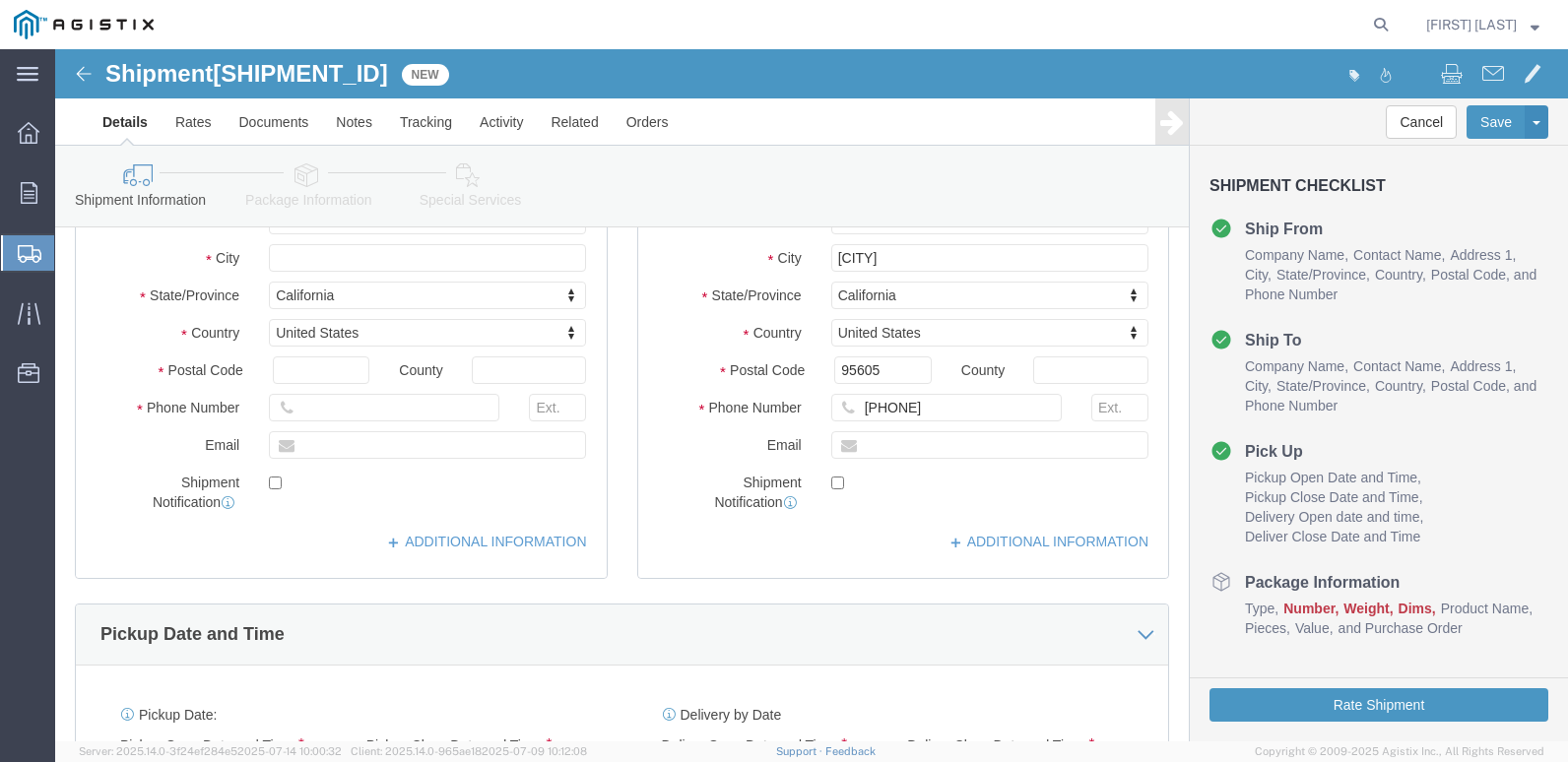 scroll, scrollTop: 492, scrollLeft: 0, axis: vertical 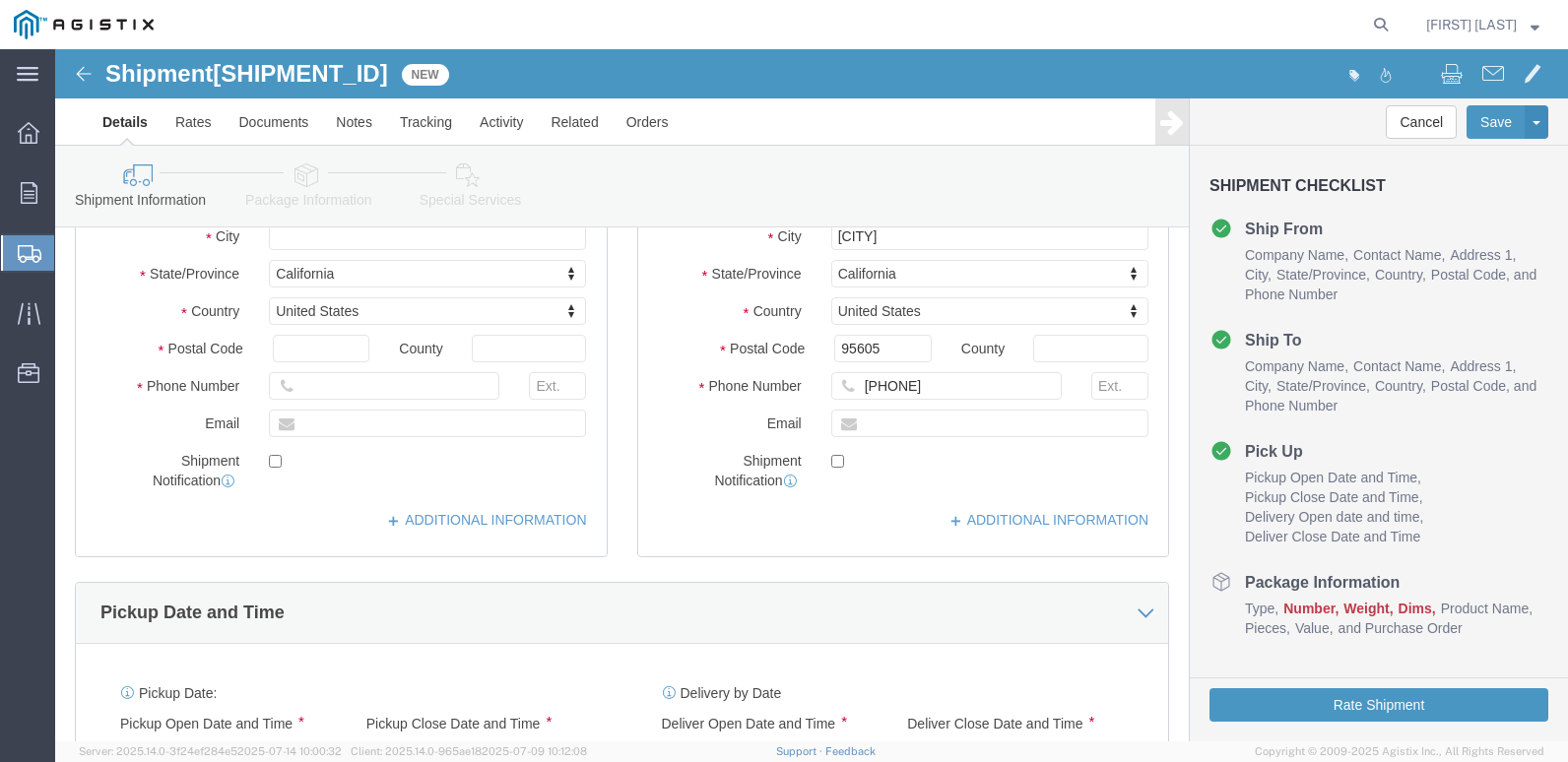 type on "[COMPANY_NAME]" 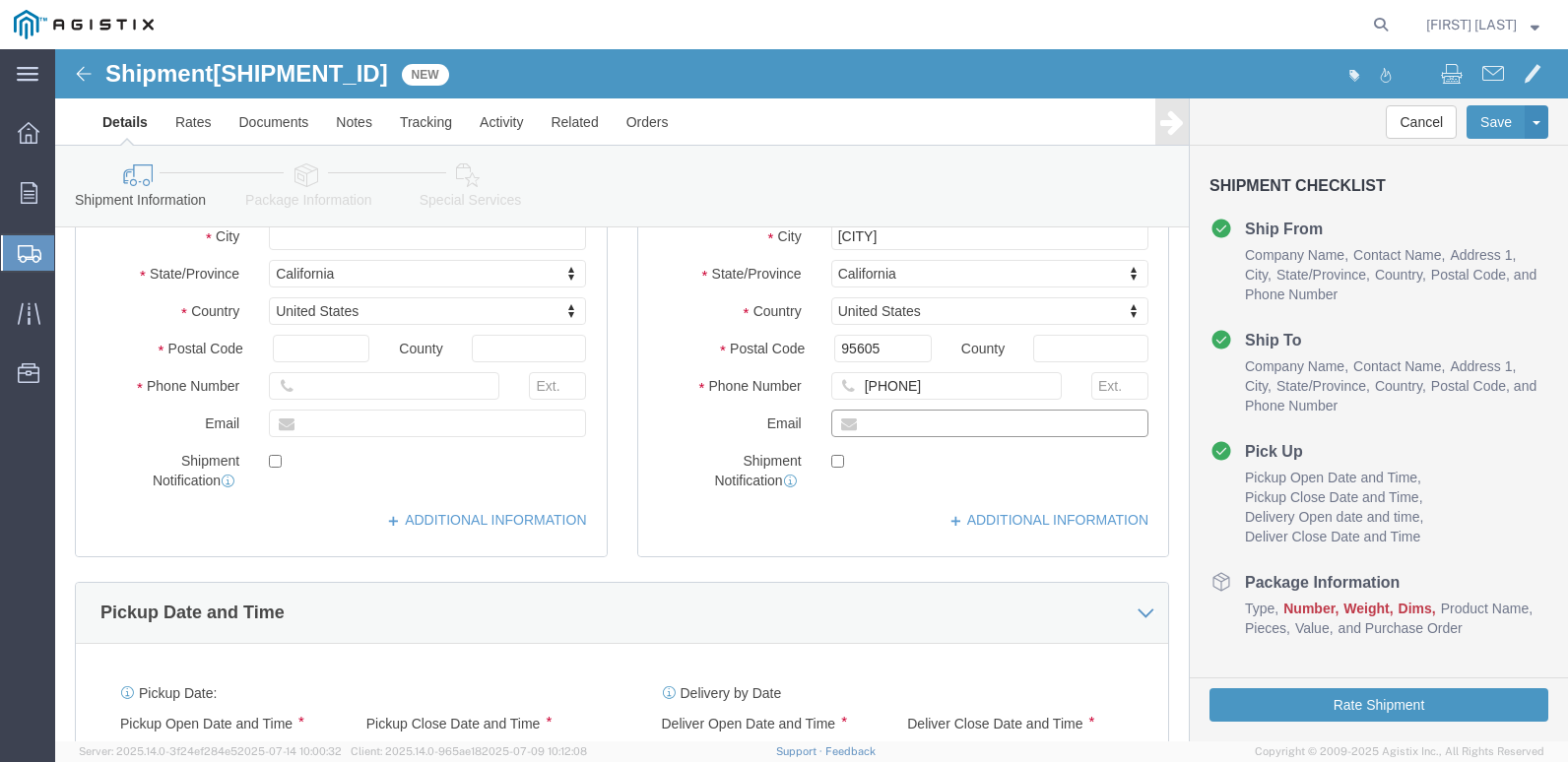 click 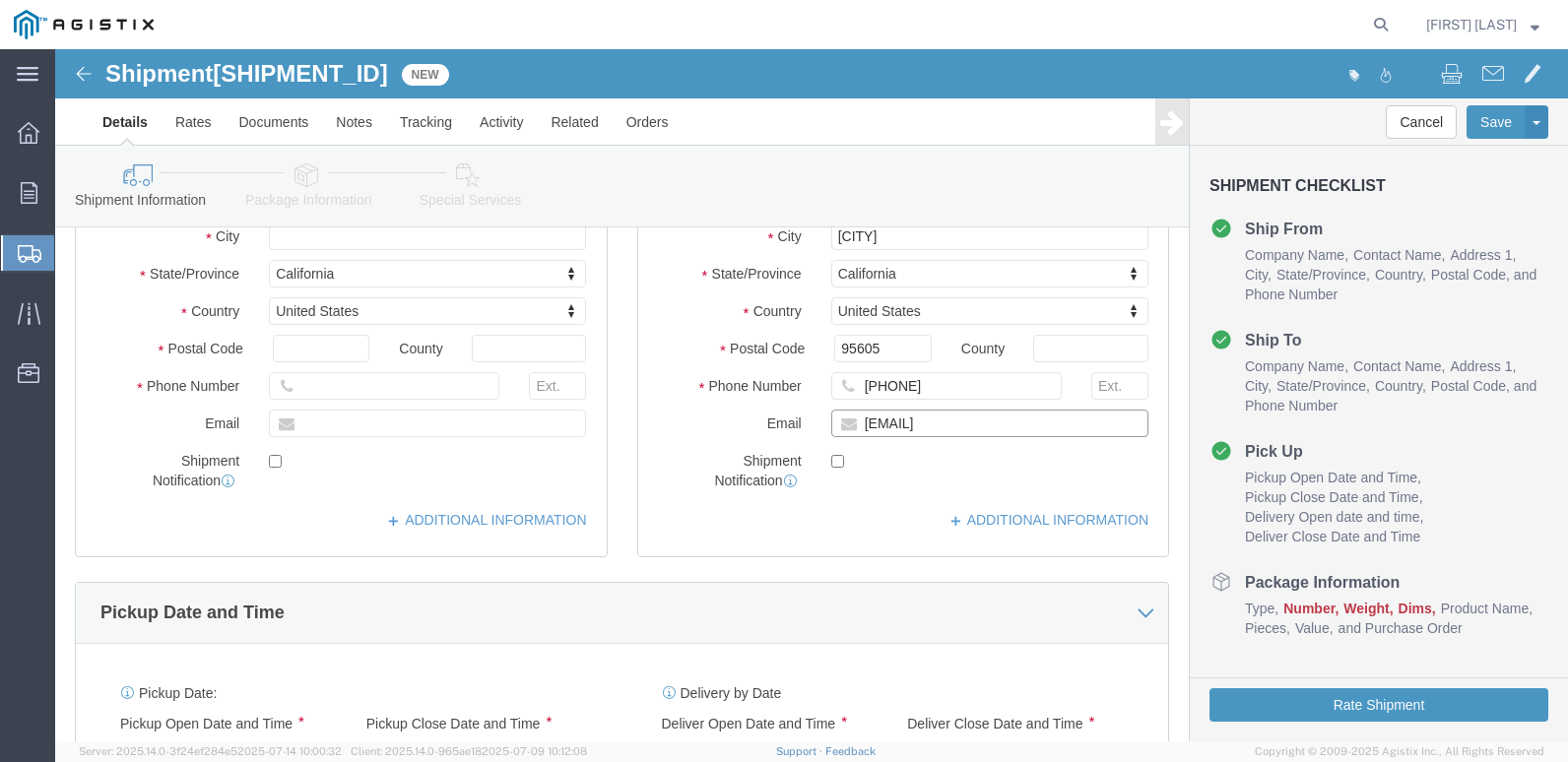 type on "[EMAIL]" 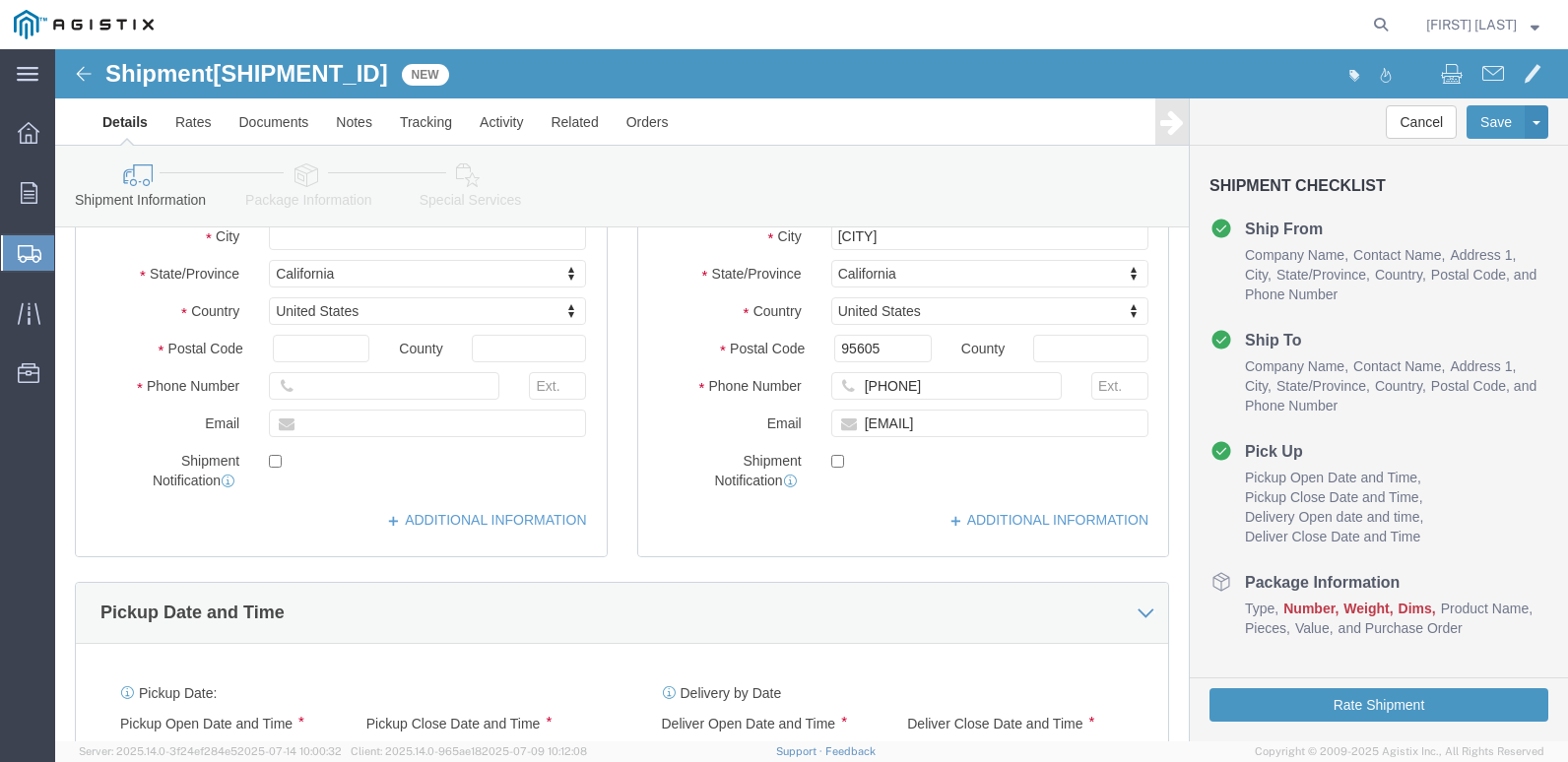 click 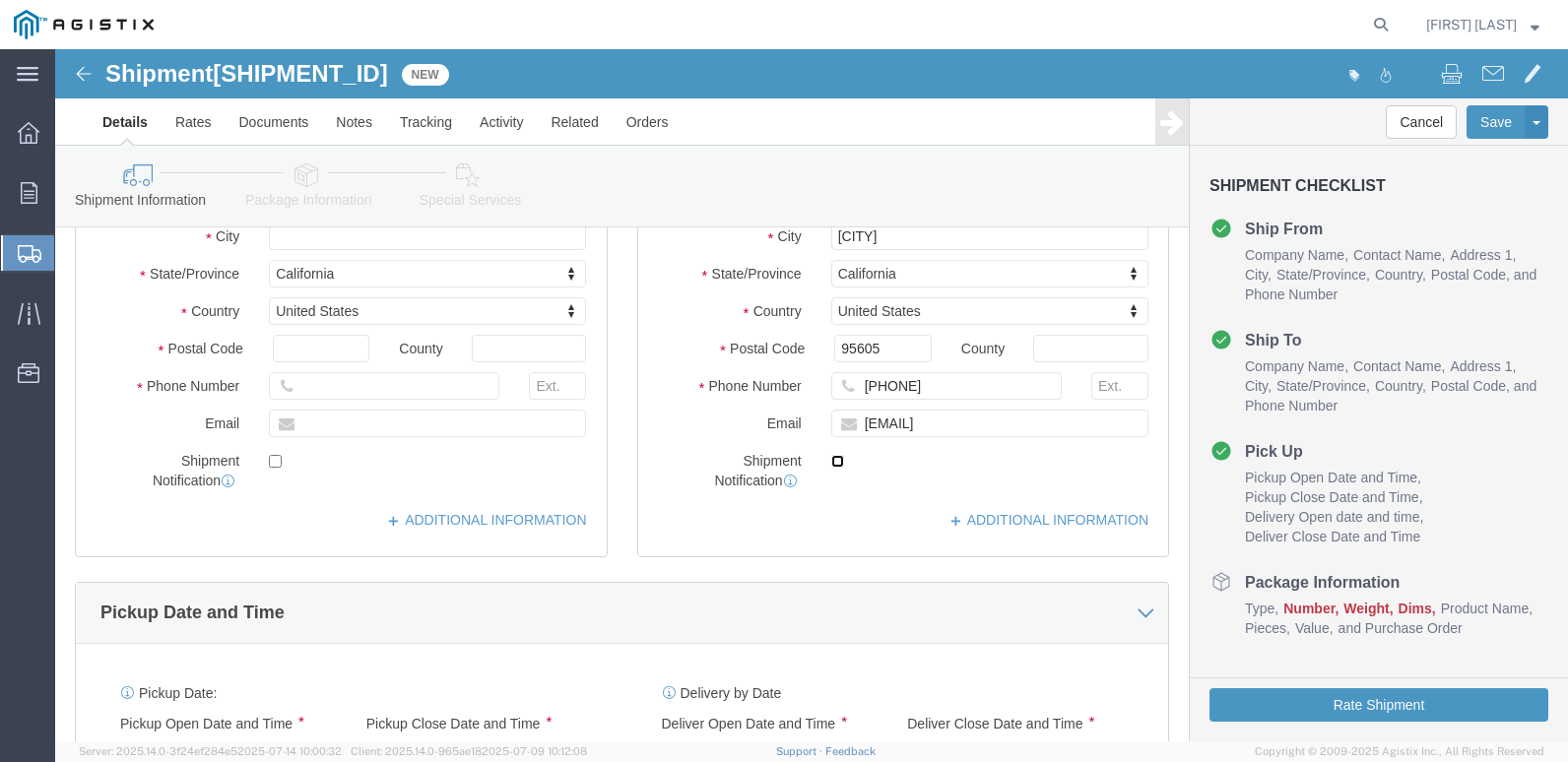 click 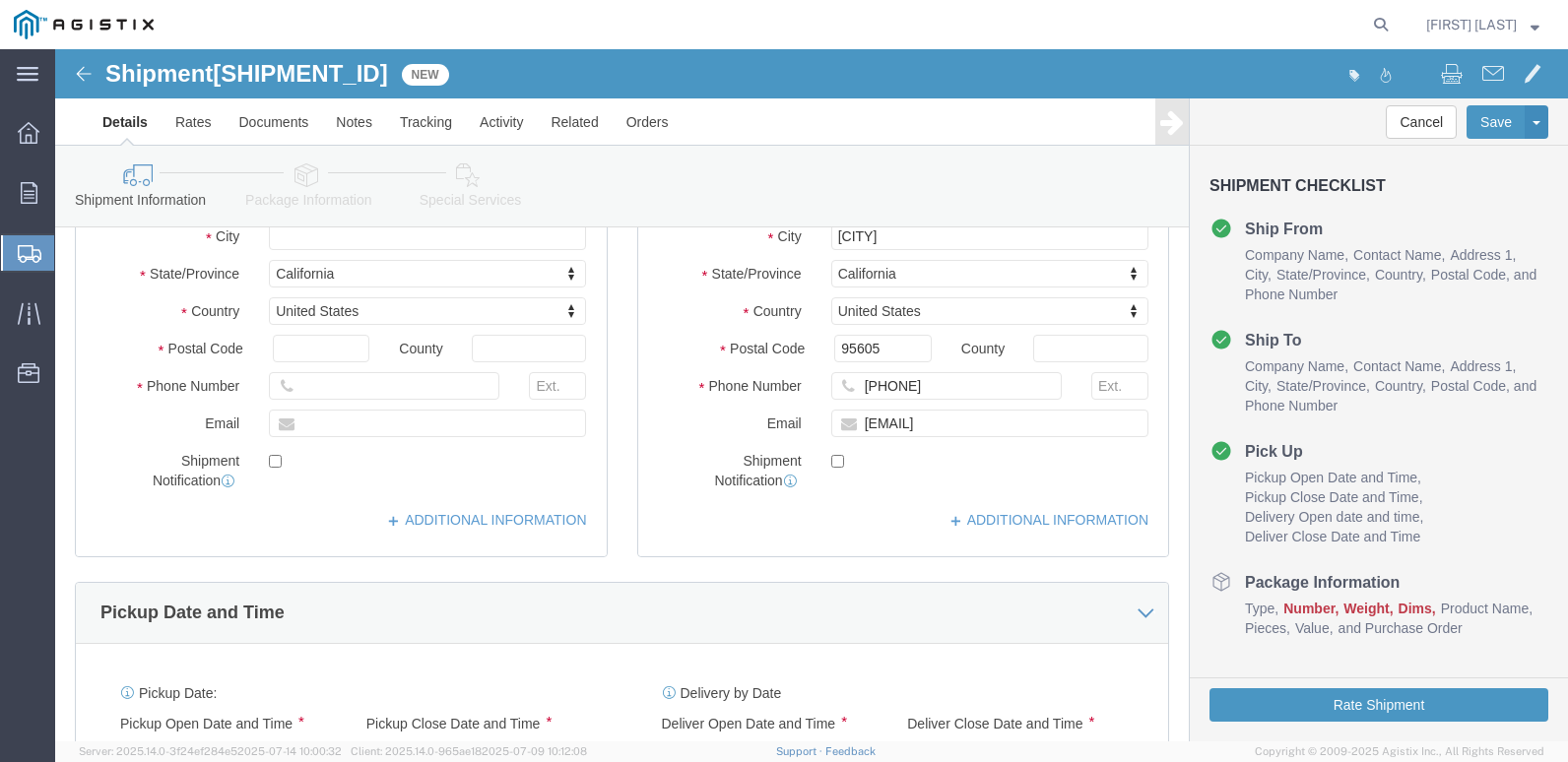 click 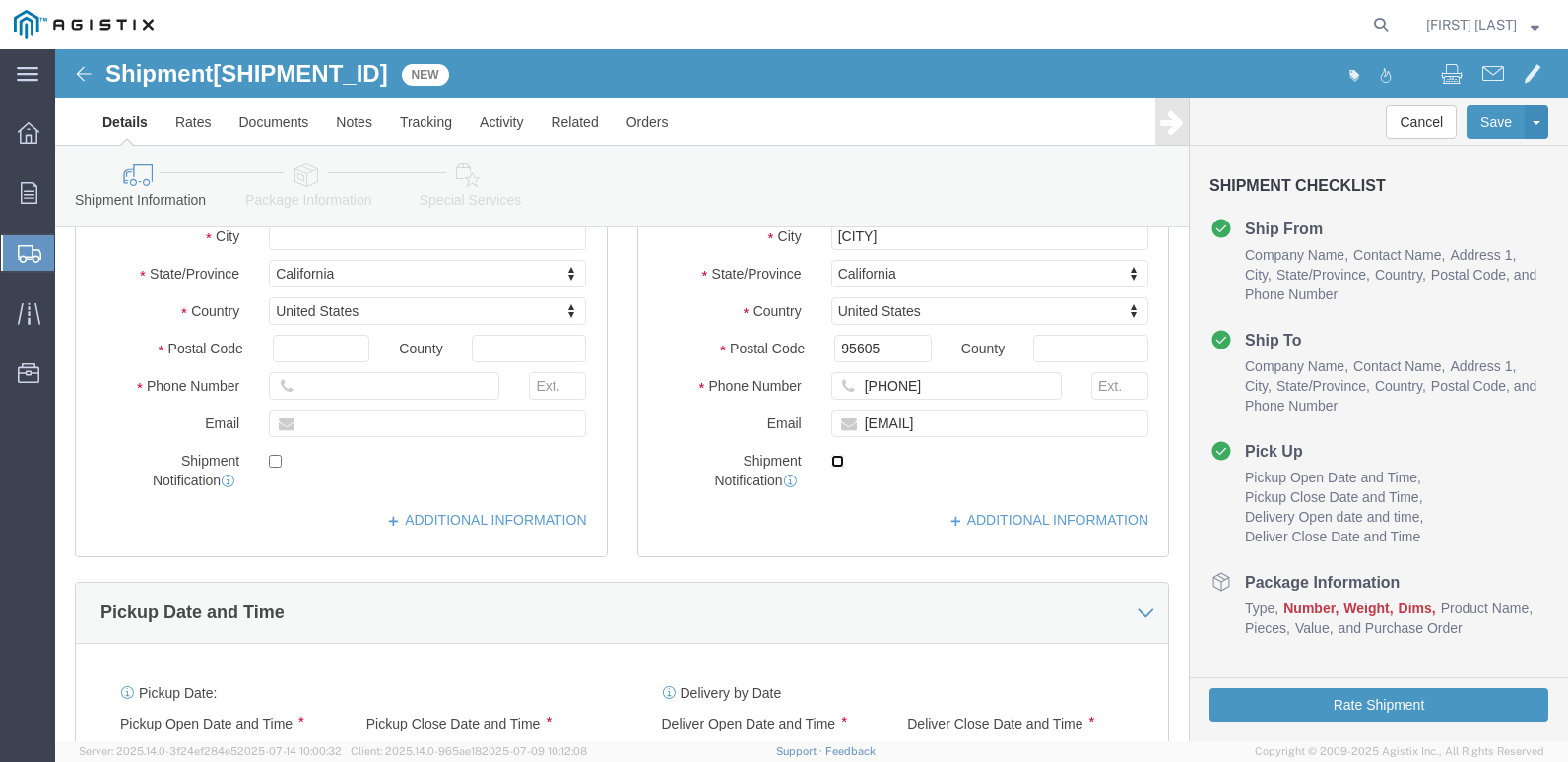 click 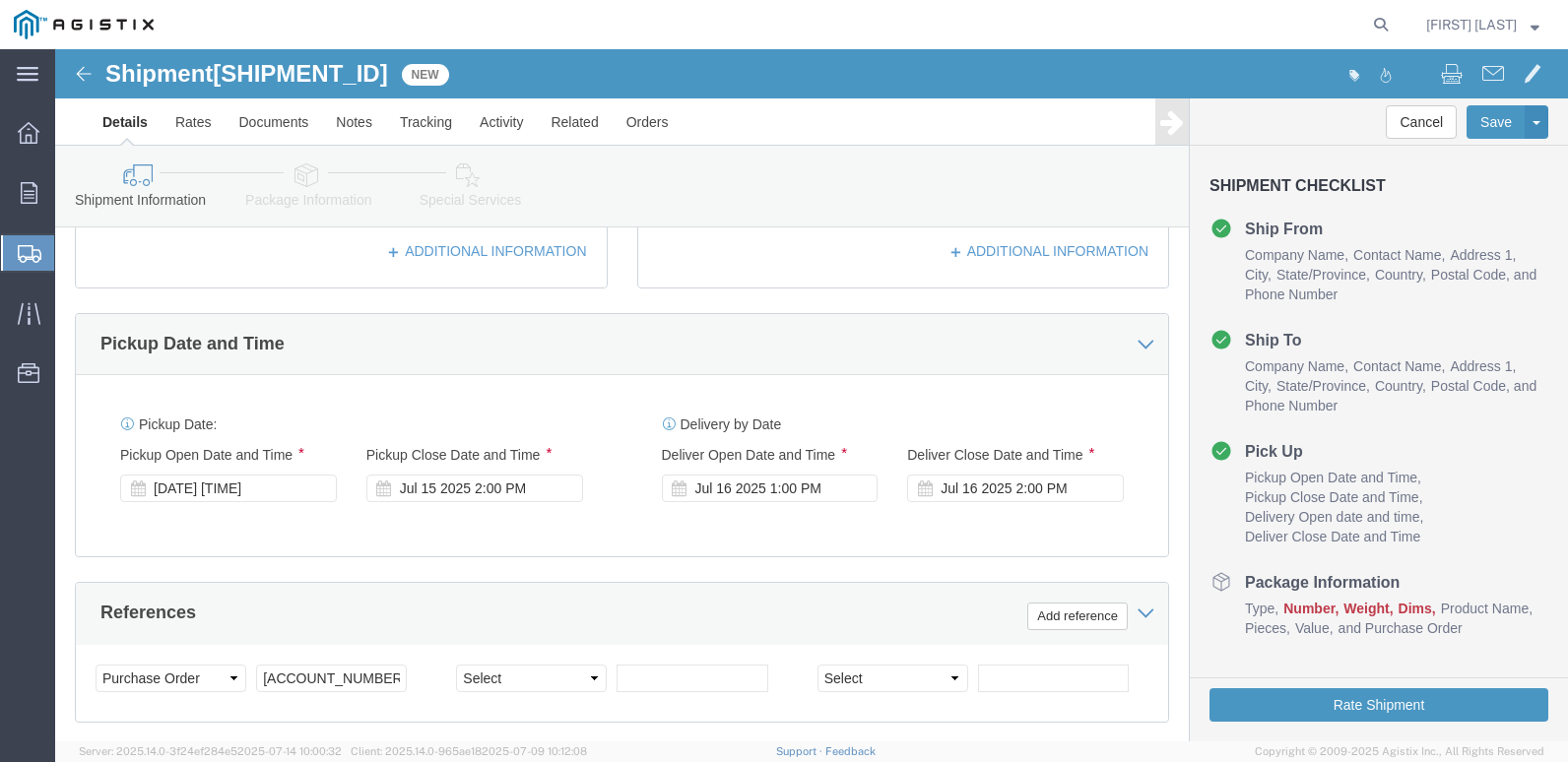 scroll, scrollTop: 788, scrollLeft: 0, axis: vertical 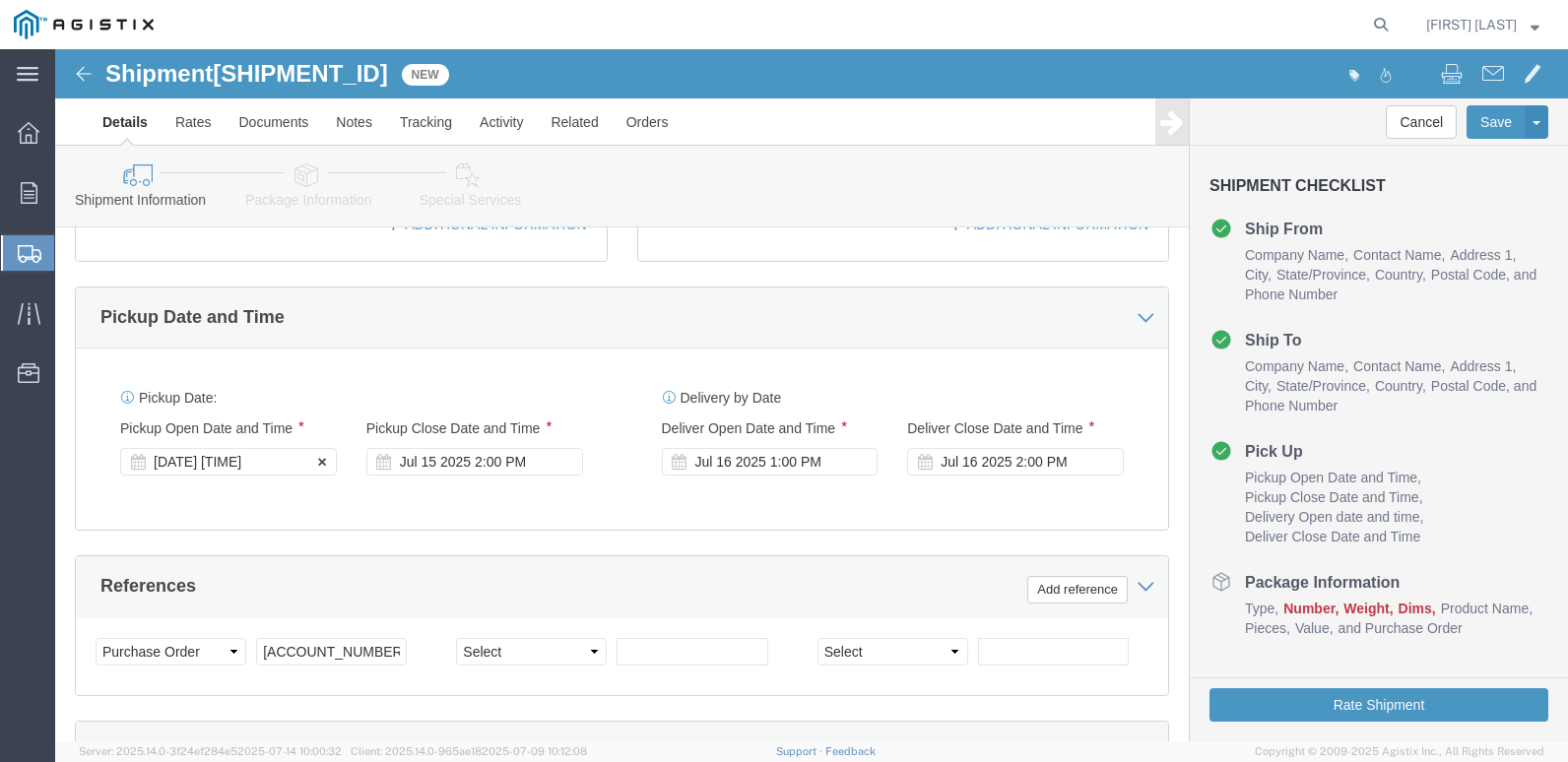click on "[DATE] [TIME]" 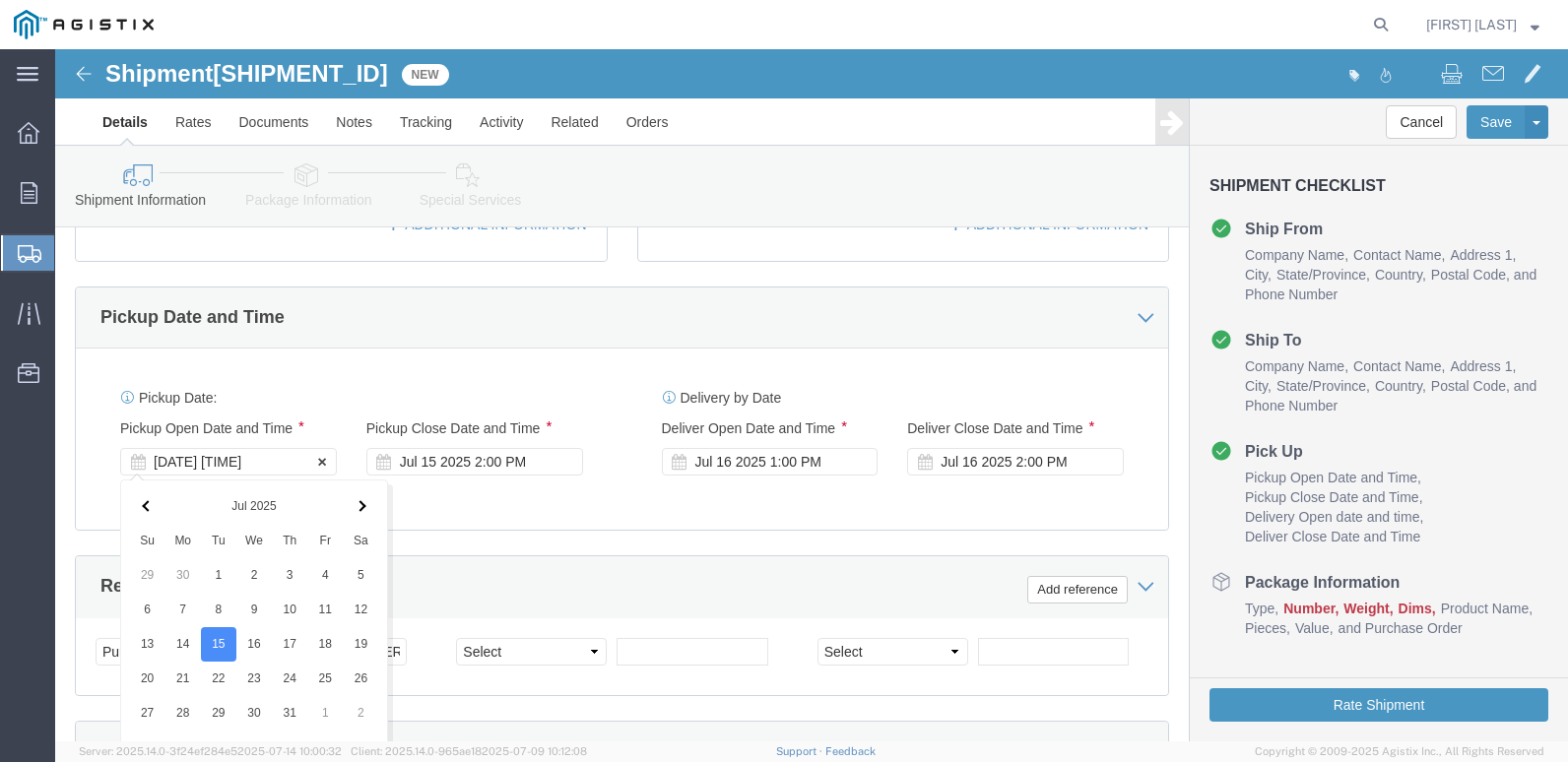 scroll, scrollTop: 1175, scrollLeft: 0, axis: vertical 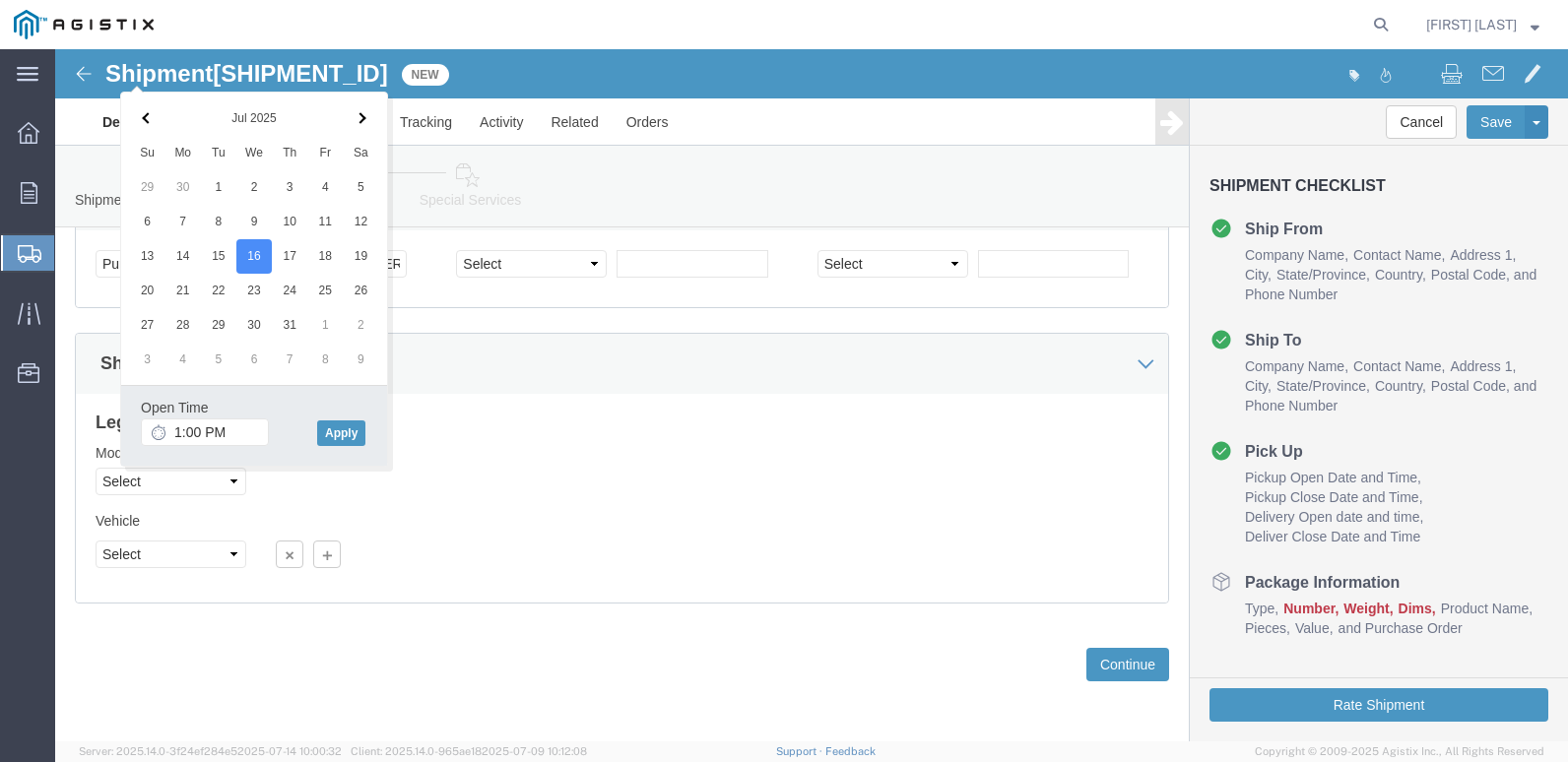 click on "Open Time 1:00 PM" 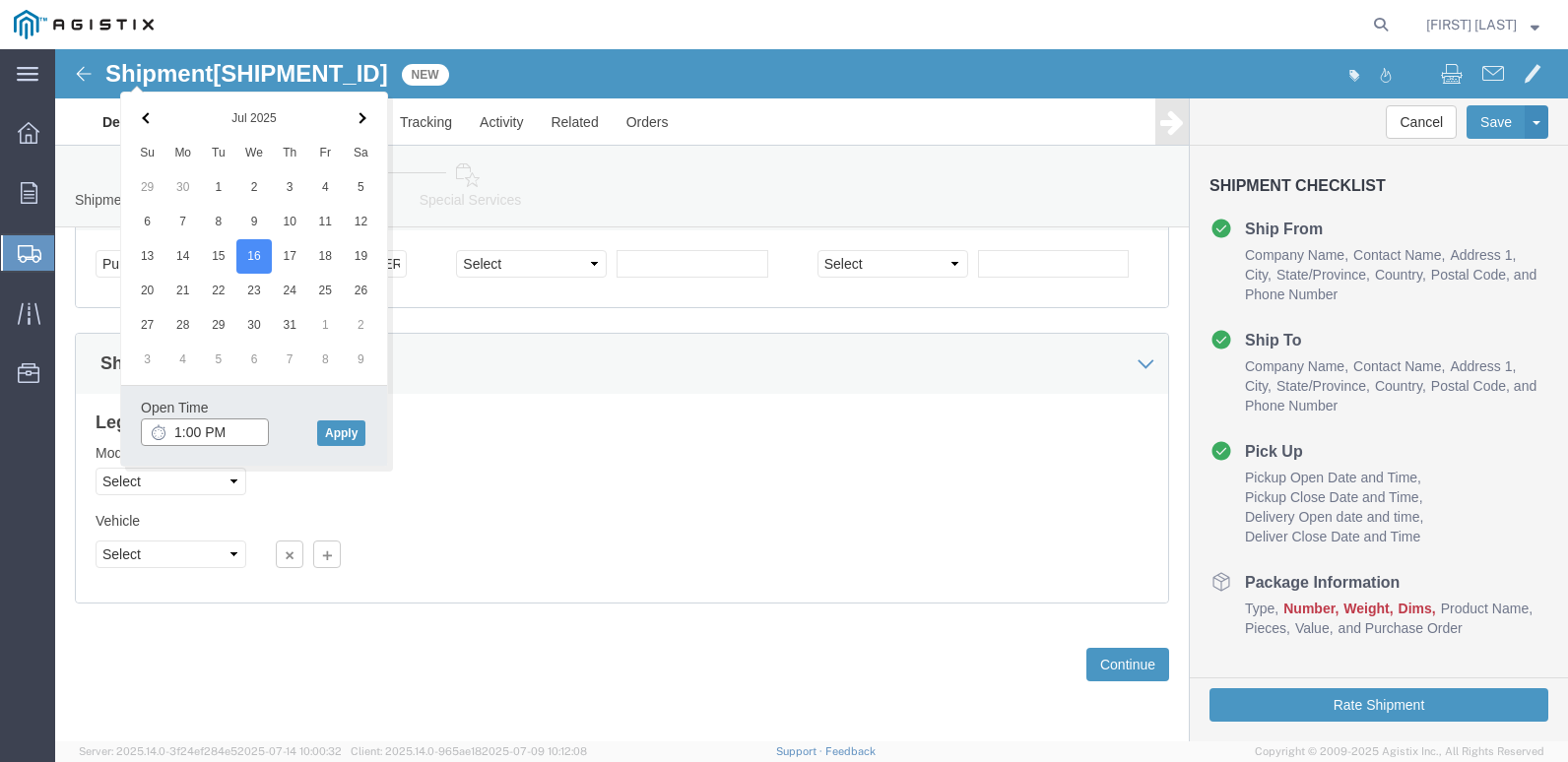 drag, startPoint x: 128, startPoint y: 366, endPoint x: 119, endPoint y: 382, distance: 18.35756 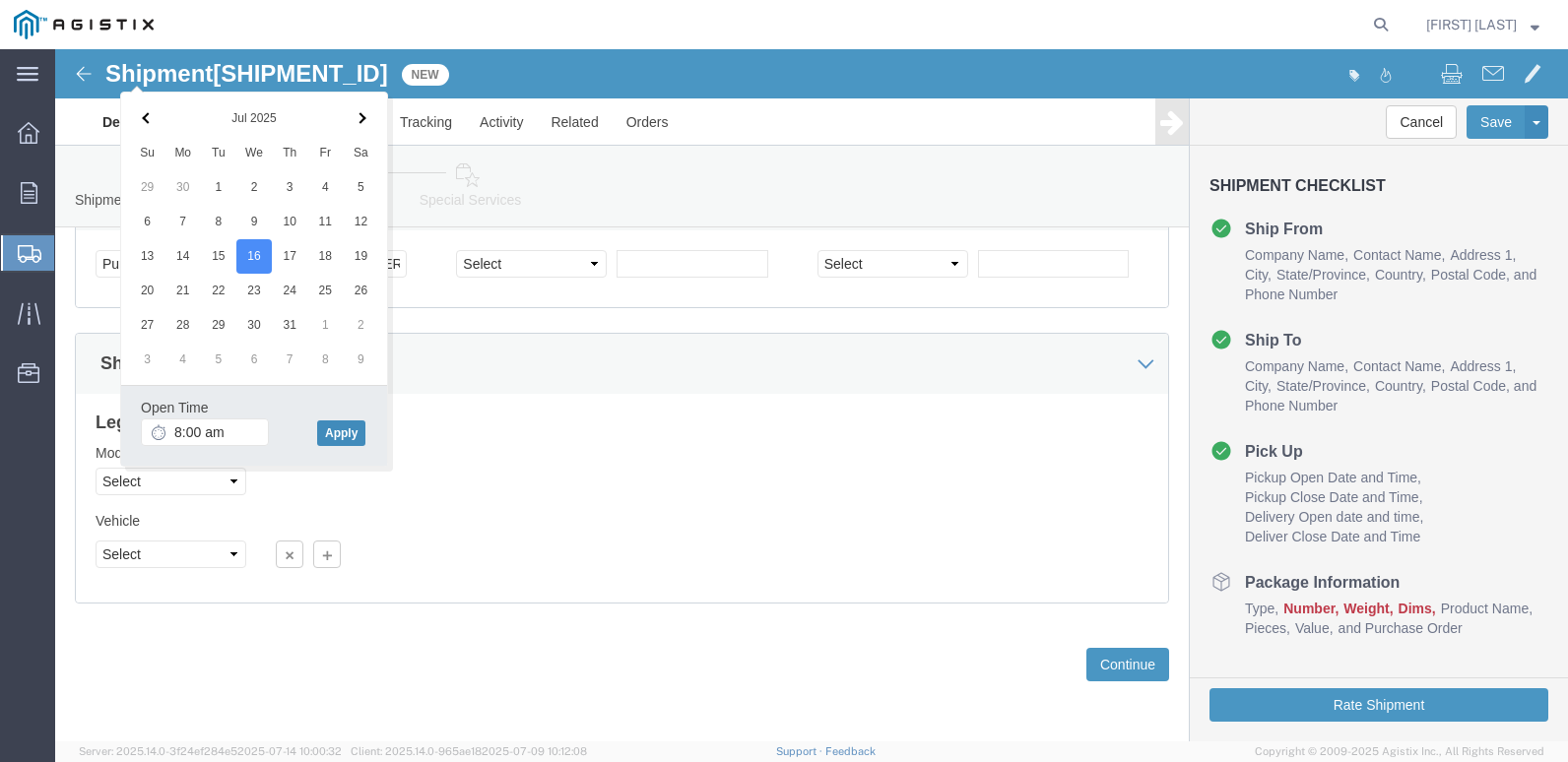 type on "8:00 AM" 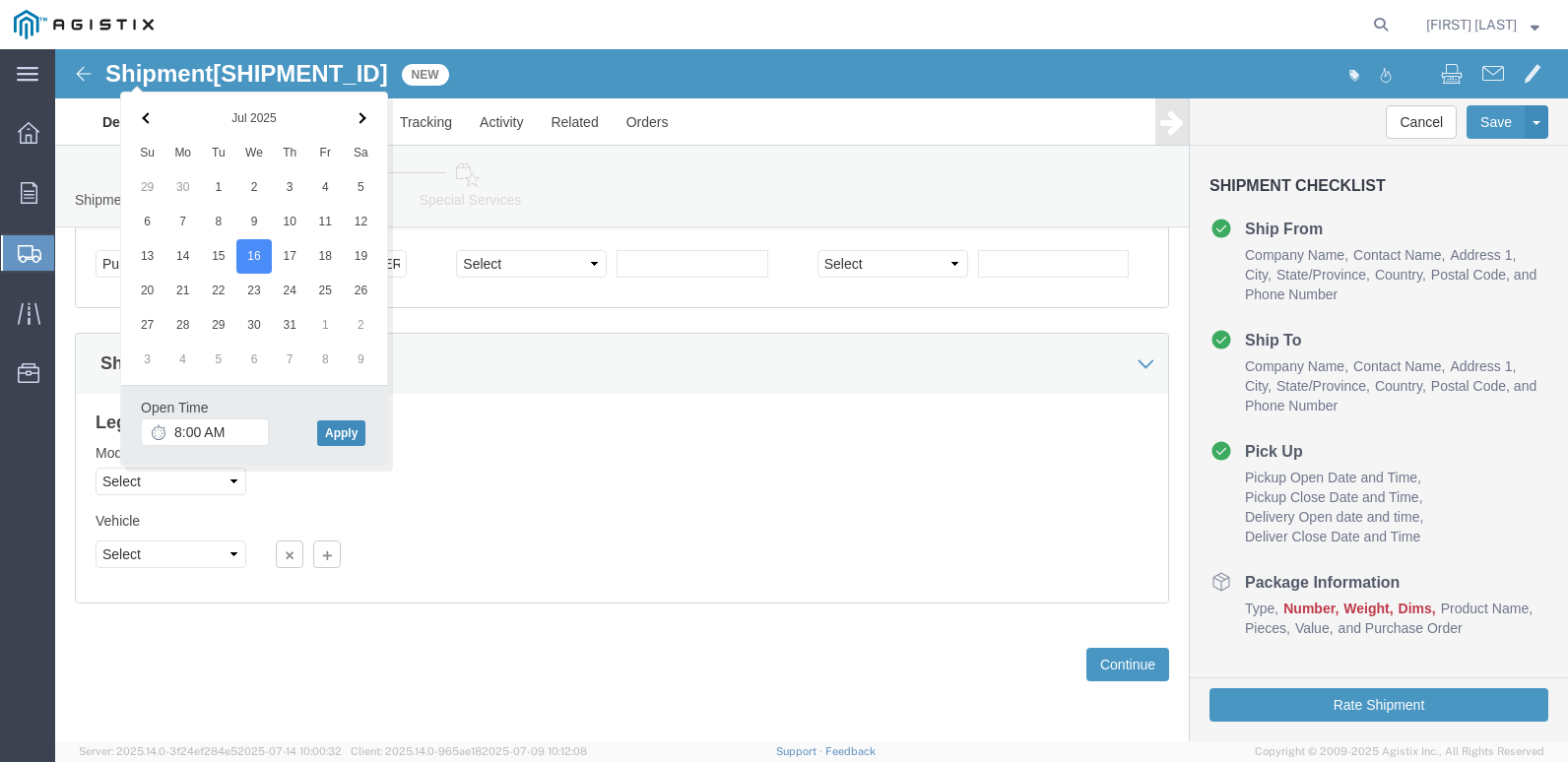 click on "Apply" 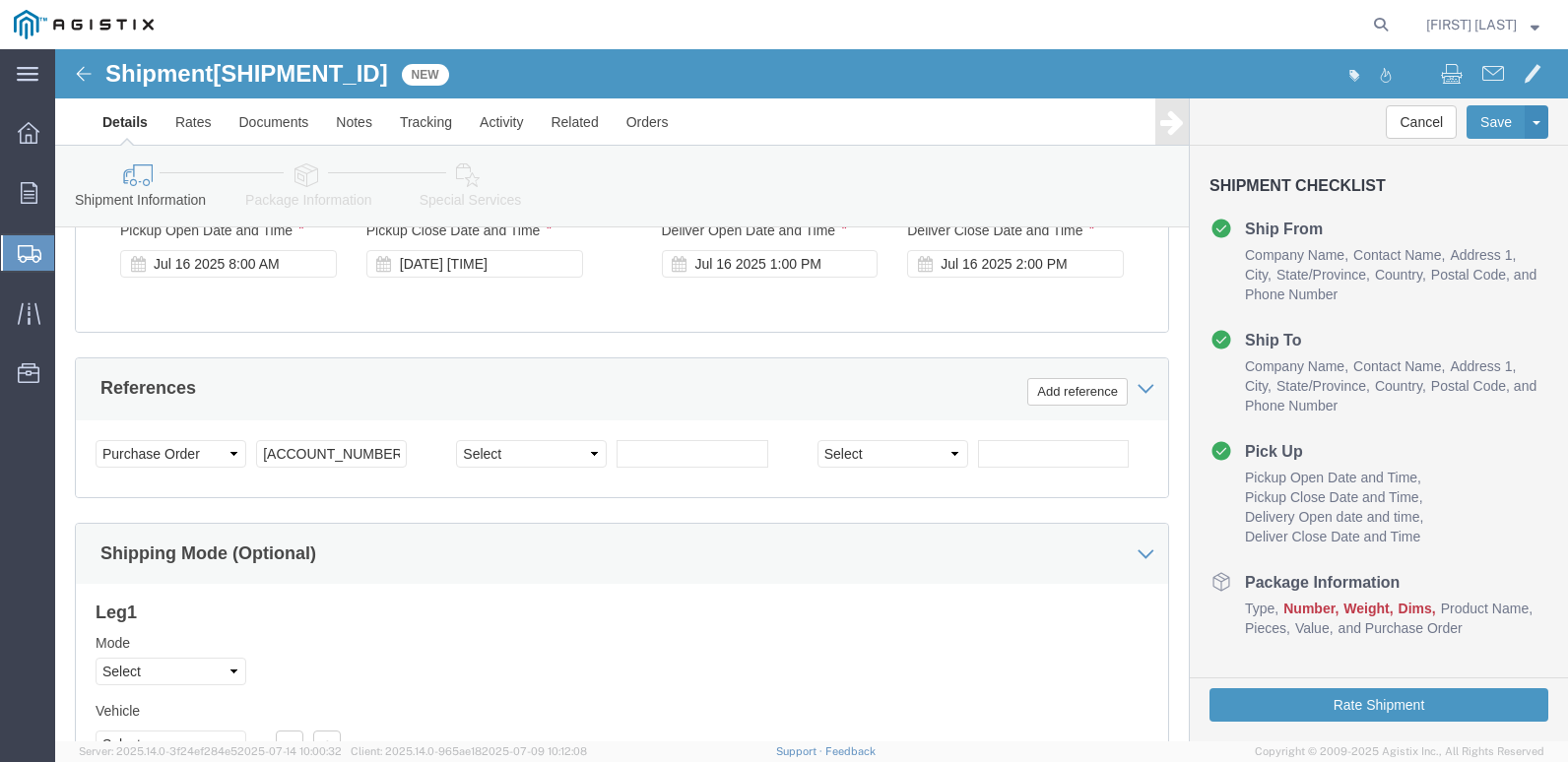 scroll, scrollTop: 979, scrollLeft: 0, axis: vertical 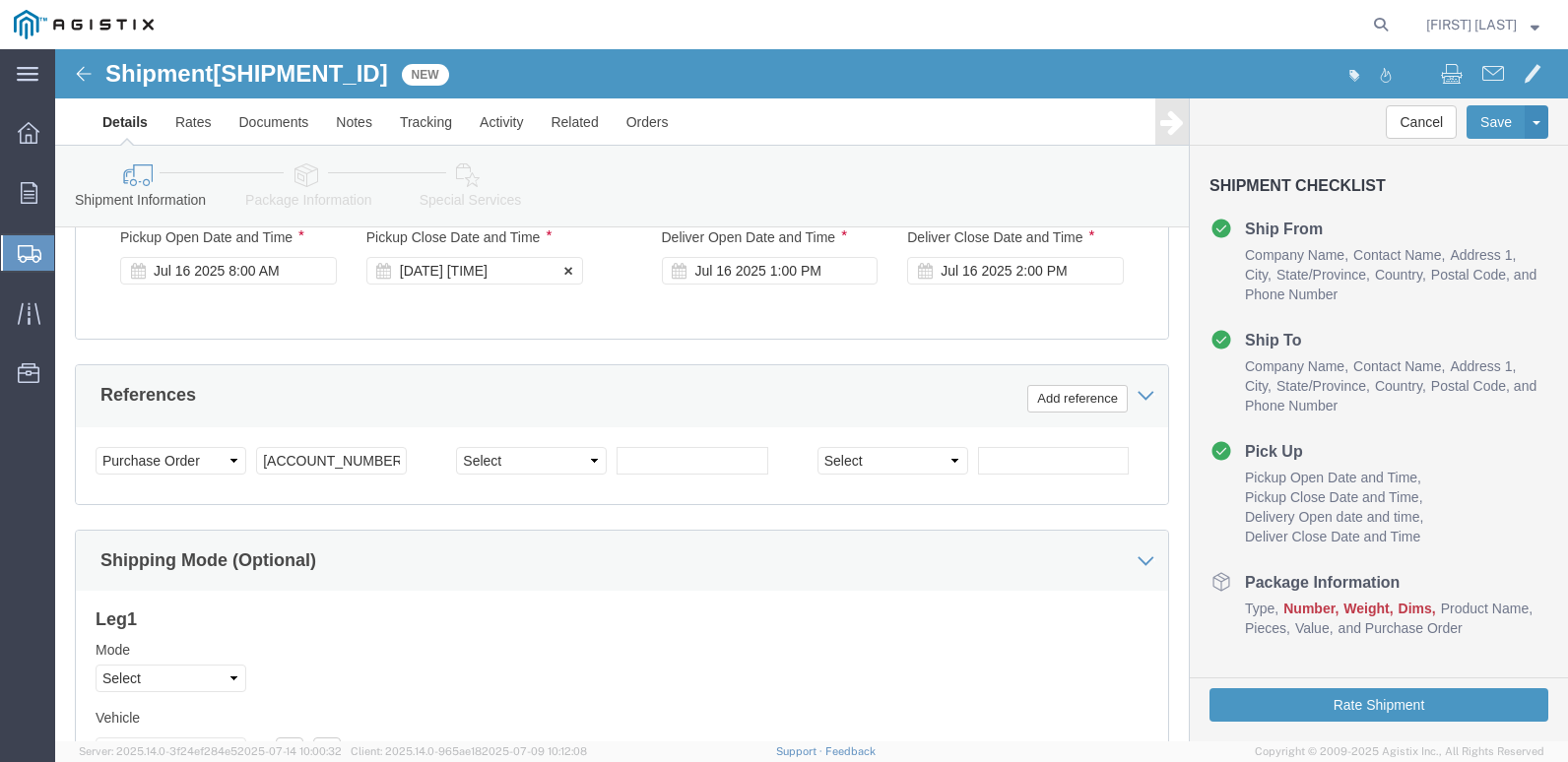 click on "[DATE] [TIME]" 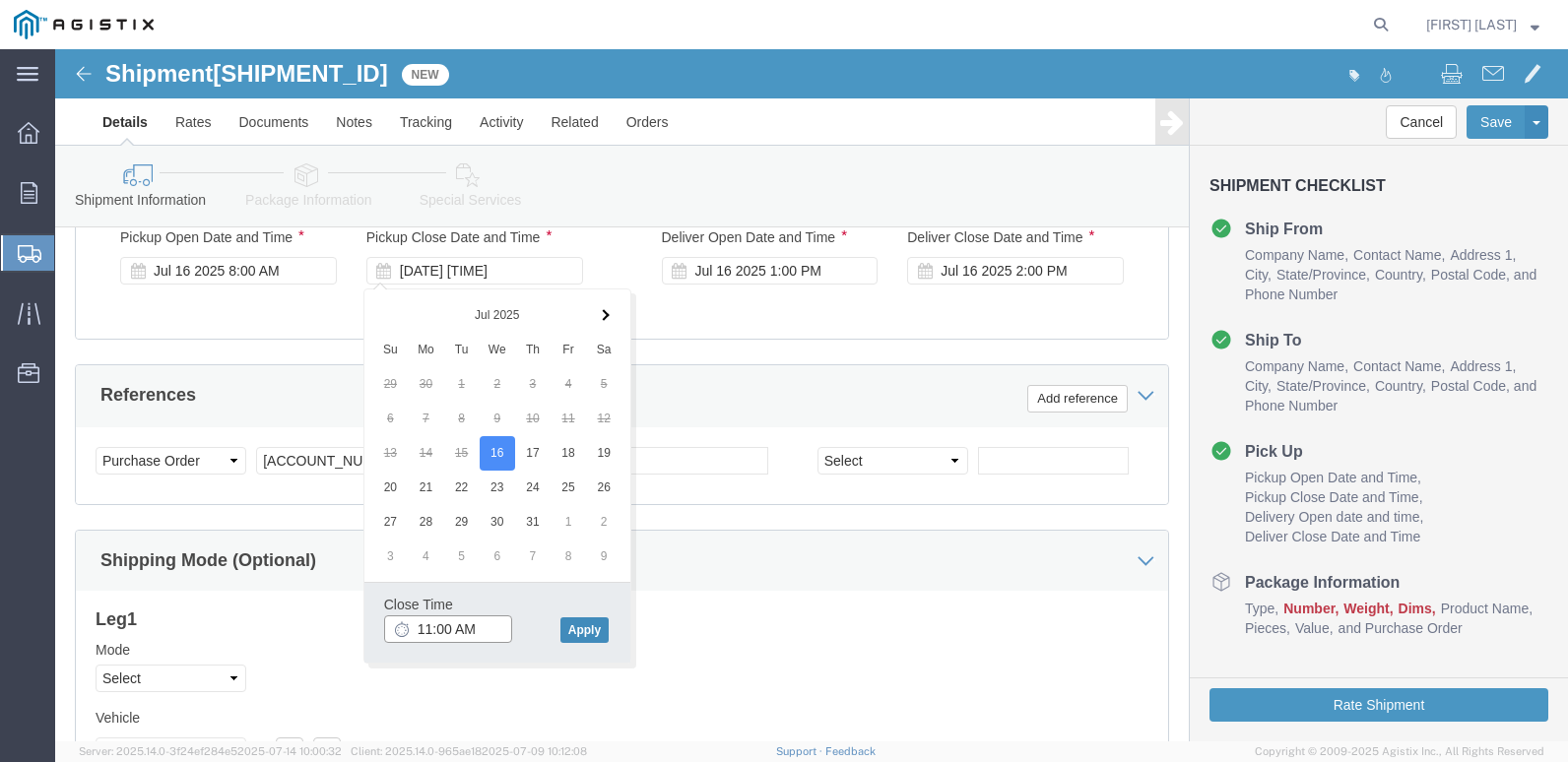 type on "11:00 AM" 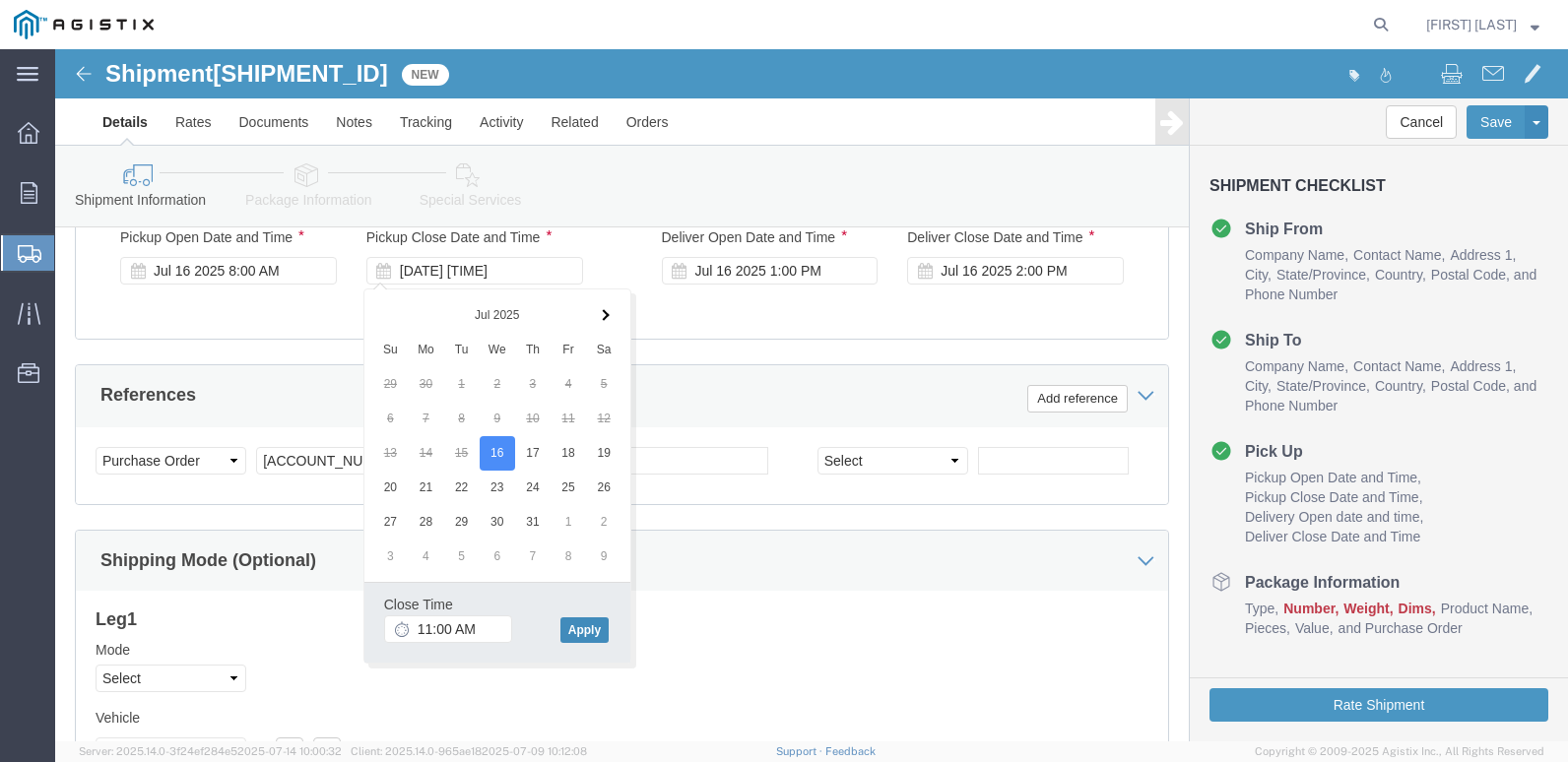click on "Apply" 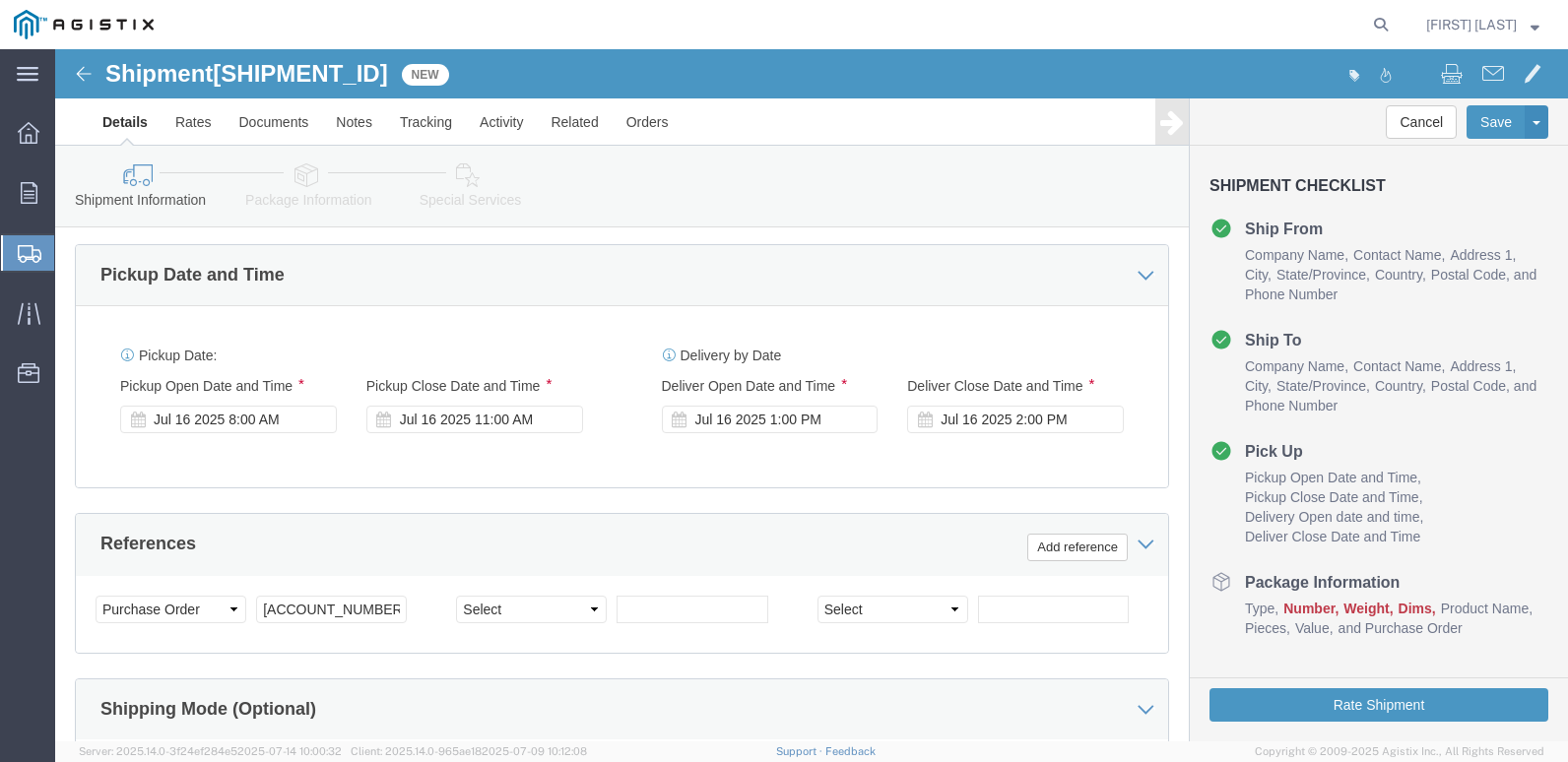 scroll, scrollTop: 782, scrollLeft: 0, axis: vertical 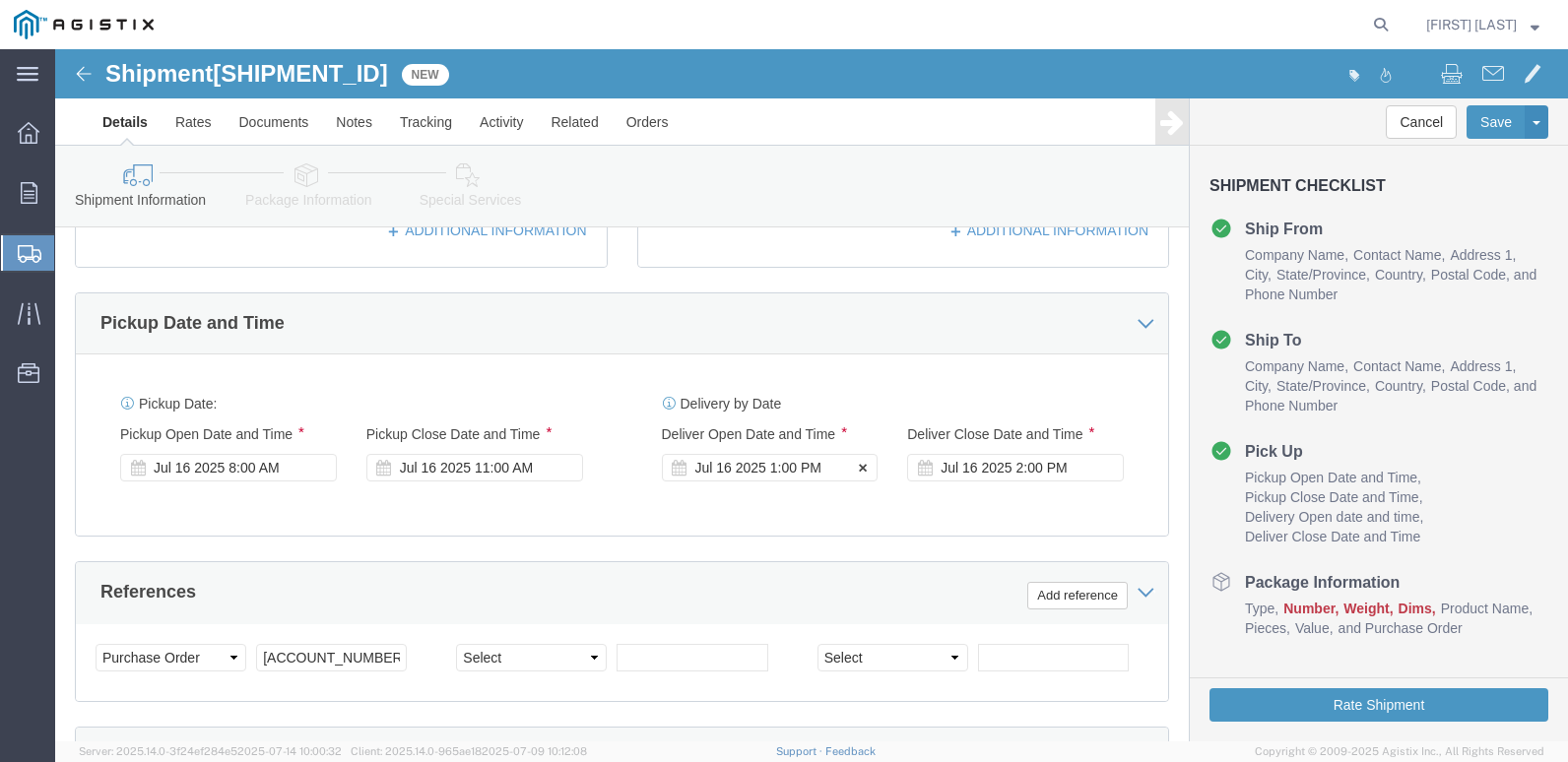 click on "Jul 16 2025 1:00 PM" 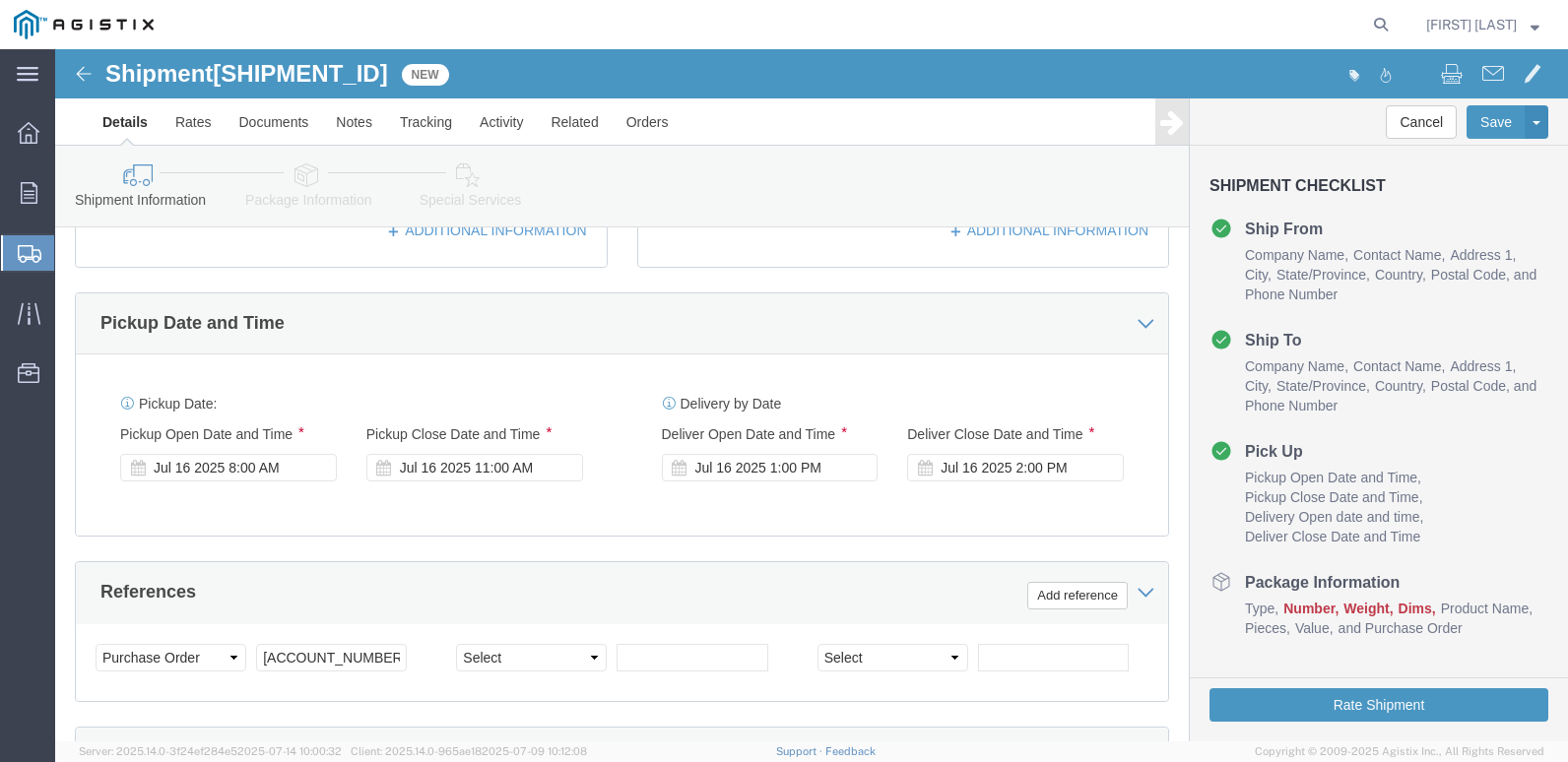 scroll, scrollTop: 1175, scrollLeft: 0, axis: vertical 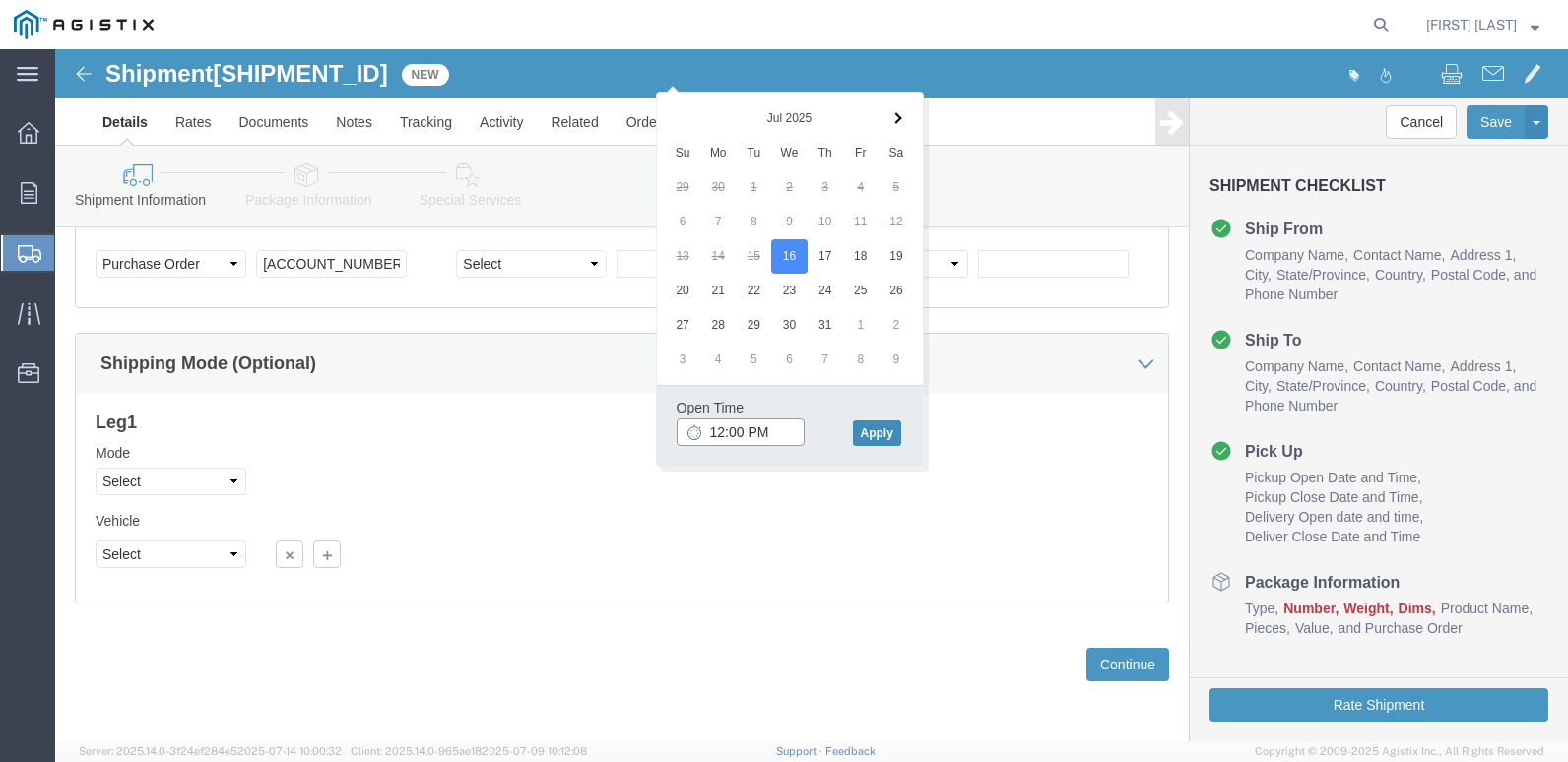 type on "12:00 PM" 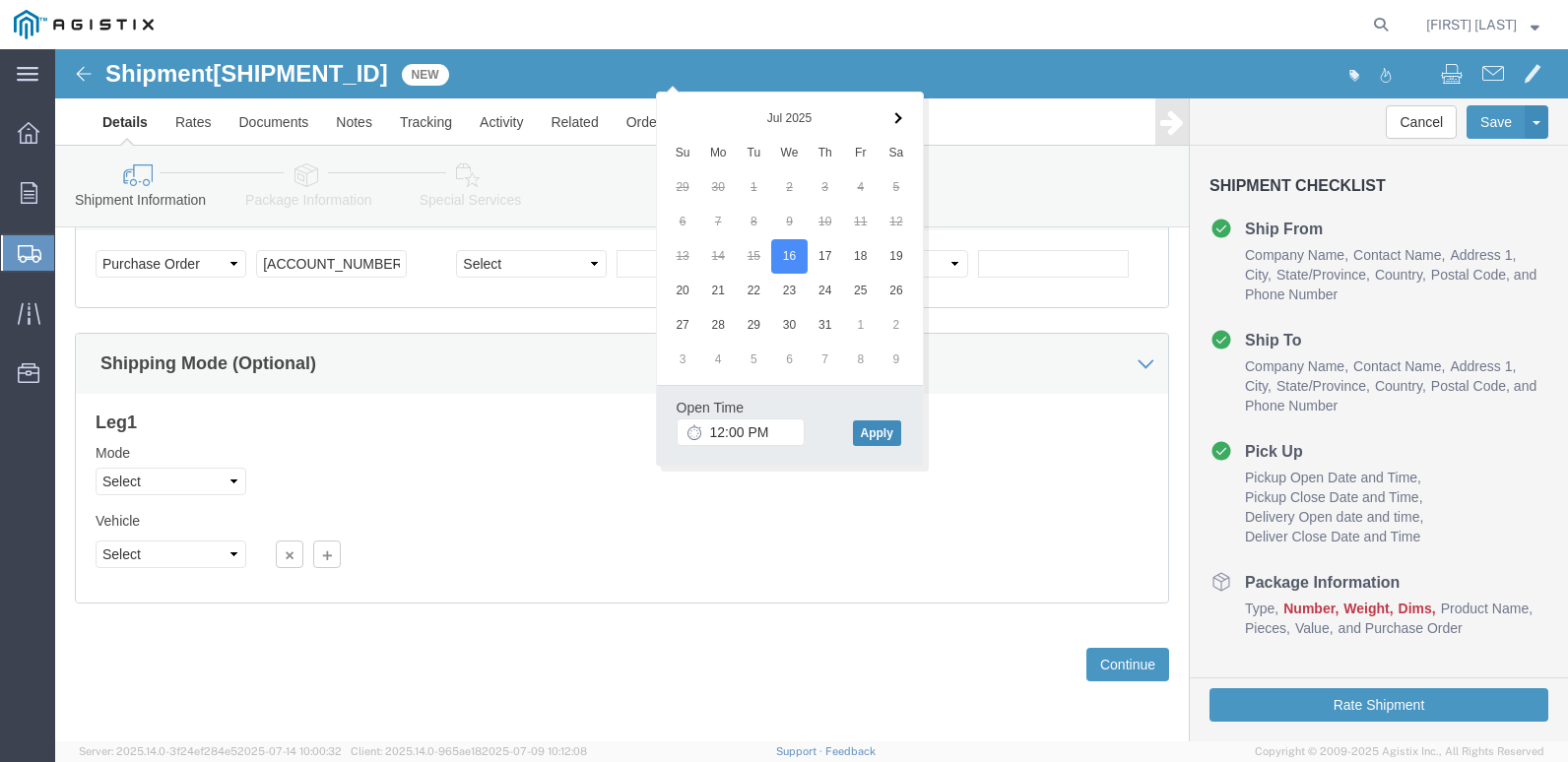 click on "Apply" 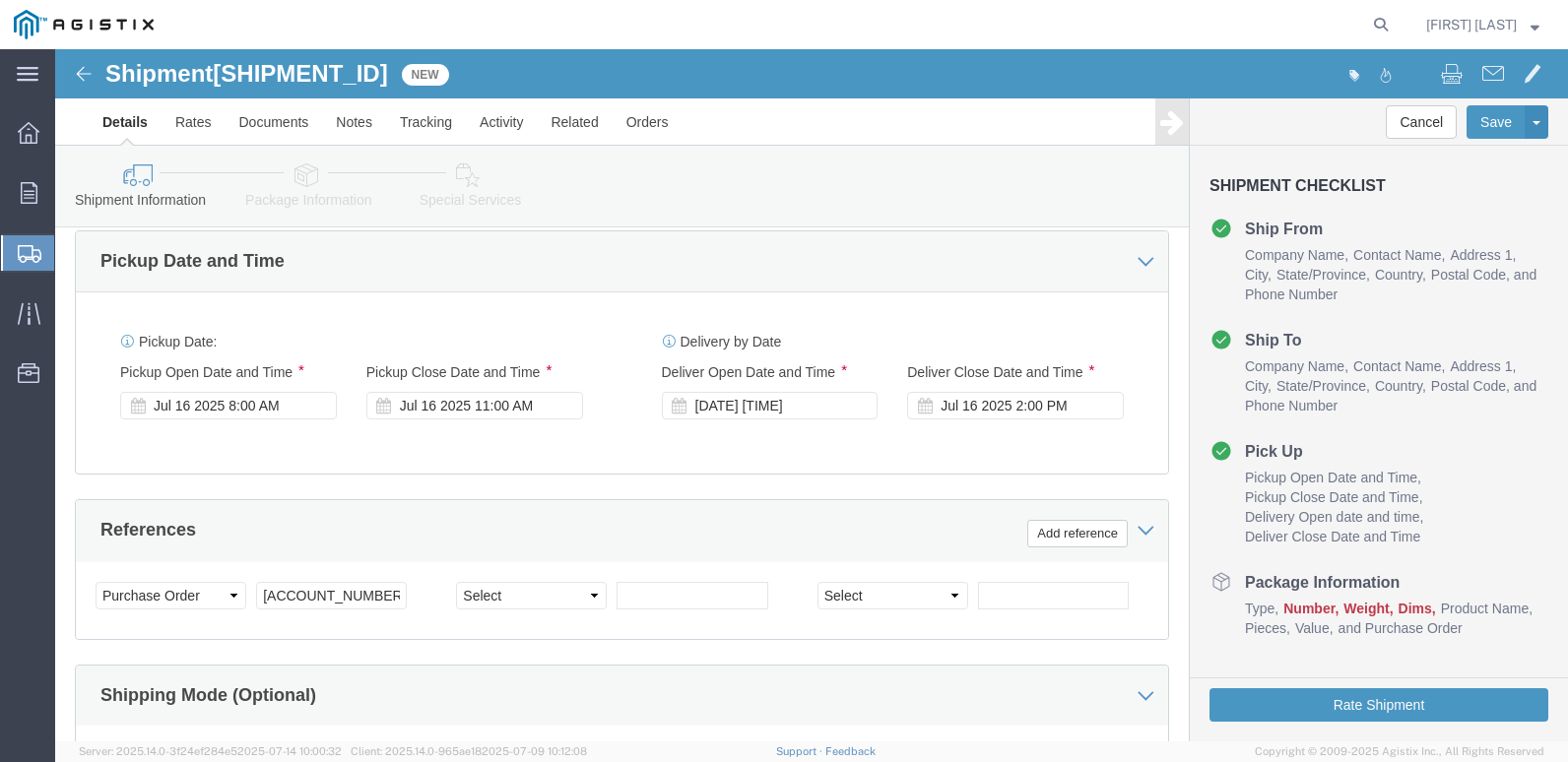 scroll, scrollTop: 782, scrollLeft: 0, axis: vertical 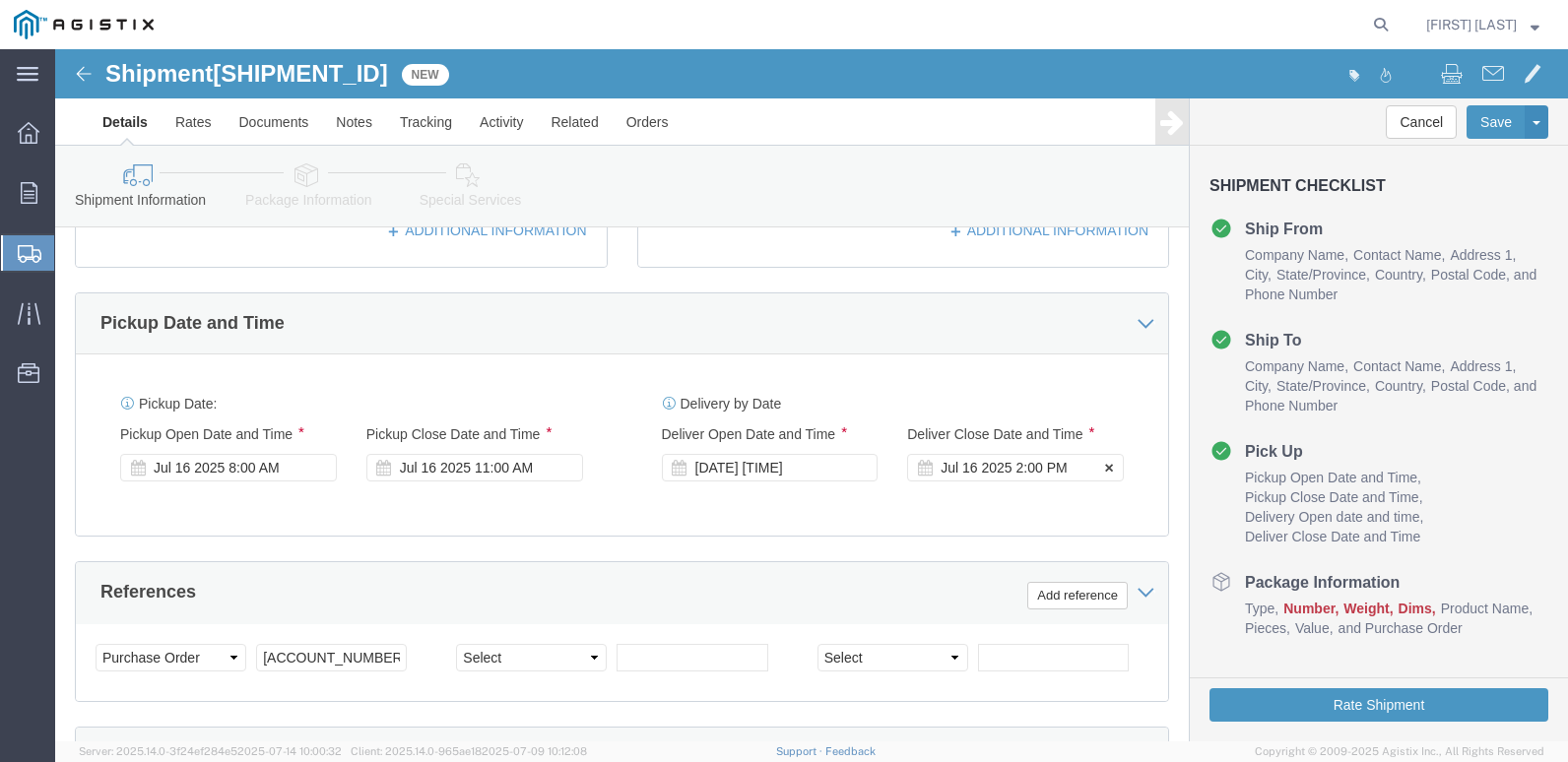 click on "Jul 16 2025 2:00 PM" 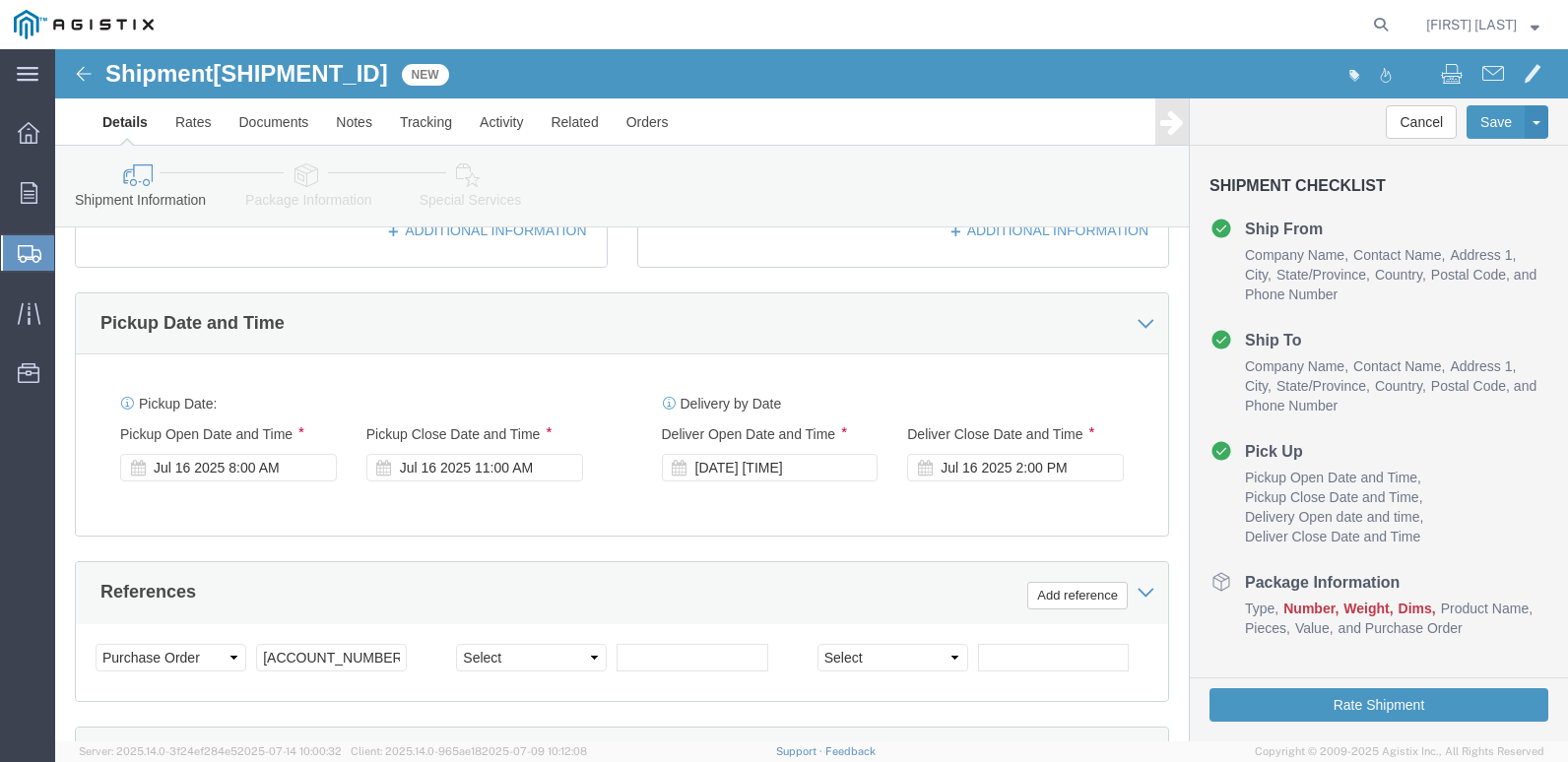 scroll, scrollTop: 1175, scrollLeft: 0, axis: vertical 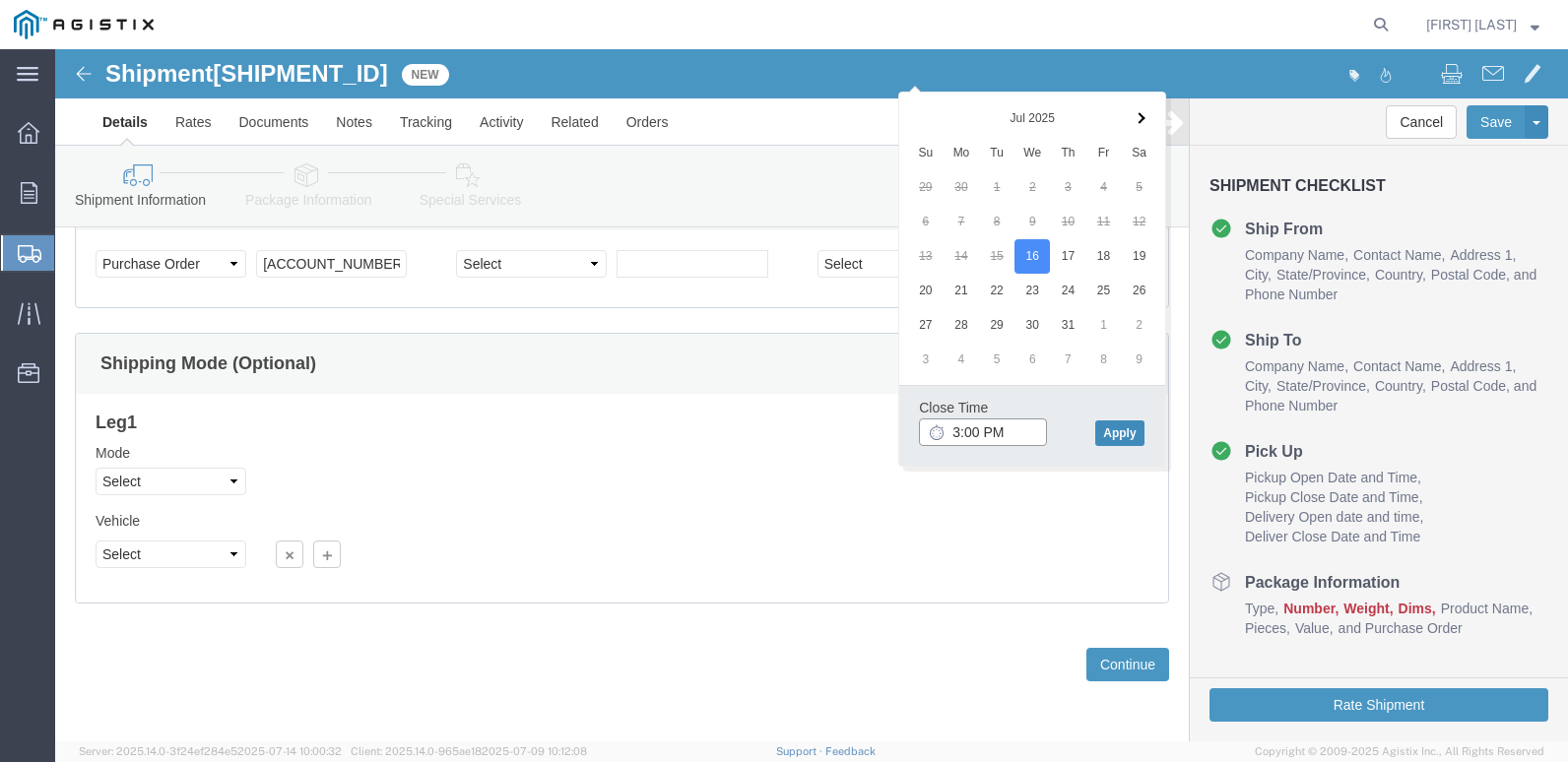type on "3:00 PM" 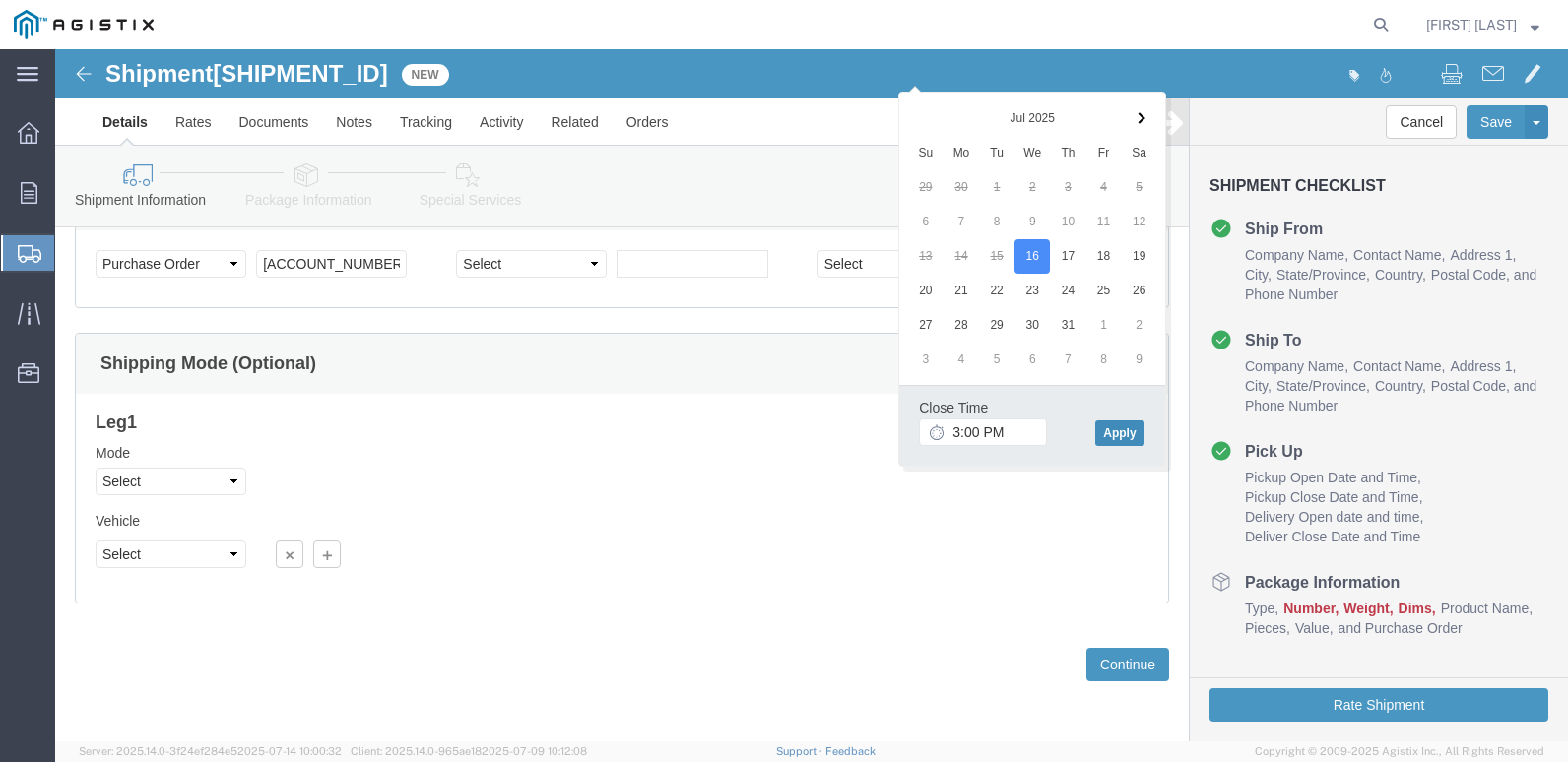 click on "Apply" 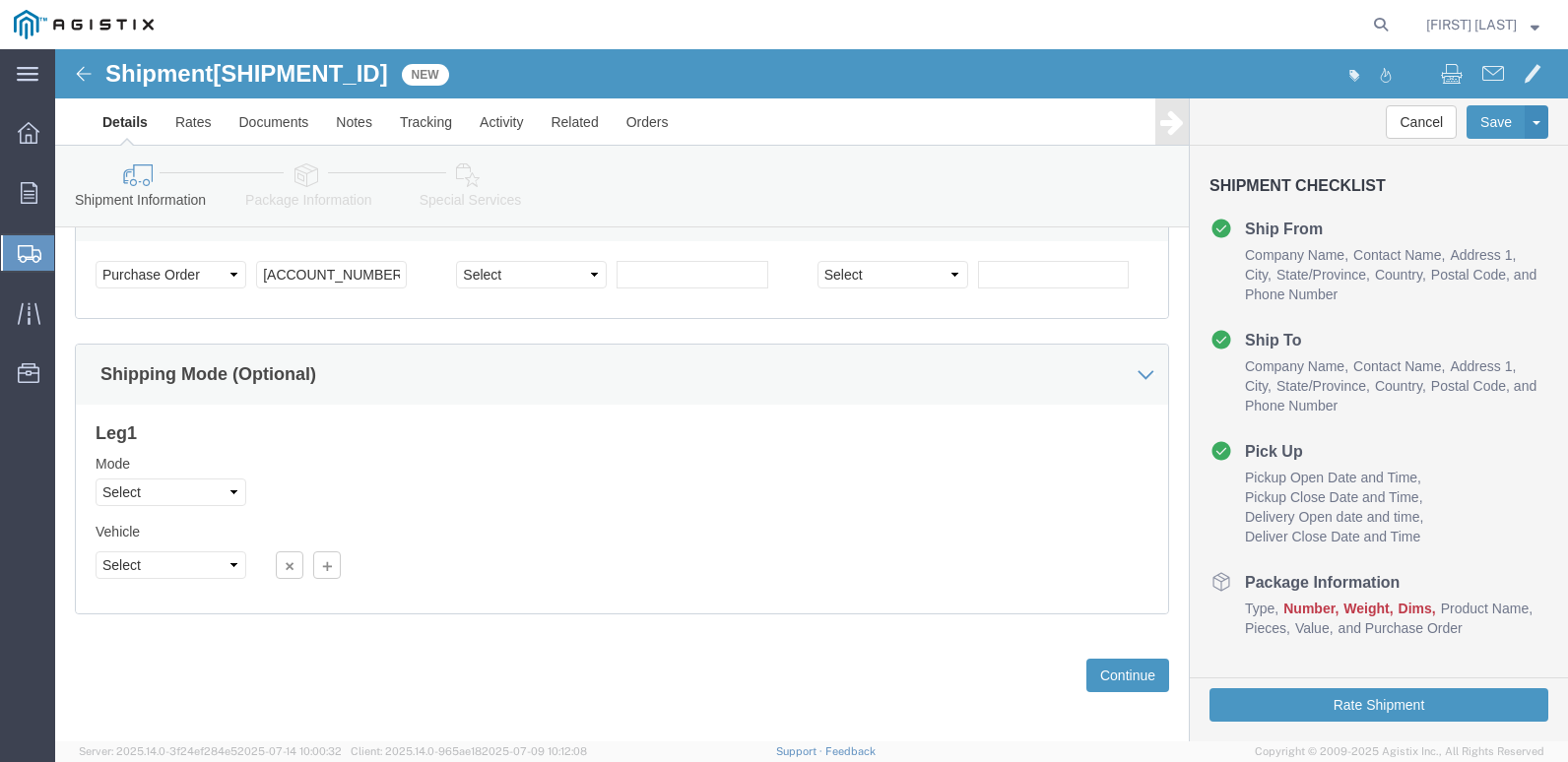 scroll, scrollTop: 1175, scrollLeft: 0, axis: vertical 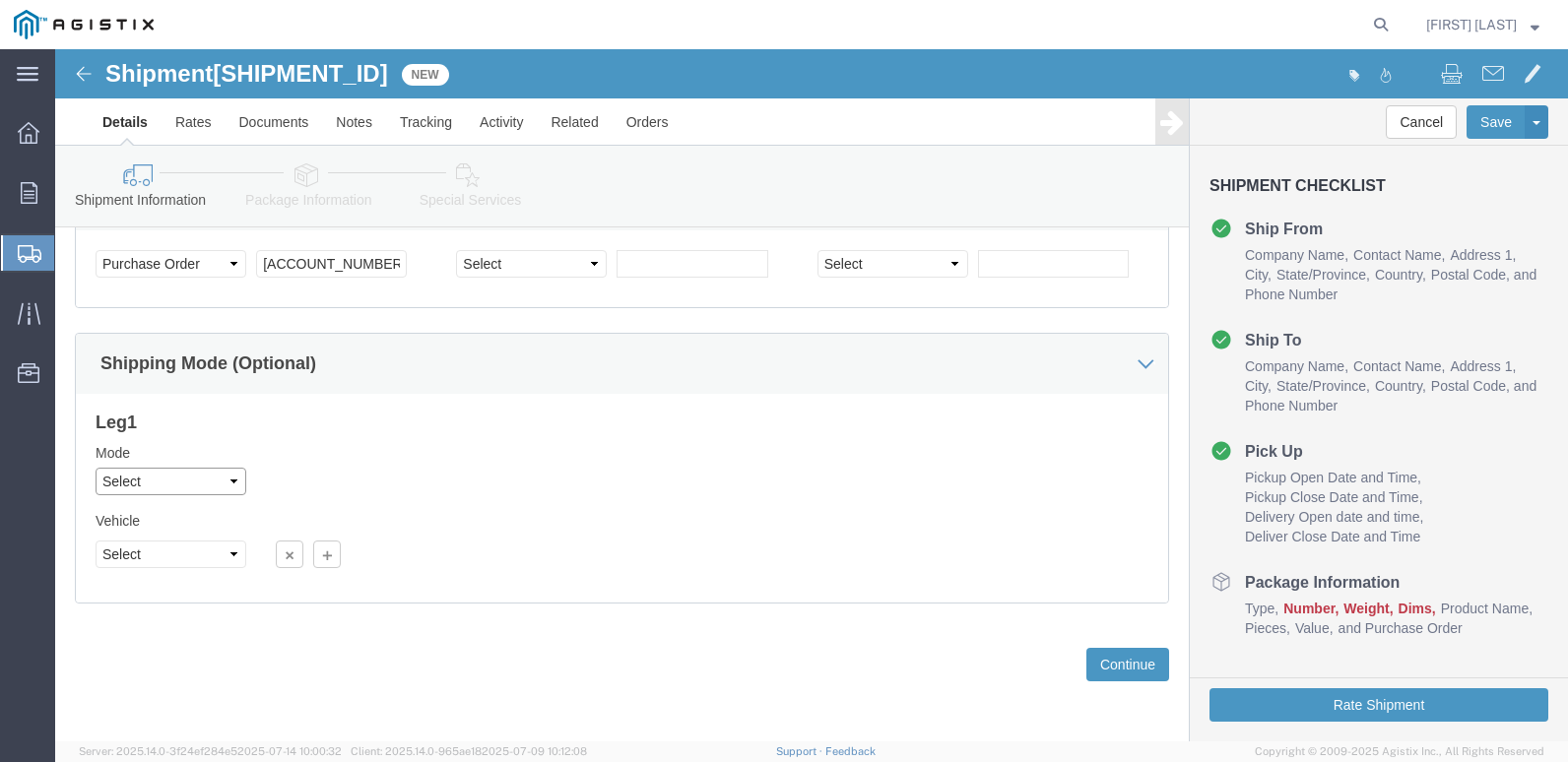 click on "Select Air Less than Truckload Multi-Leg Ocean Freight Rail Small Parcel Truckload" 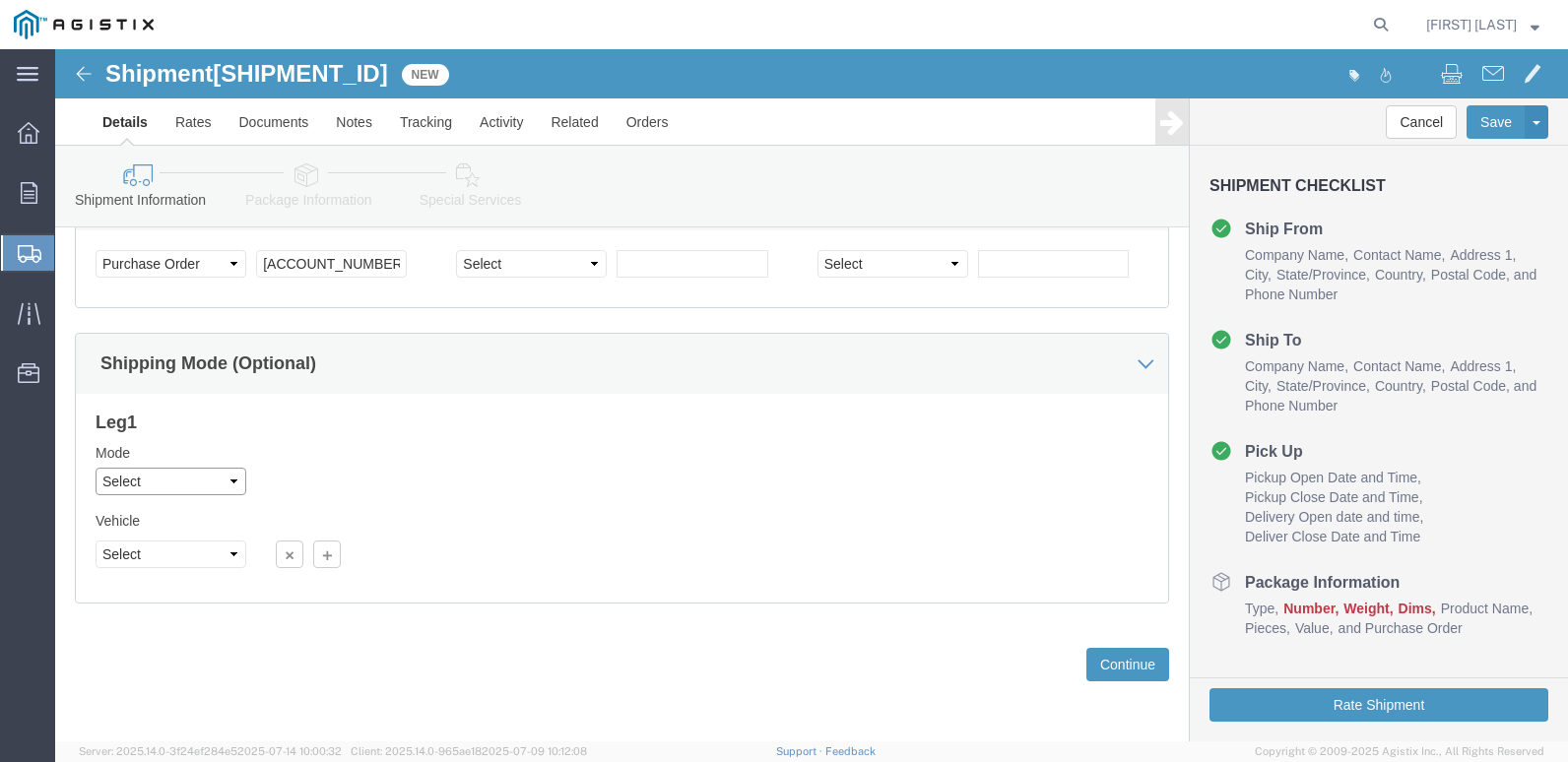 select on "TL" 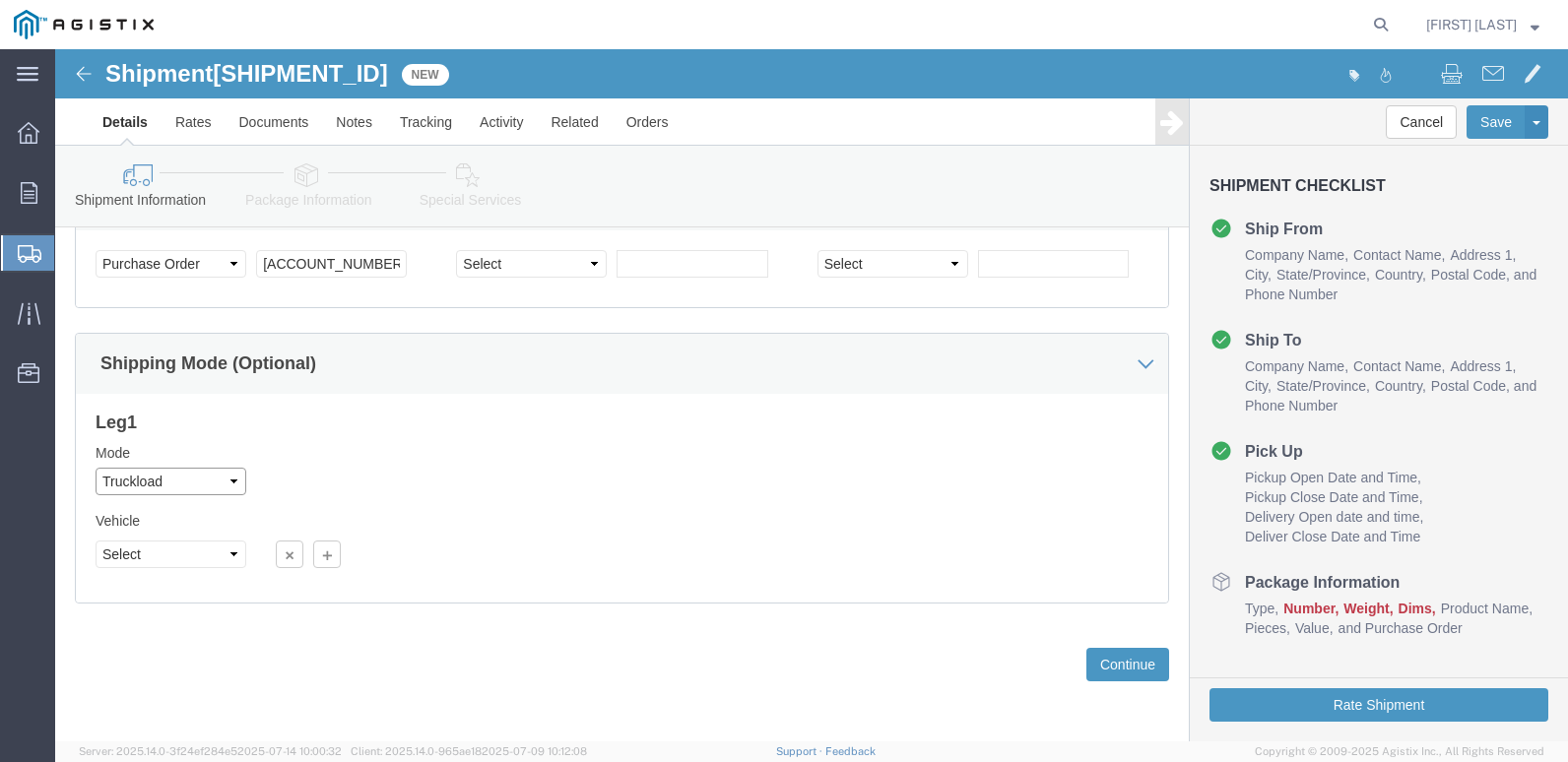 click on "Select Air Less than Truckload Multi-Leg Ocean Freight Rail Small Parcel Truckload" 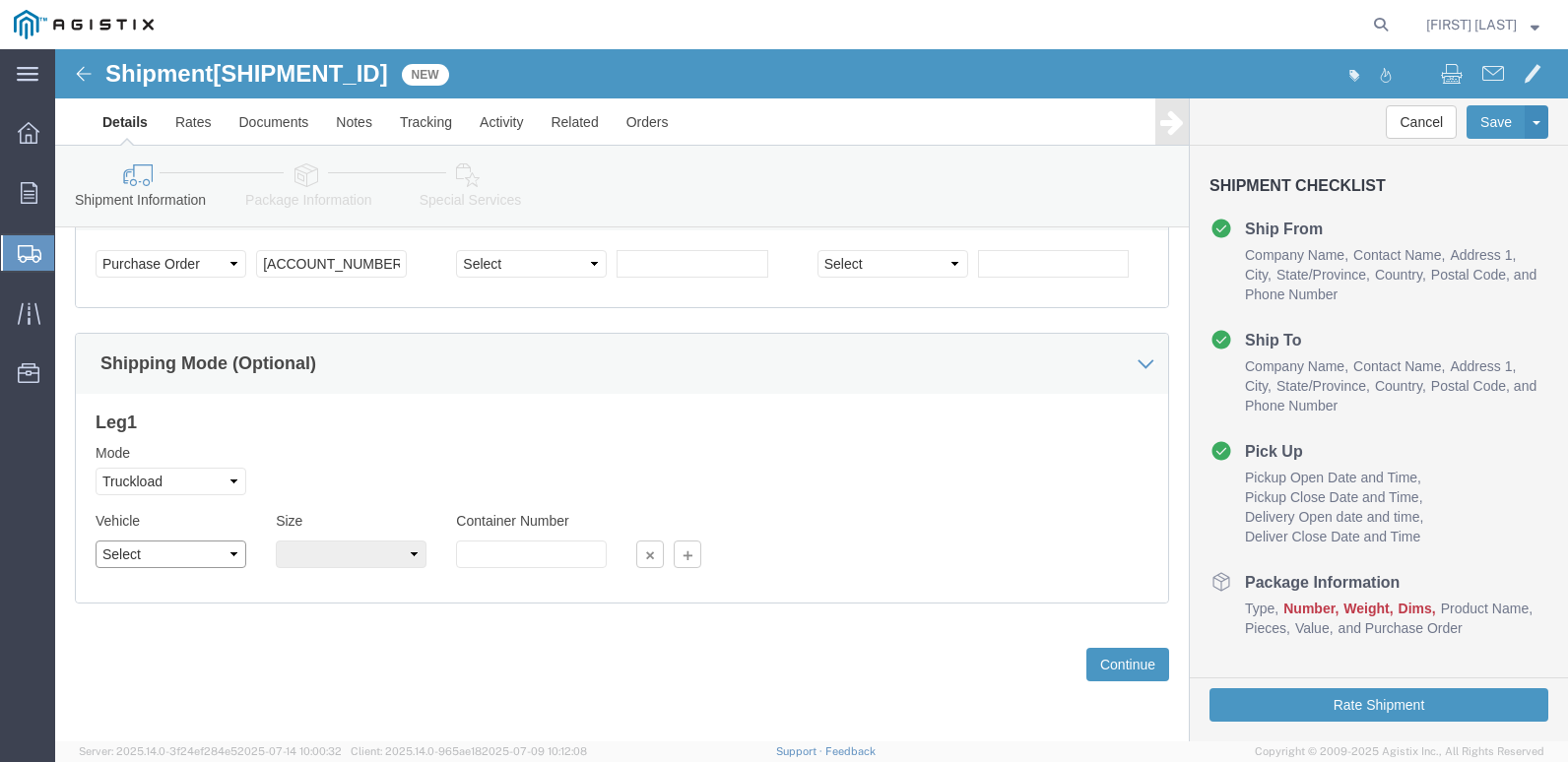 click on "Select 1-Ton (PSS) 10 Wheel 10 Yard Dump Truck 20 Yard Dump Truck Bobtail Bottom Dump Box Van Container Truck Curtain side DBL Bottom Dromedary Dry Bulk Tanker Dump End Dump Flat Bed Low Boy Lowboy 4-Axle Lowboy 5-Axle Muck Out - Mini excavator Padded Van line Pickup Pickup Truck (1 ton) Pickup Truck (2 ton) Pickup/PSS Portable Sub and Dredge Puri-Vac Refrigerated Trailer Resin Resin Car Rocket Launcher Roll-Off Truck Semi Bottom Standard Dry Van Step Deck Straight Super 10 Super Dump Tanker Transfer Truck Vacuum Truck" 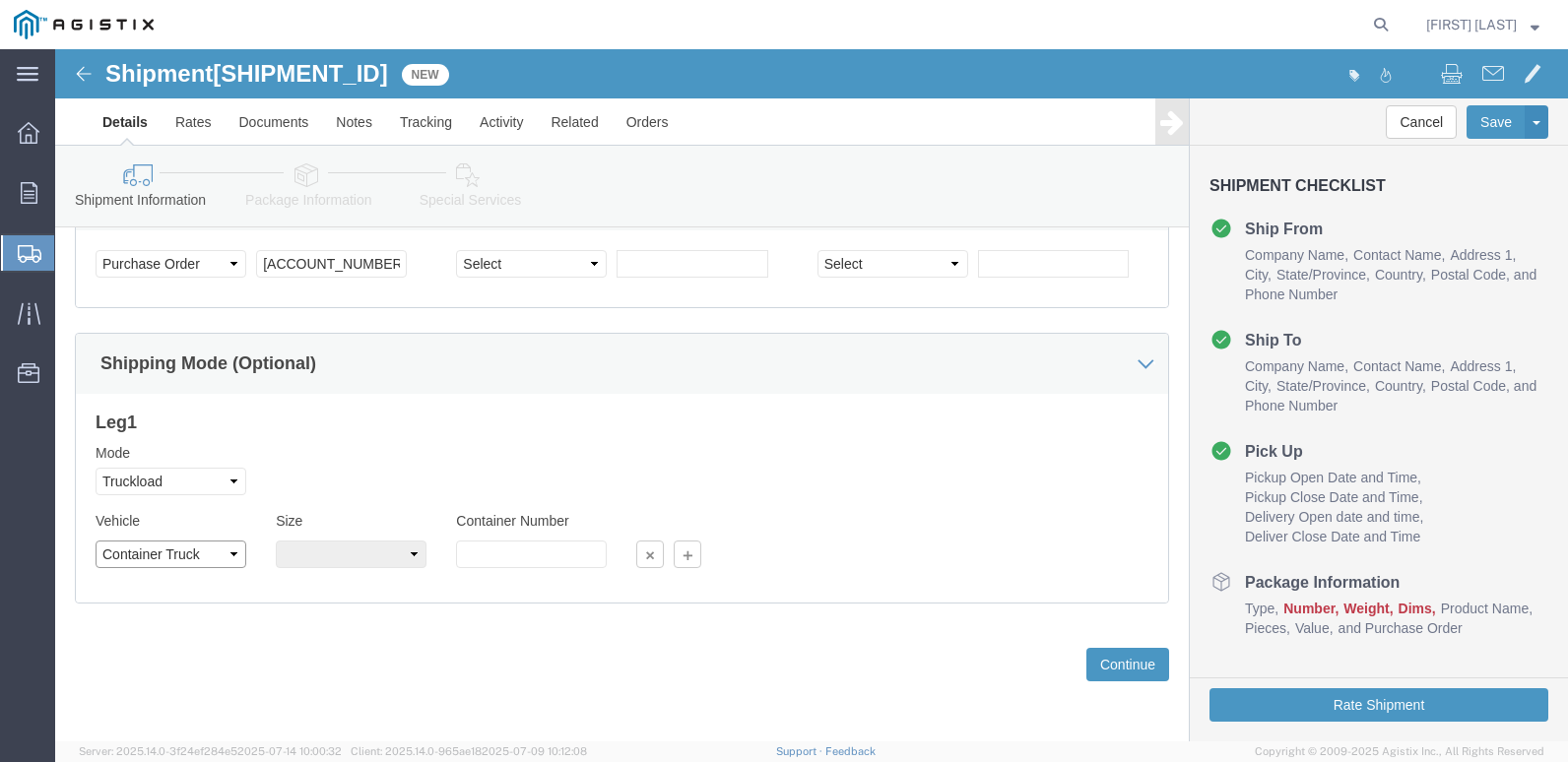 click on "Select 1-Ton (PSS) 10 Wheel 10 Yard Dump Truck 20 Yard Dump Truck Bobtail Bottom Dump Box Van Container Truck Curtain side DBL Bottom Dromedary Dry Bulk Tanker Dump End Dump Flat Bed Low Boy Lowboy 4-Axle Lowboy 5-Axle Muck Out - Mini excavator Padded Van line Pickup Pickup Truck (1 ton) Pickup Truck (2 ton) Pickup/PSS Portable Sub and Dredge Puri-Vac Refrigerated Trailer Resin Resin Car Rocket Launcher Roll-Off Truck Semi Bottom Standard Dry Van Step Deck Straight Super 10 Super Dump Tanker Transfer Truck Vacuum Truck" 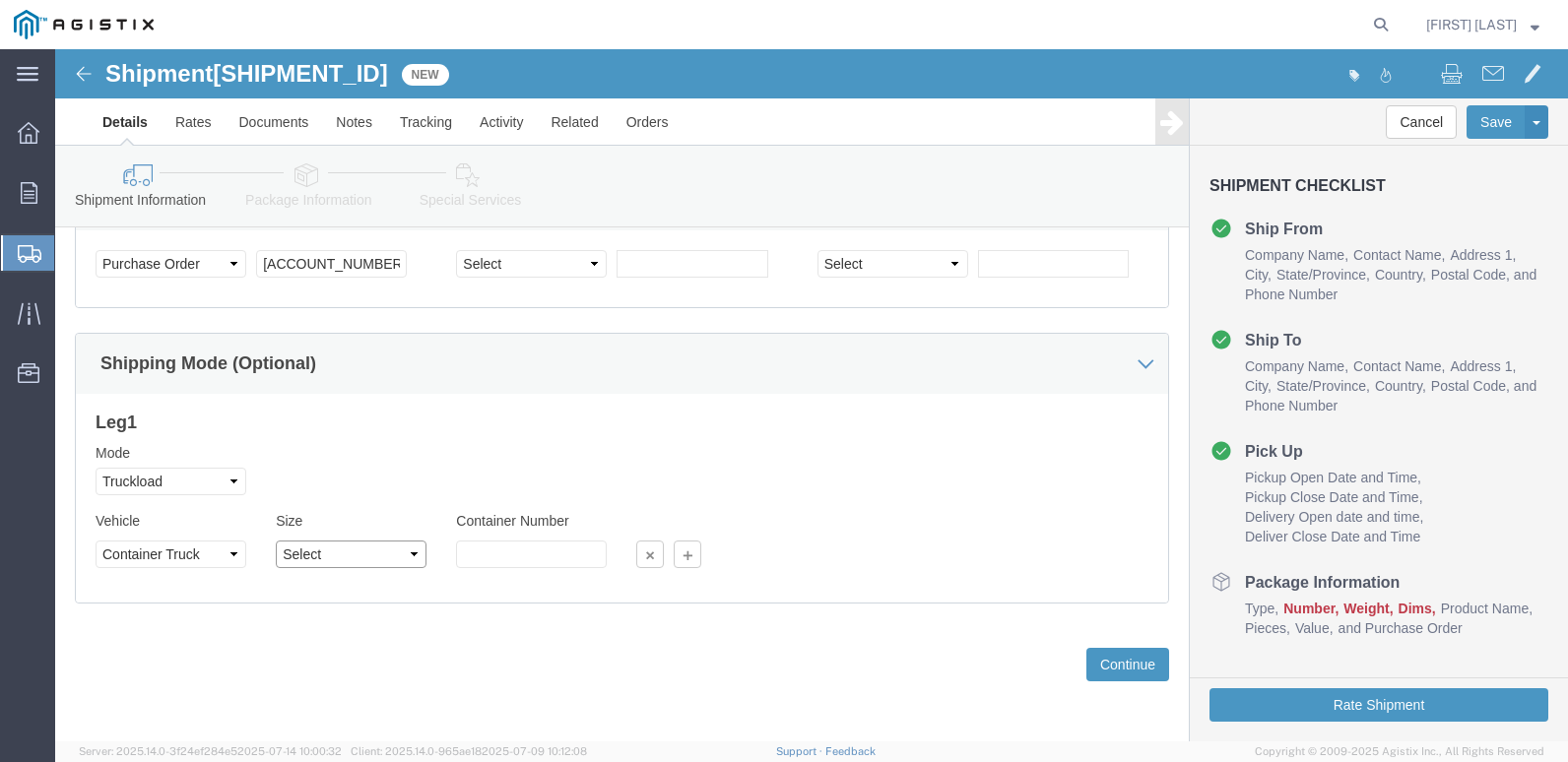 click on "Select 40 Feet 20 Feet 45 Feet 35 Feet 28 Feet 53 Feet 48 Feet" 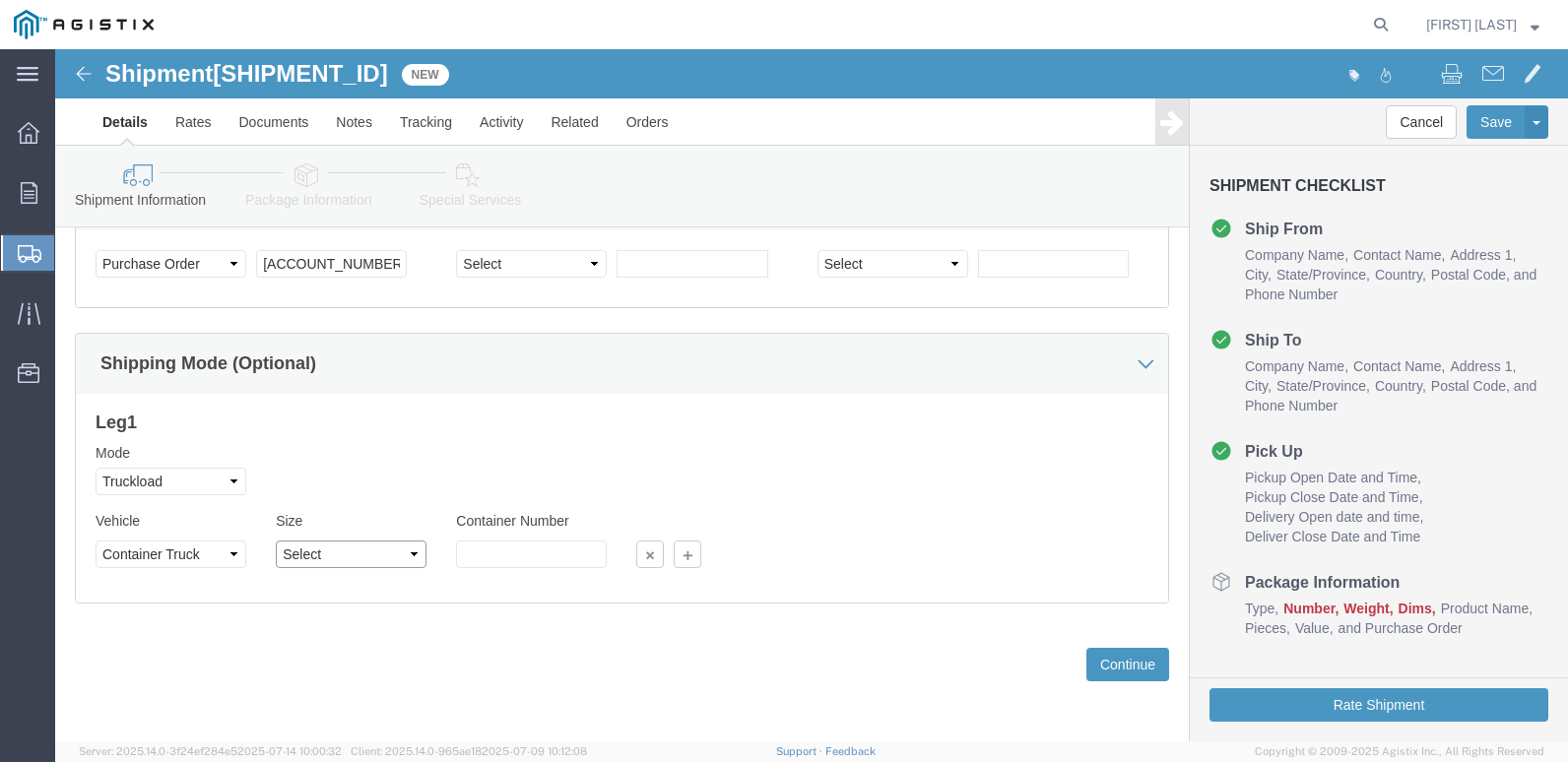 select on "53FT" 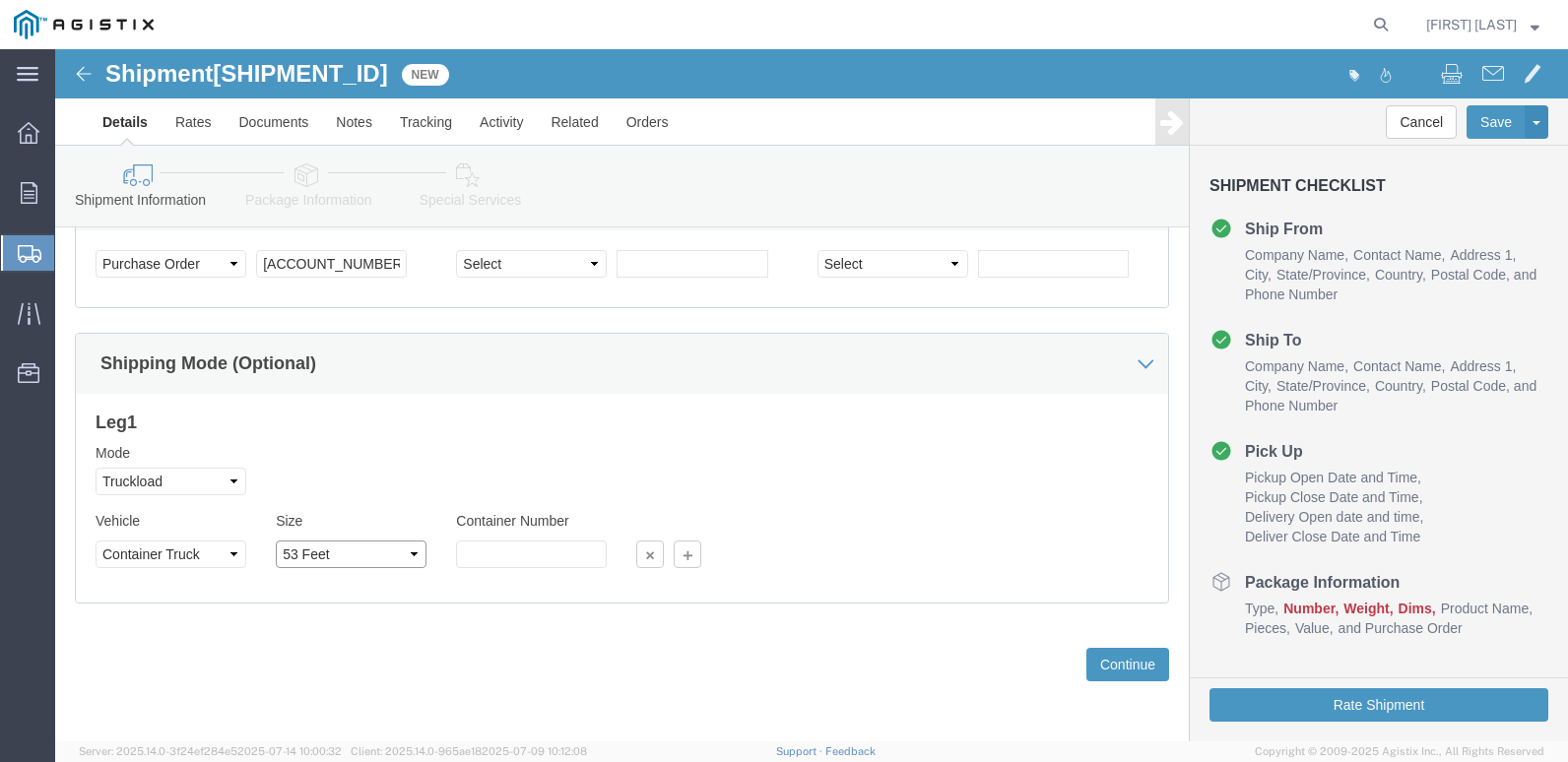 click on "Select 40 Feet 20 Feet 45 Feet 35 Feet 28 Feet 53 Feet 48 Feet" 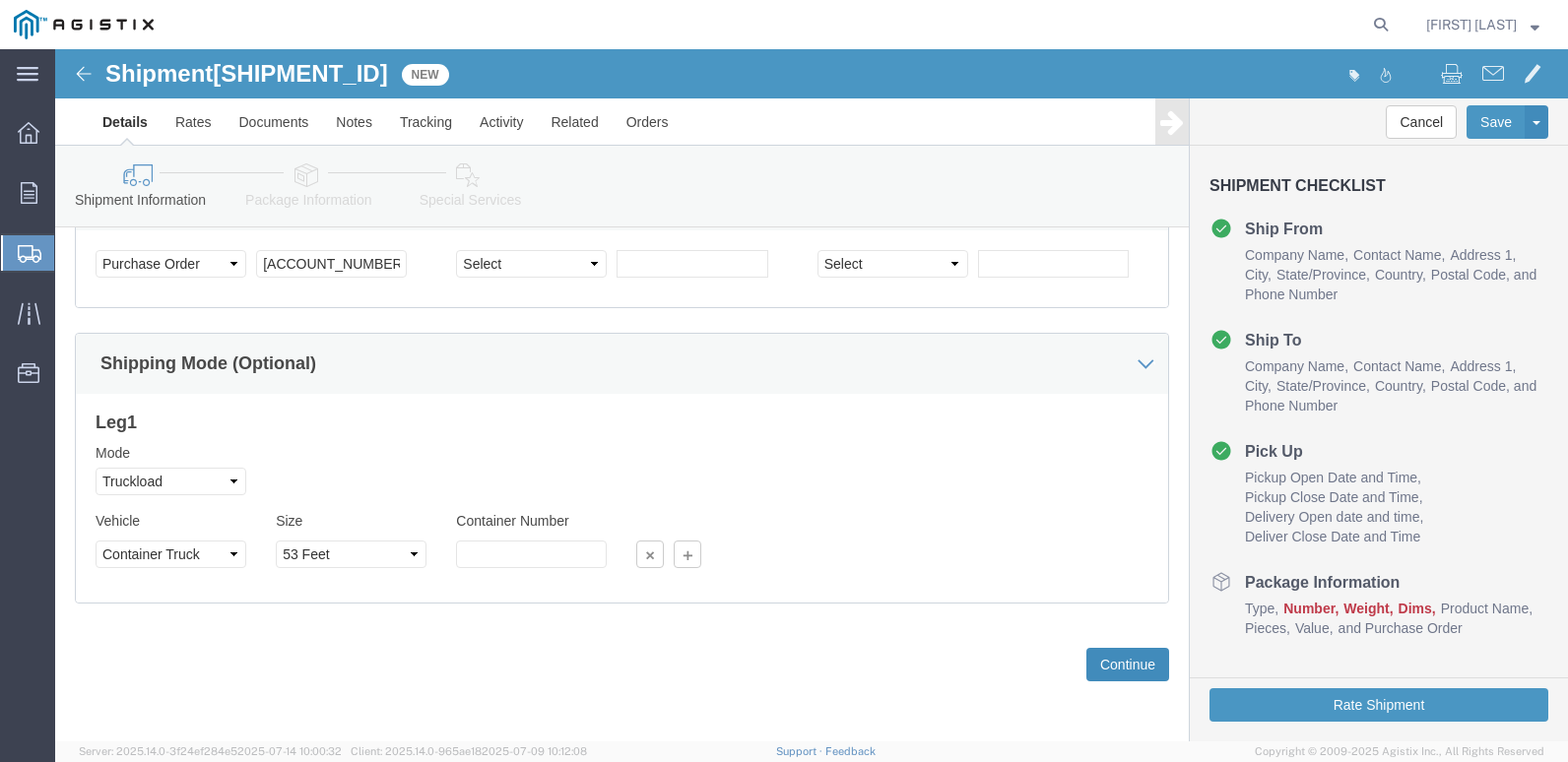 click on "Continue" 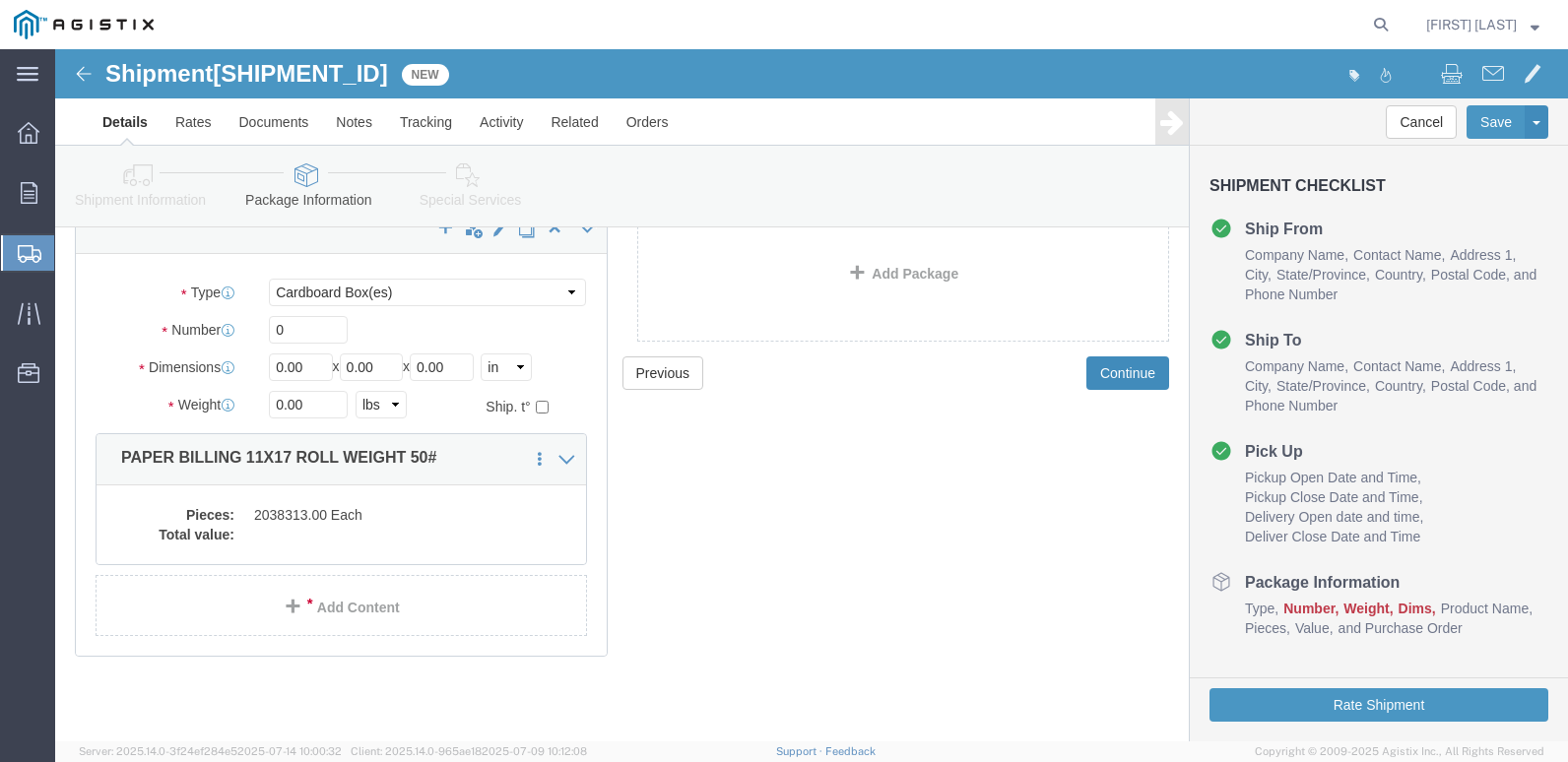 scroll, scrollTop: 0, scrollLeft: 0, axis: both 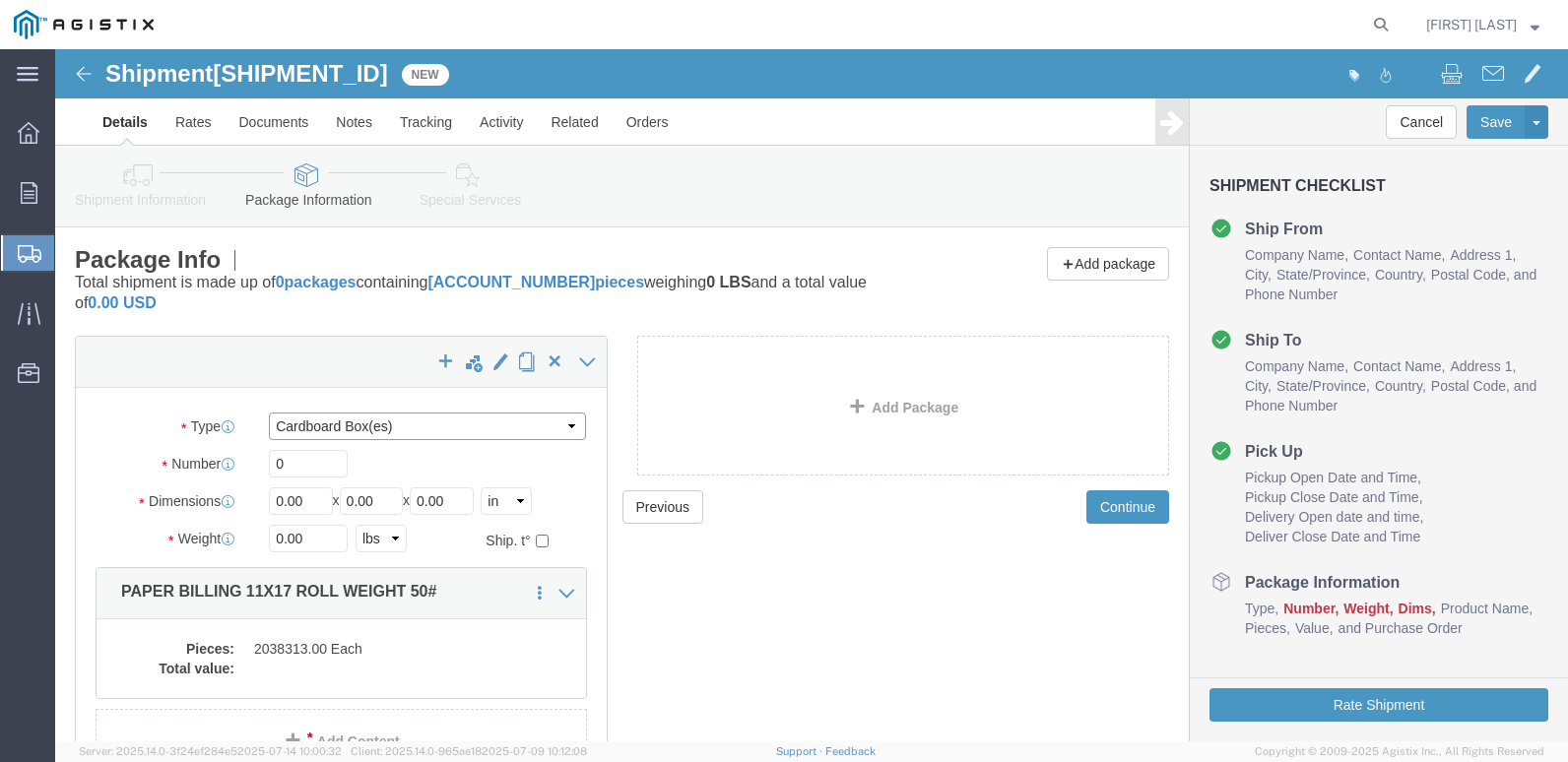 click on "Select Bulk Bundle(s) Cardboard Box(es) Carton(s) Crate(s) Drum(s) (Fiberboard) Drum(s) (Metal) Drum(s) (Plastic) Envelope Naked Cargo (UnPackaged) Pallet(s) Oversized (Not Stackable) Pallet(s) Oversized (Stackable) Pallet(s) Standard (Not Stackable) Pallet(s) Standard (Stackable) Roll(s) Your Packaging" 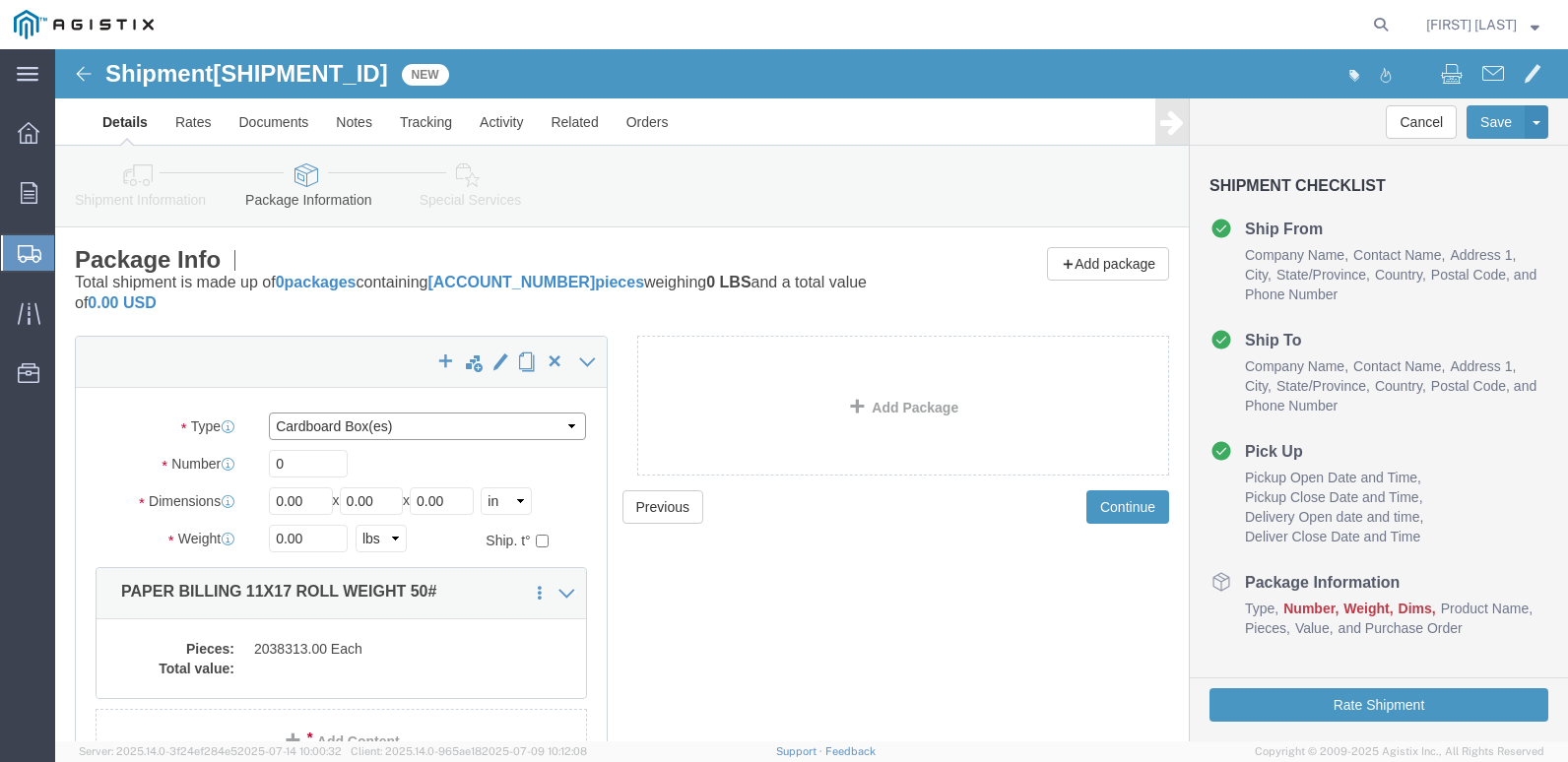 select on "ROLL" 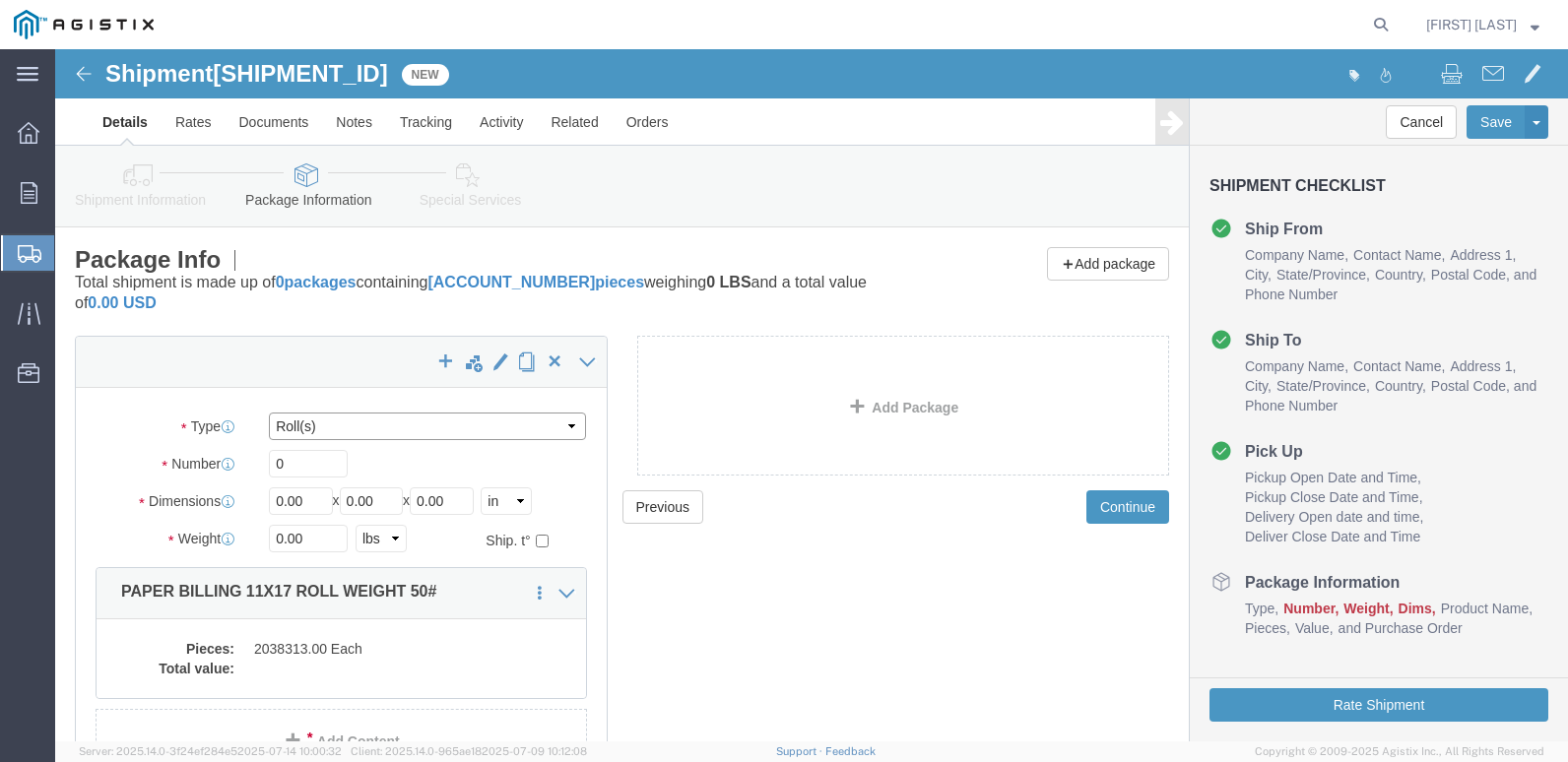 click on "Select Bulk Bundle(s) Cardboard Box(es) Carton(s) Crate(s) Drum(s) (Fiberboard) Drum(s) (Metal) Drum(s) (Plastic) Envelope Naked Cargo (UnPackaged) Pallet(s) Oversized (Not Stackable) Pallet(s) Oversized (Stackable) Pallet(s) Standard (Not Stackable) Pallet(s) Standard (Stackable) Roll(s) Your Packaging" 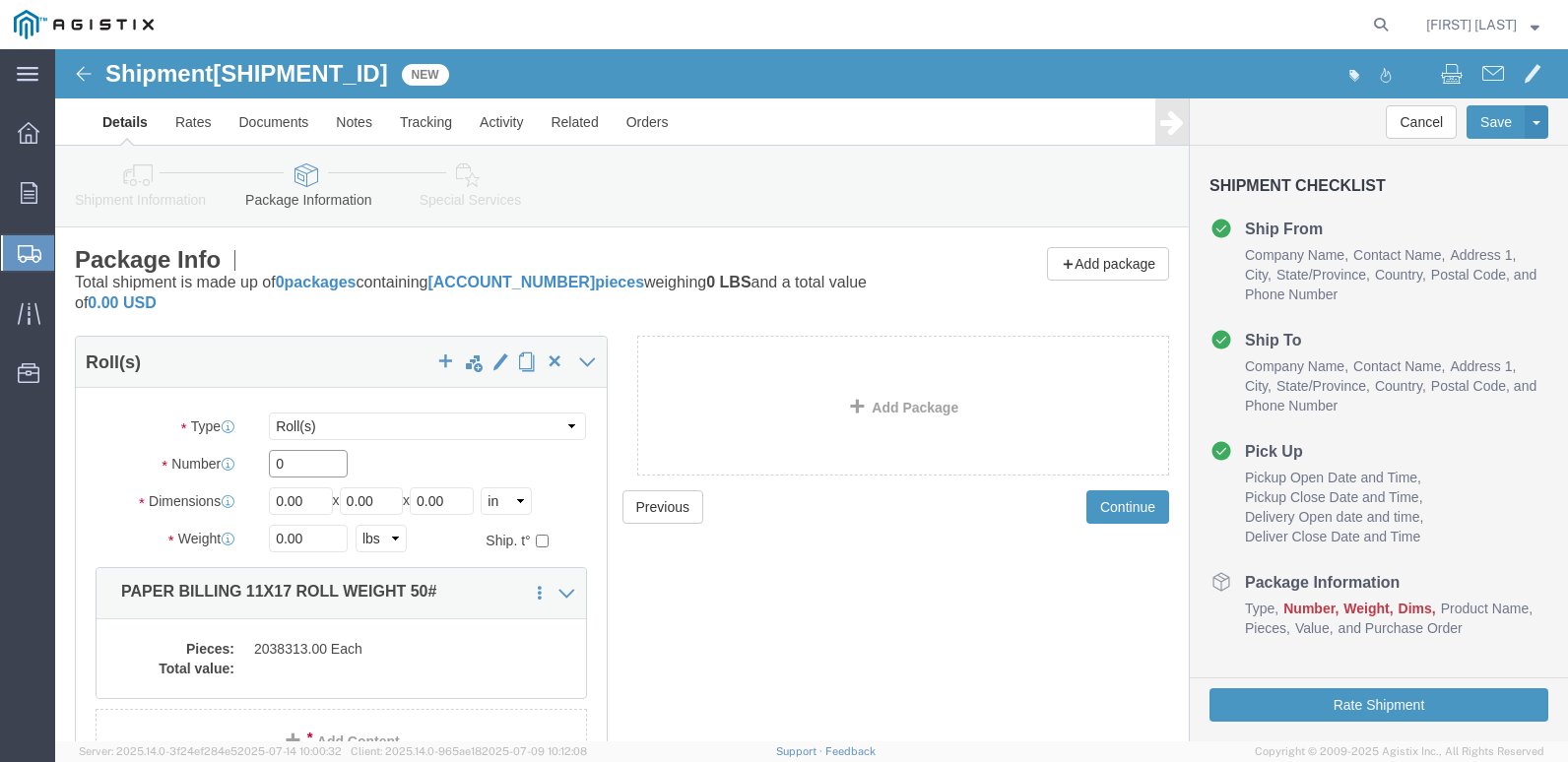 drag, startPoint x: 272, startPoint y: 417, endPoint x: 285, endPoint y: 409, distance: 15.264338 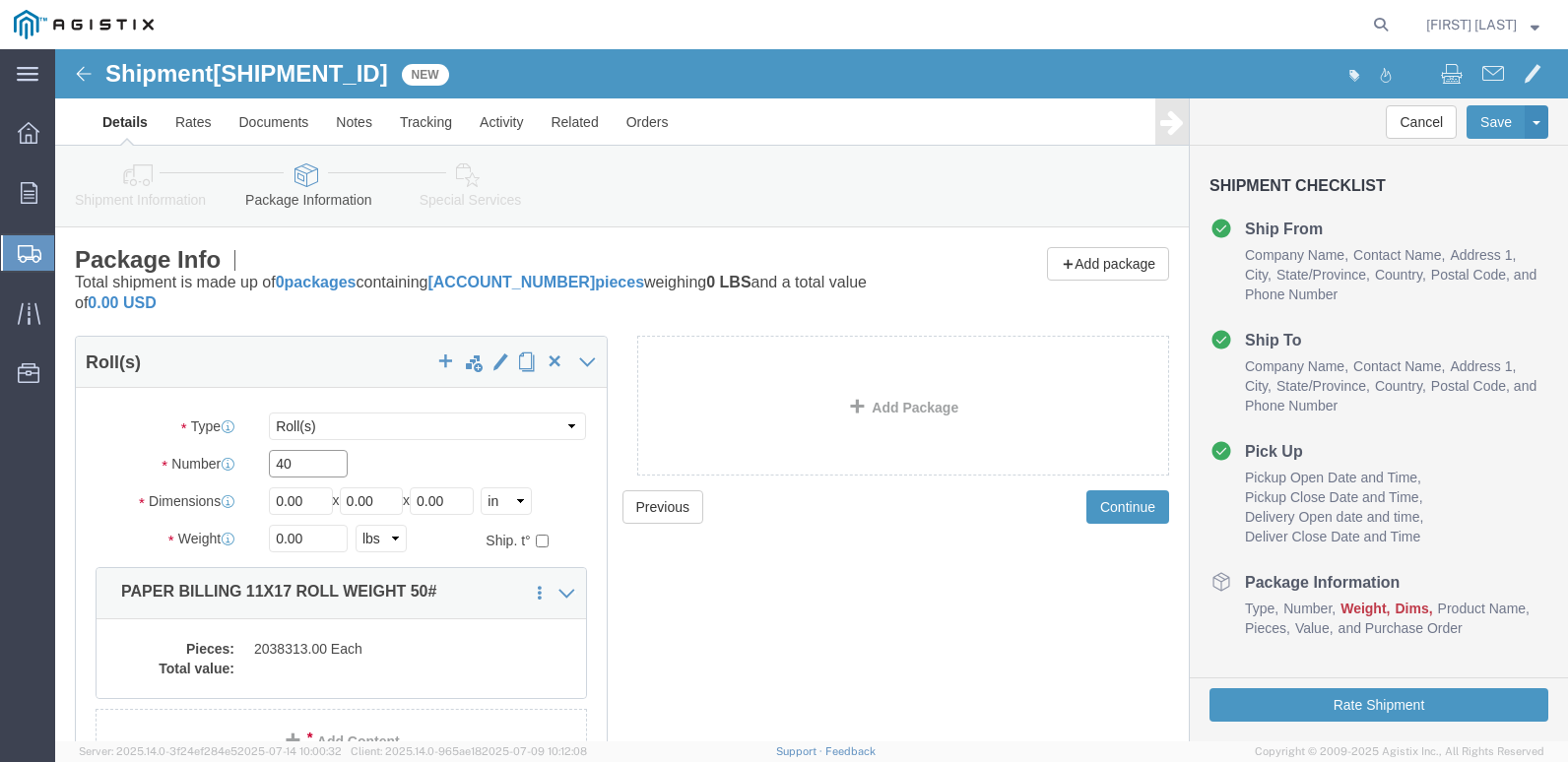 type on "40" 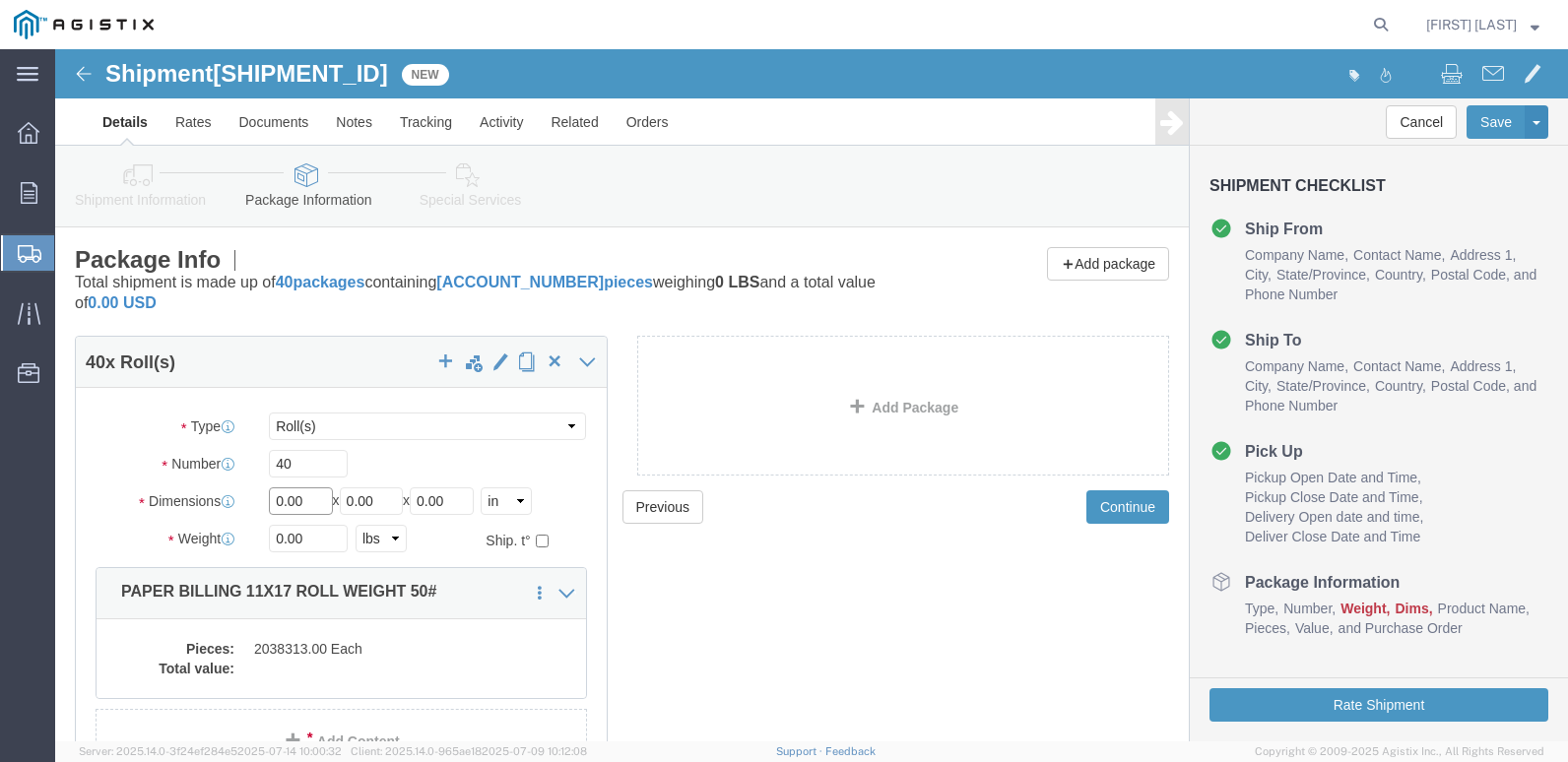 click on "0.00" 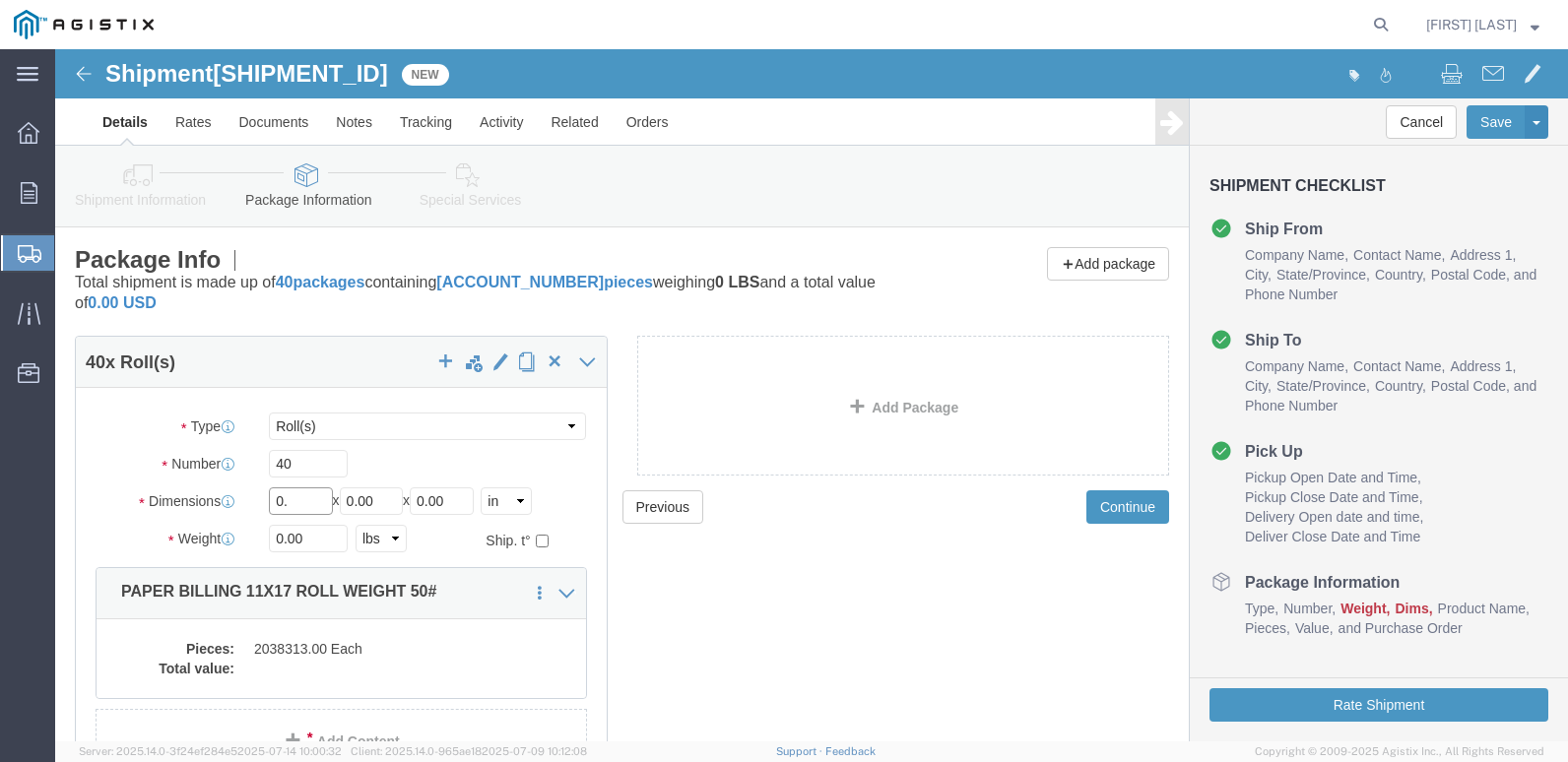 type on "0" 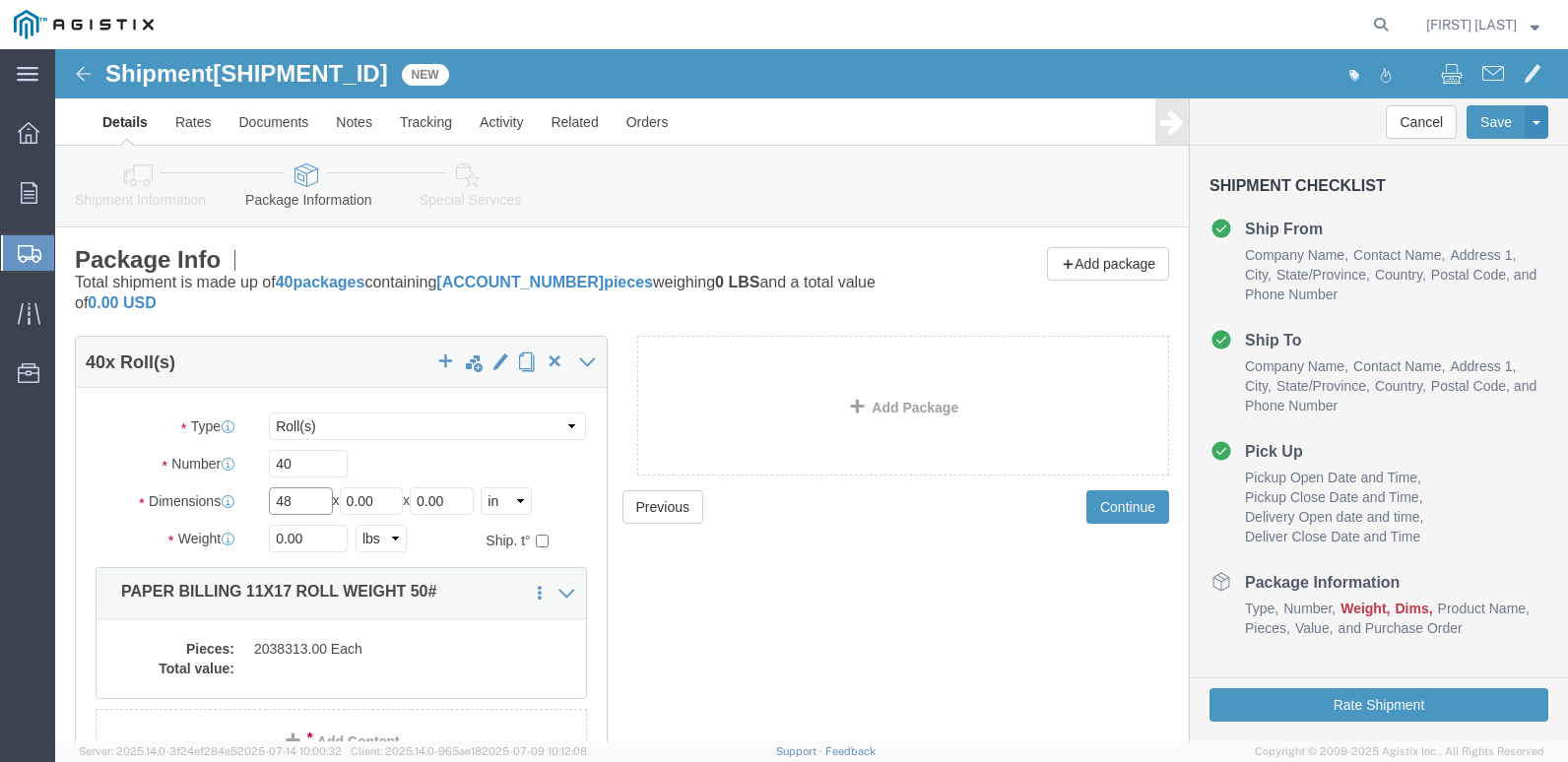 type on "48" 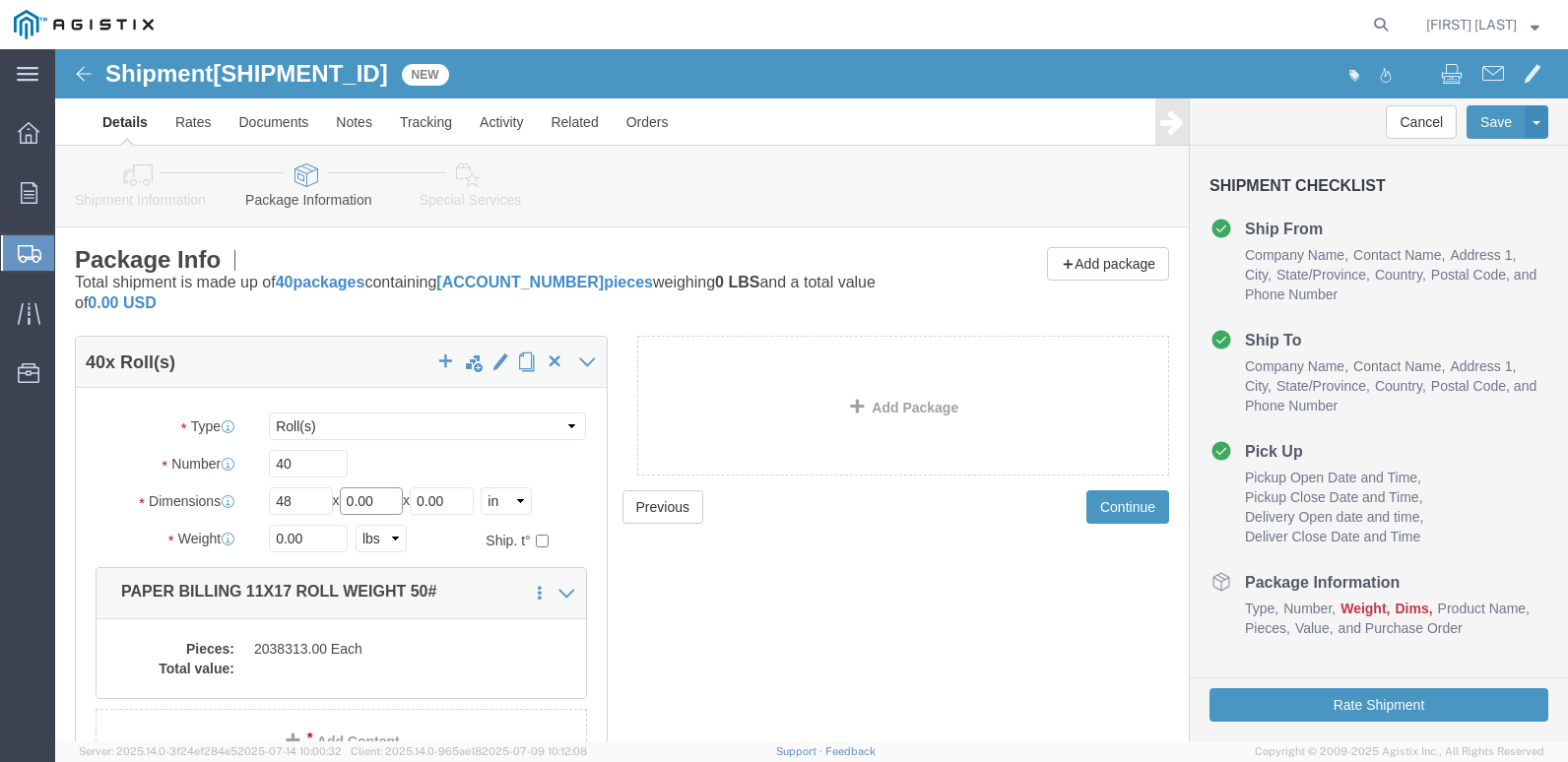 click on "0.00" 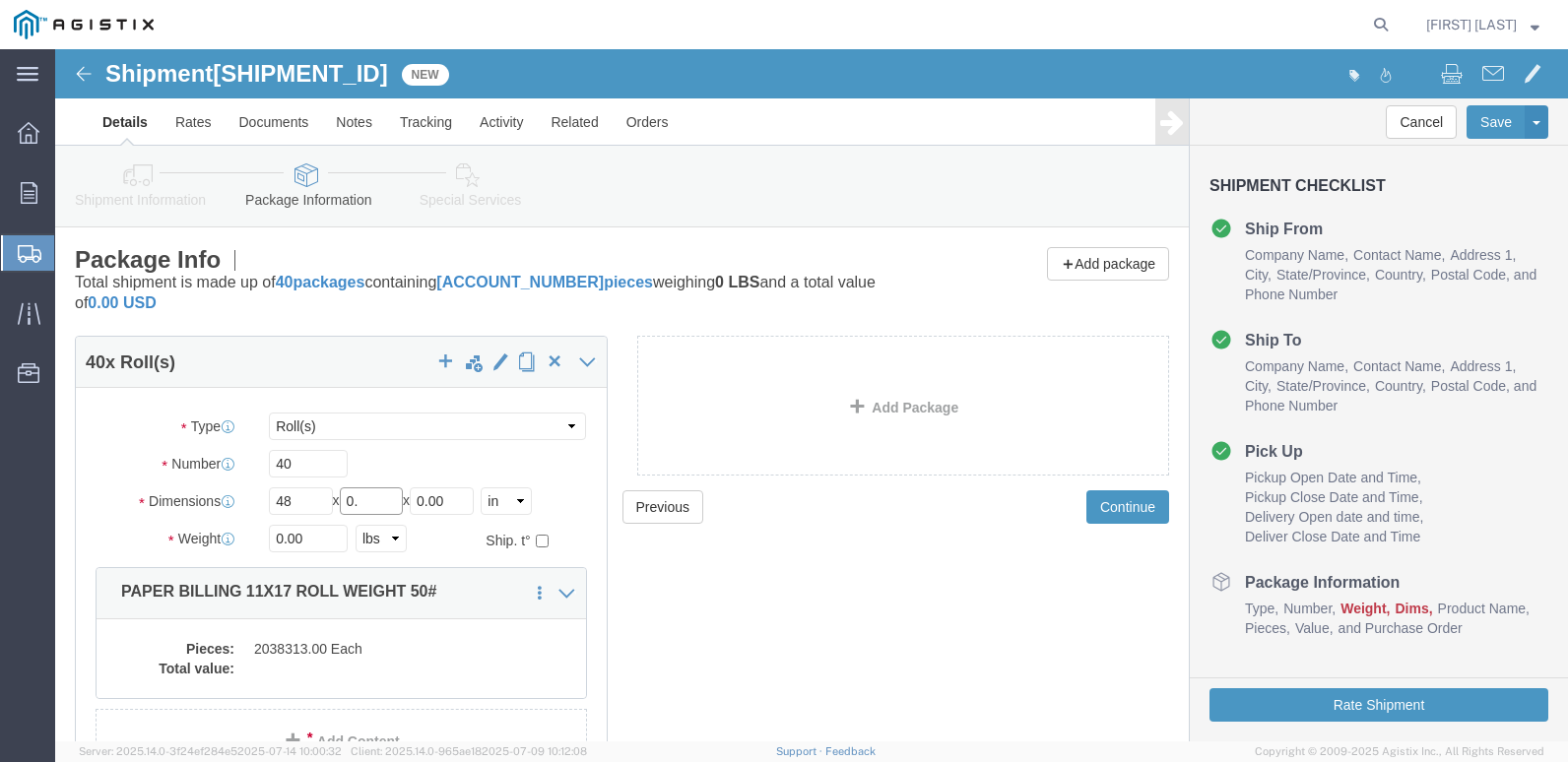 type on "0" 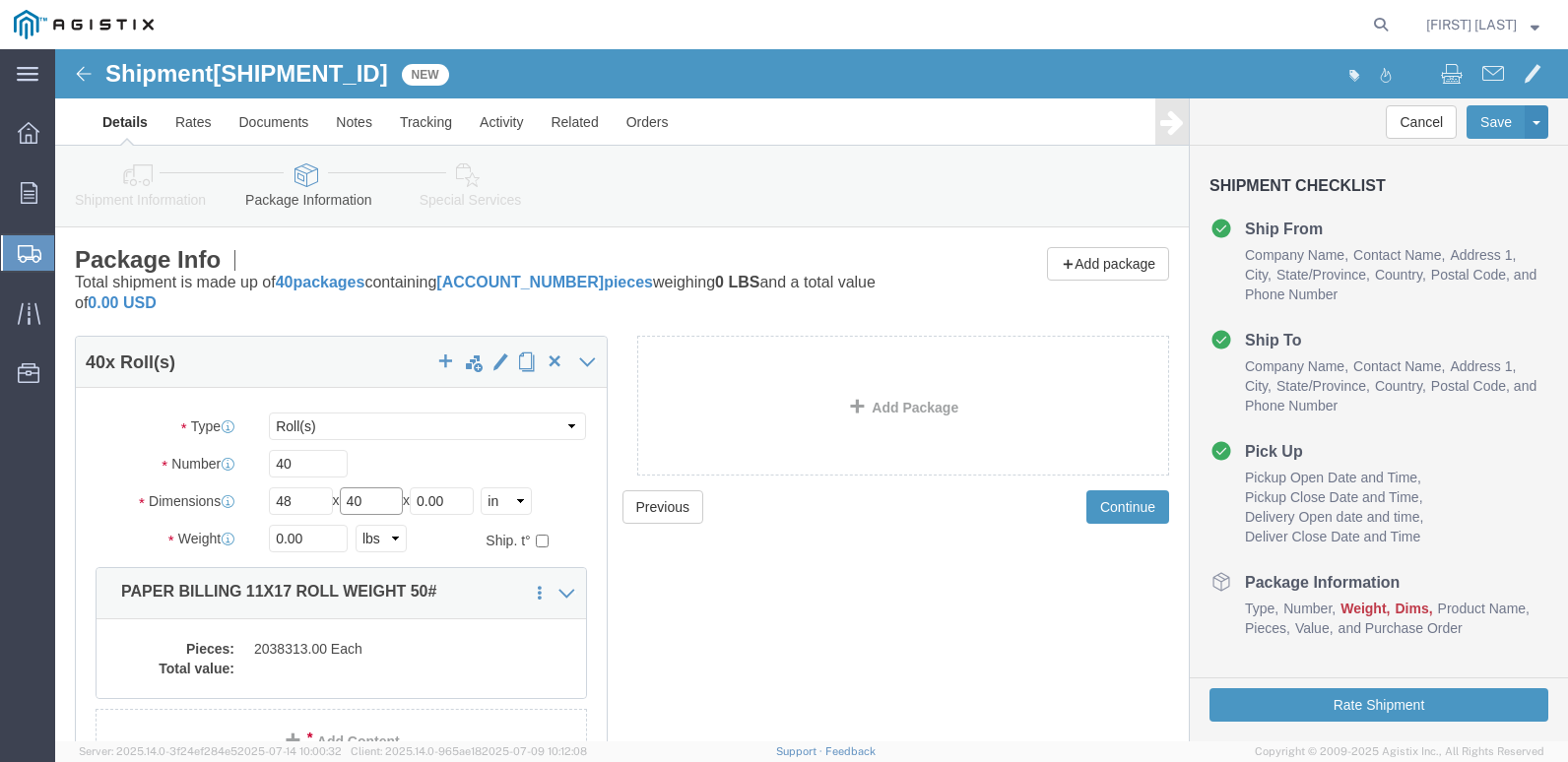 type on "40" 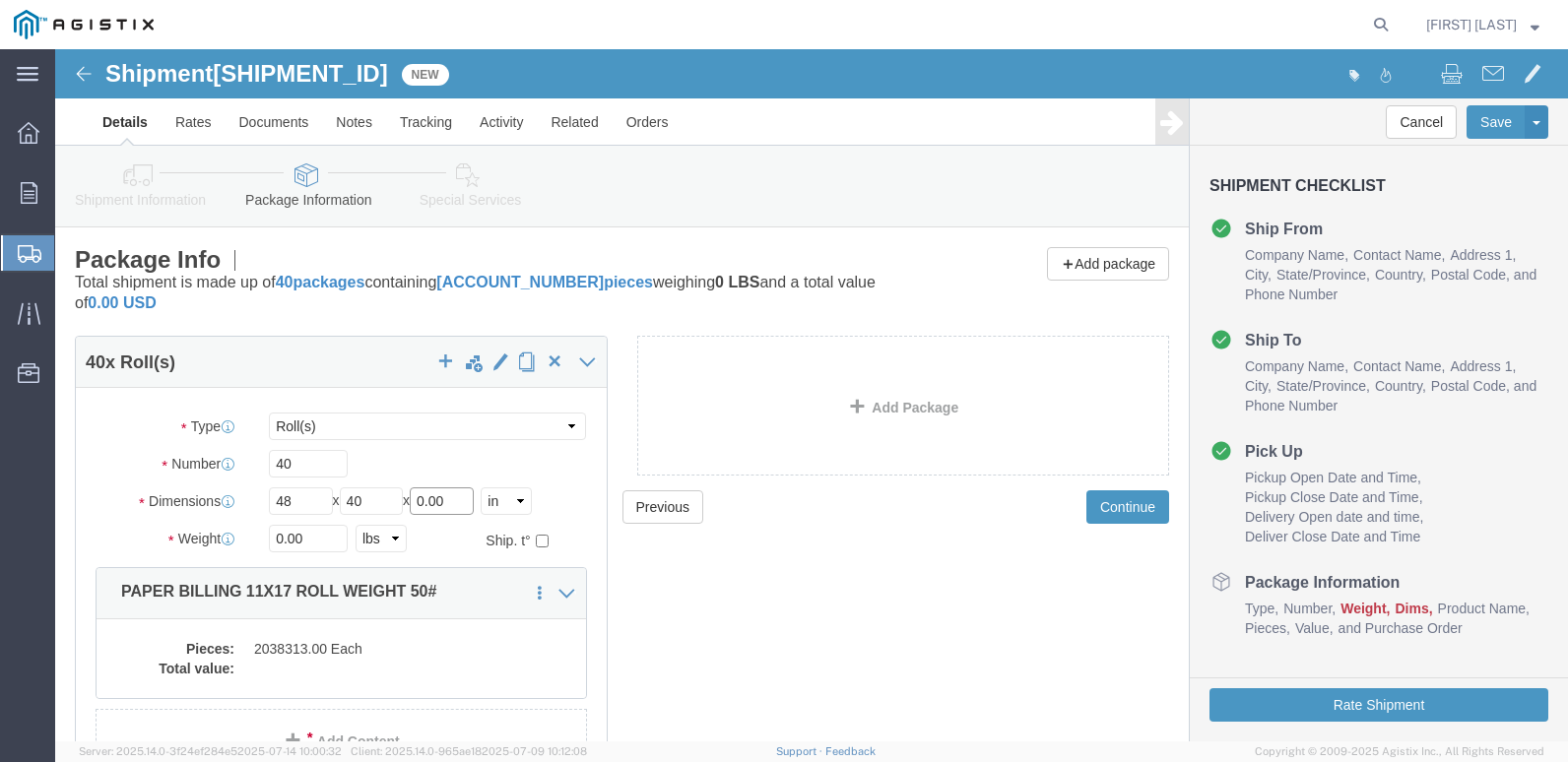 click on "0.00" 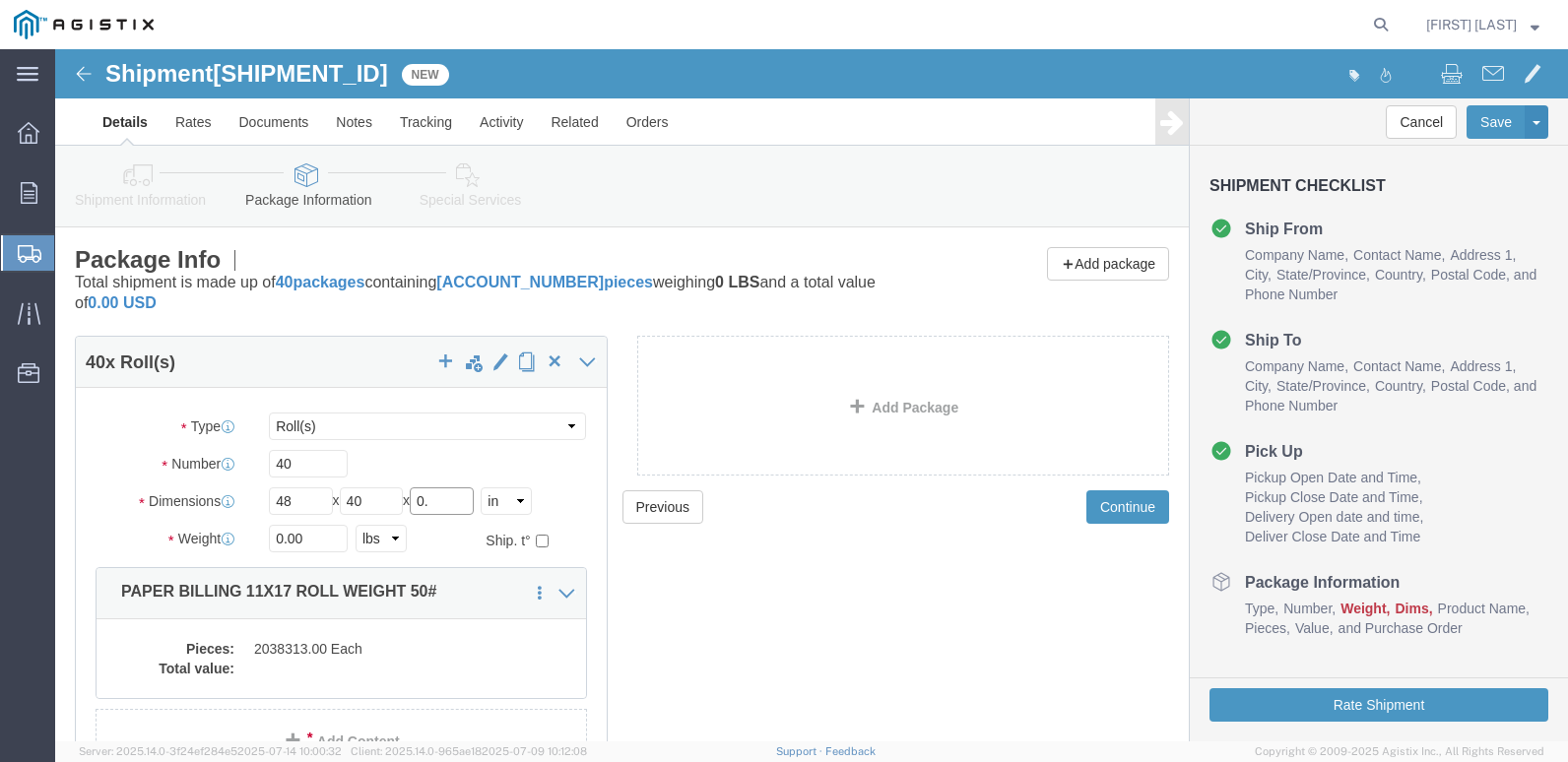 type on "0" 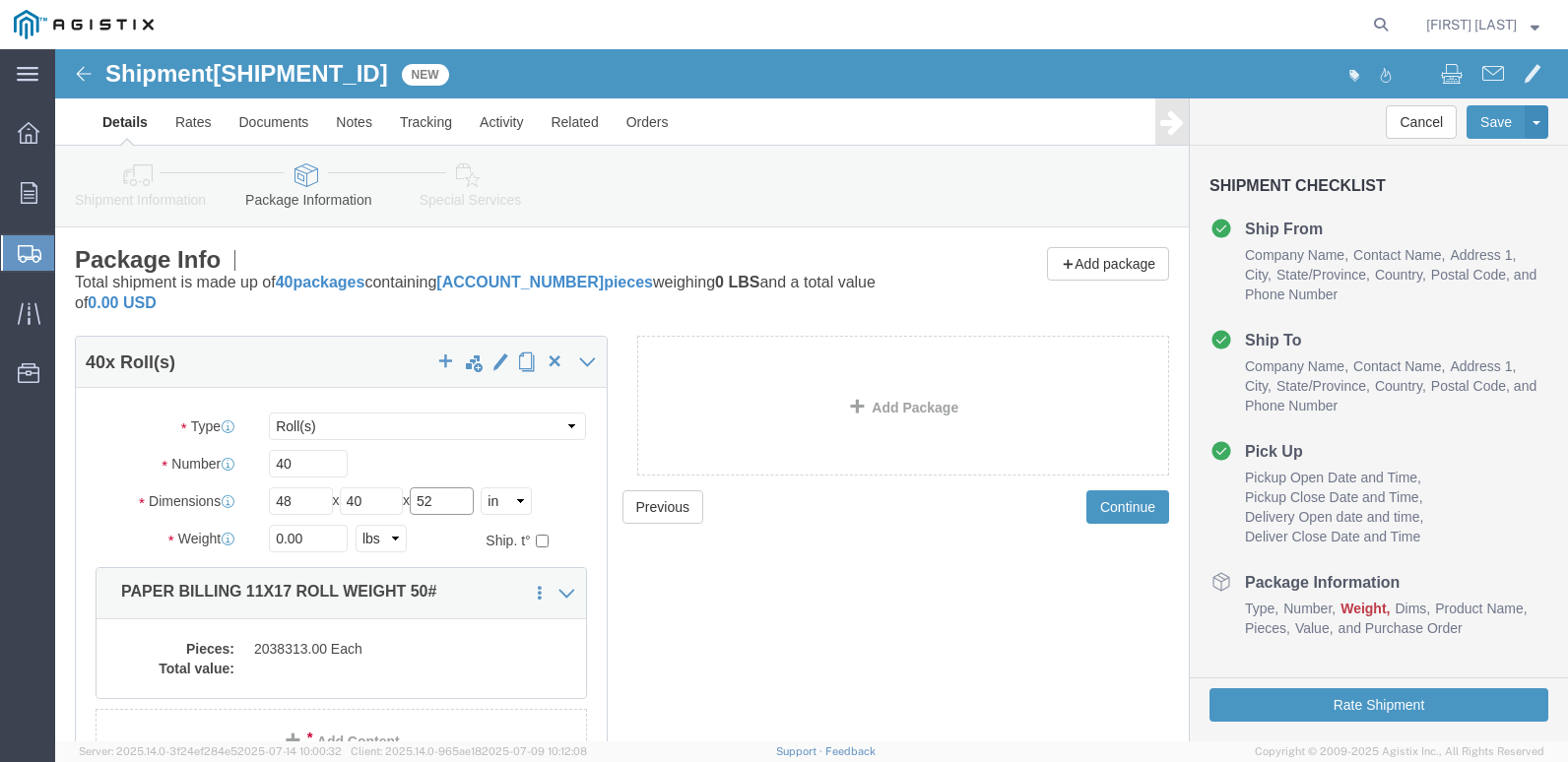 type on "52" 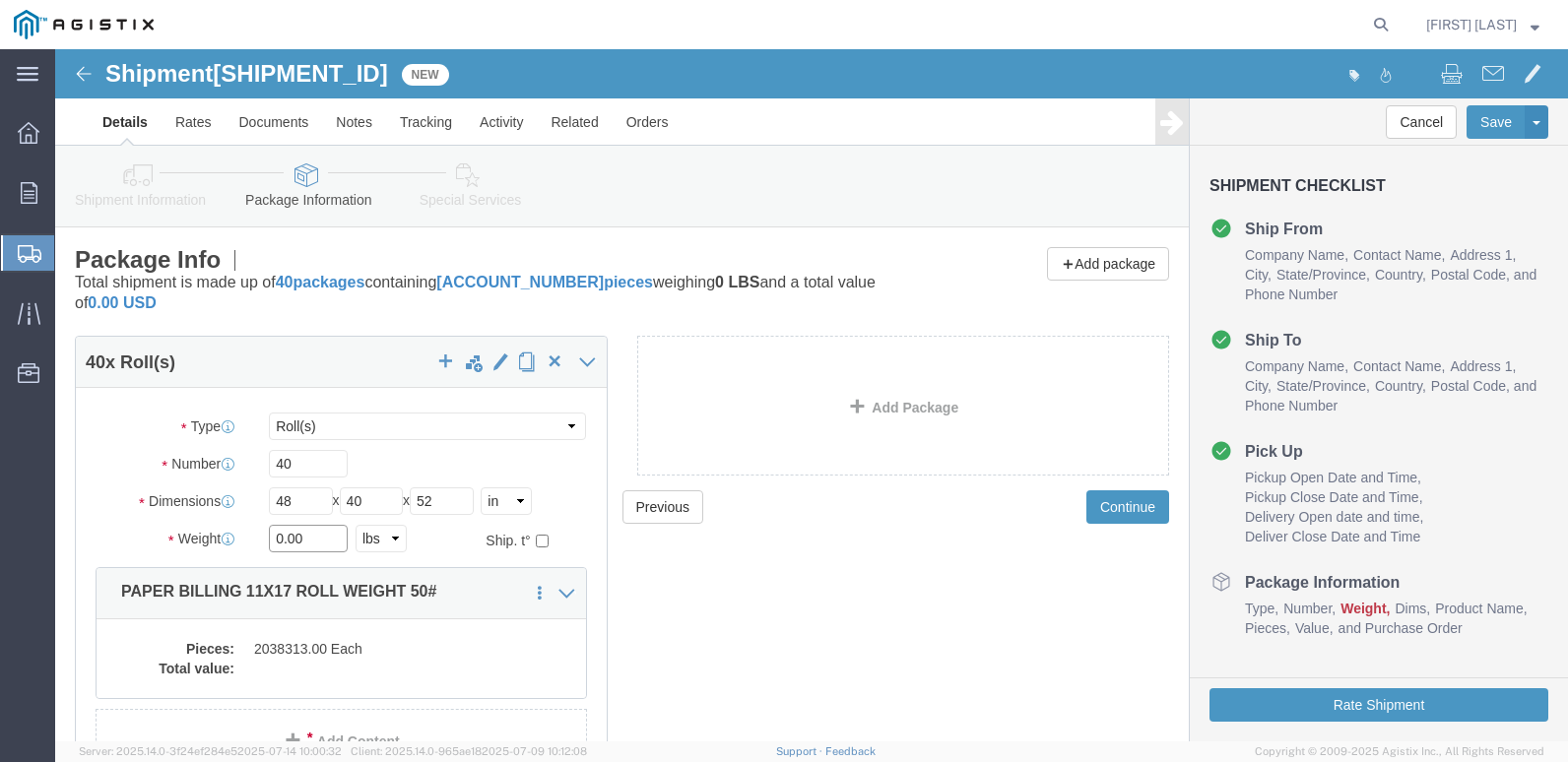 click on "0.00" 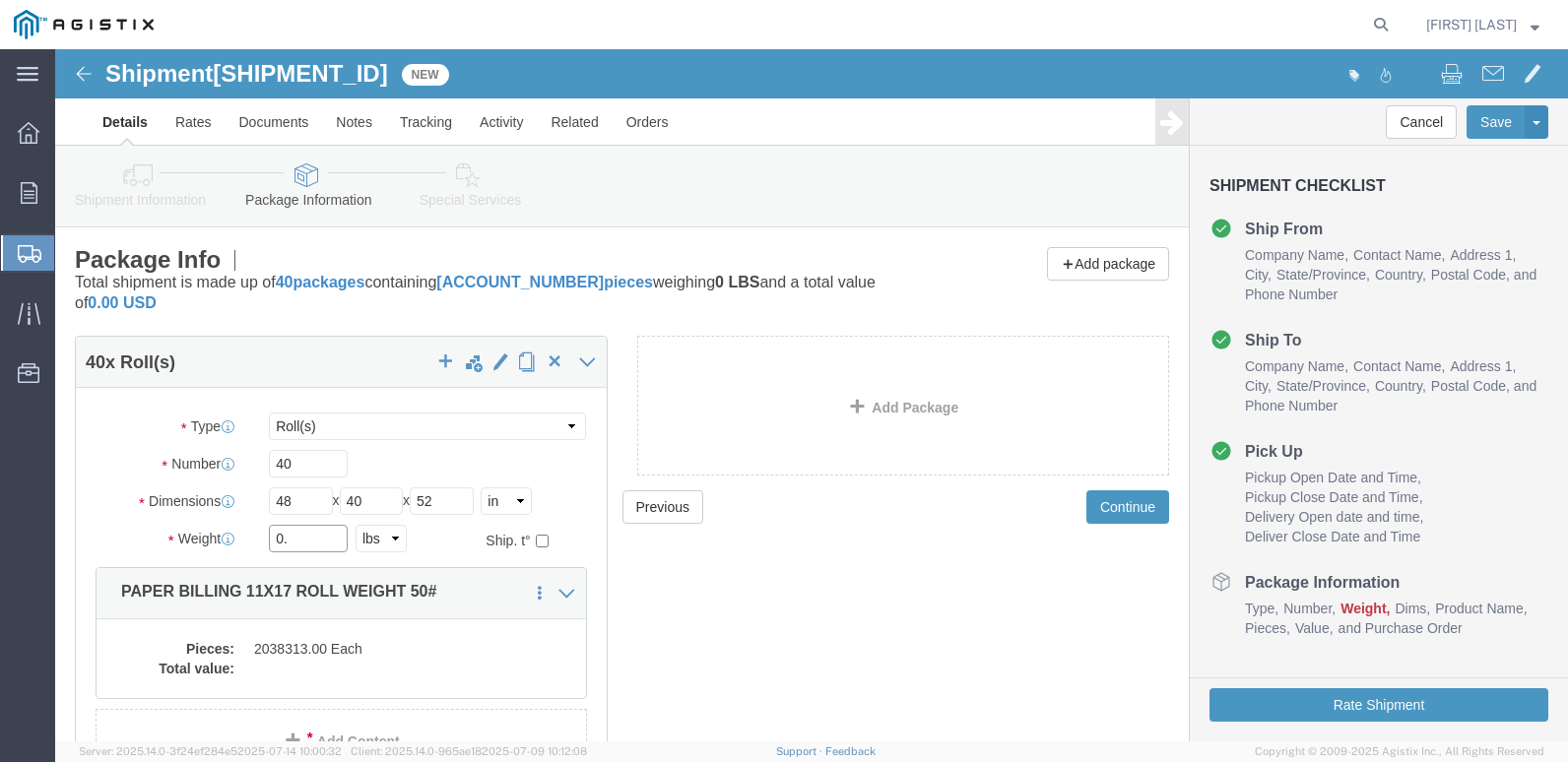 type on "0" 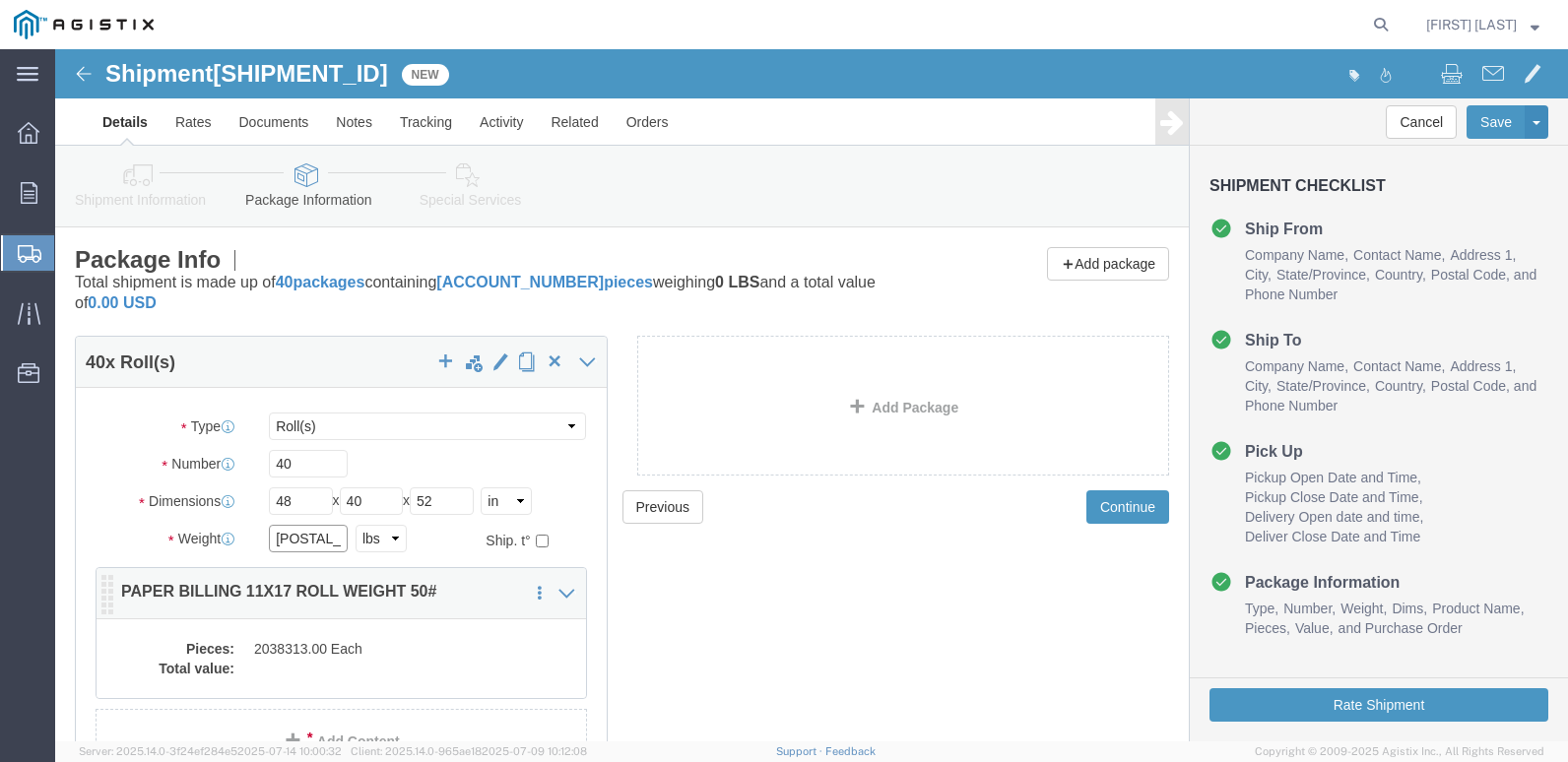 type on "[POSTAL_CODE]" 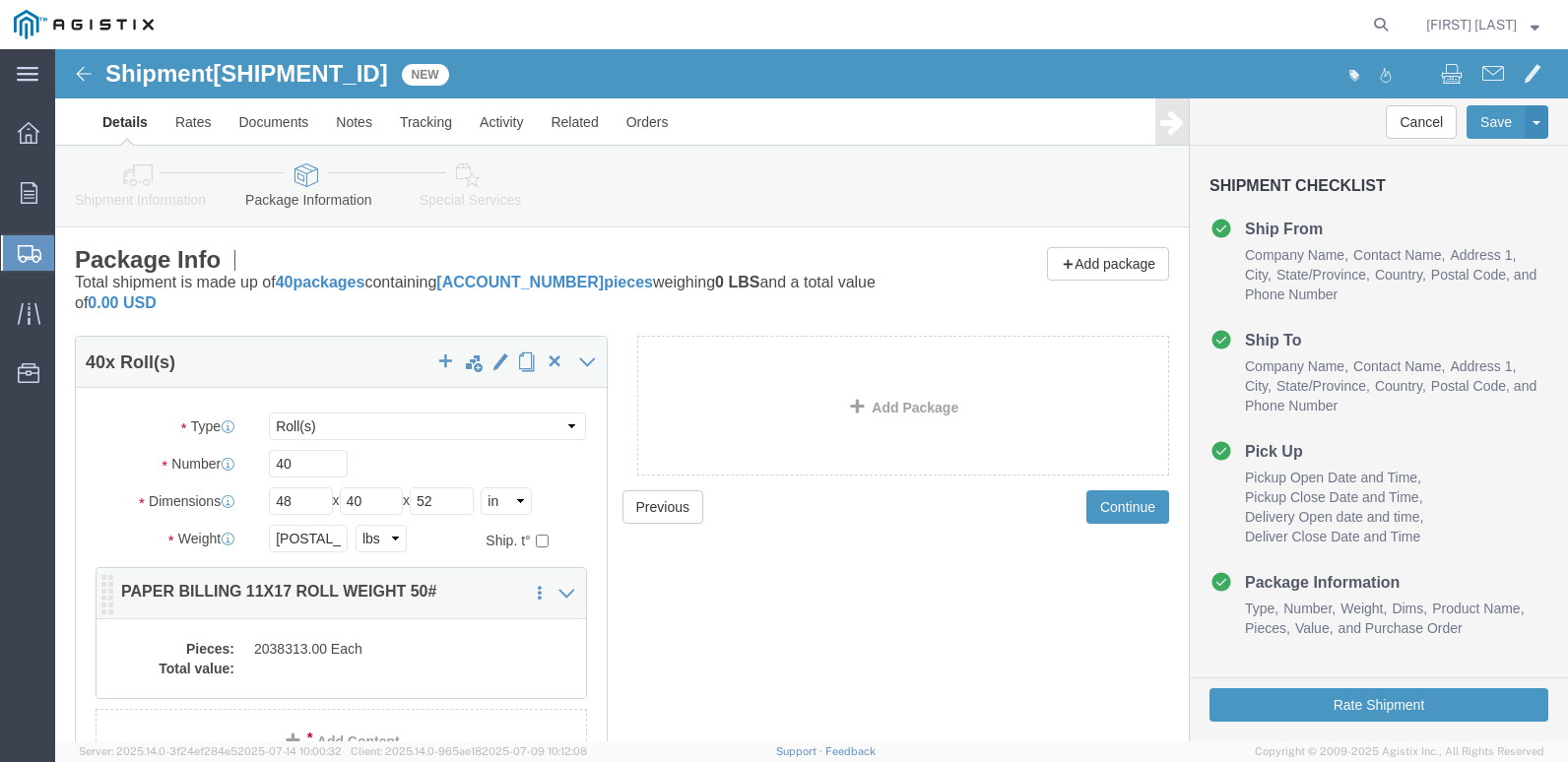 click on "2038313.00 Each" 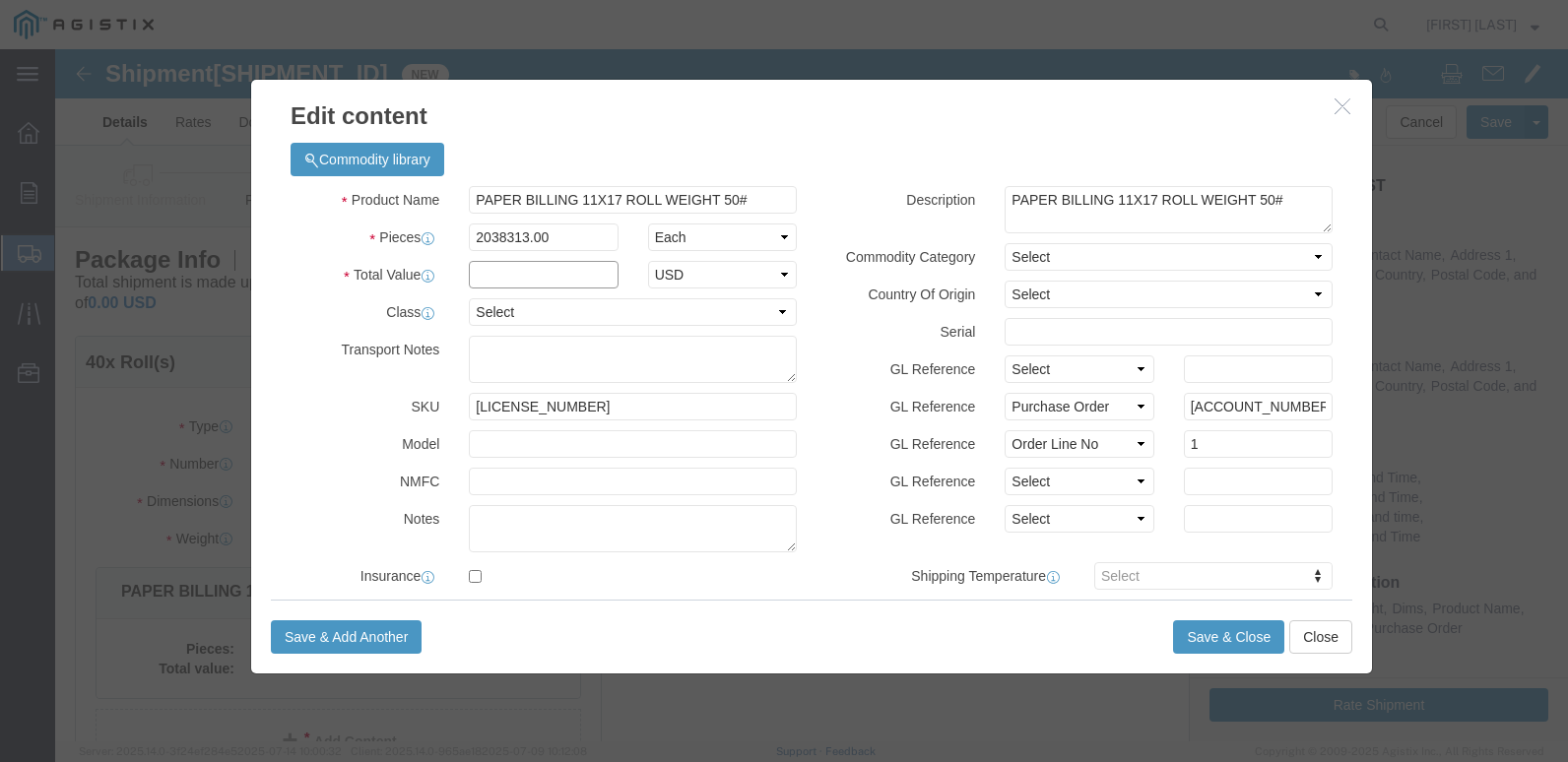 click 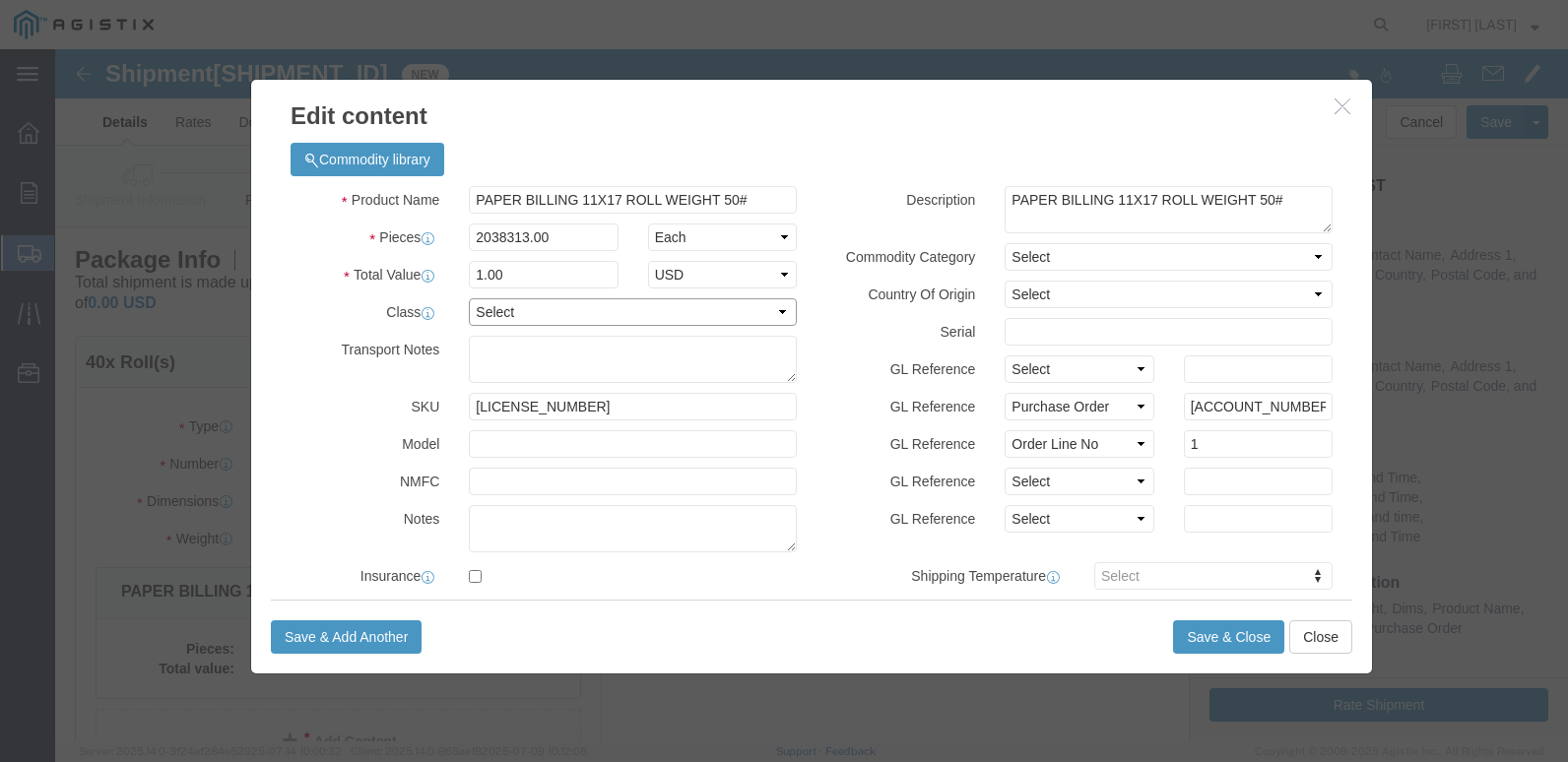 click on "Select 50 55 60 65 70 77.5 85 92.5 100 110 125 150 175 200 250 300 400 500" 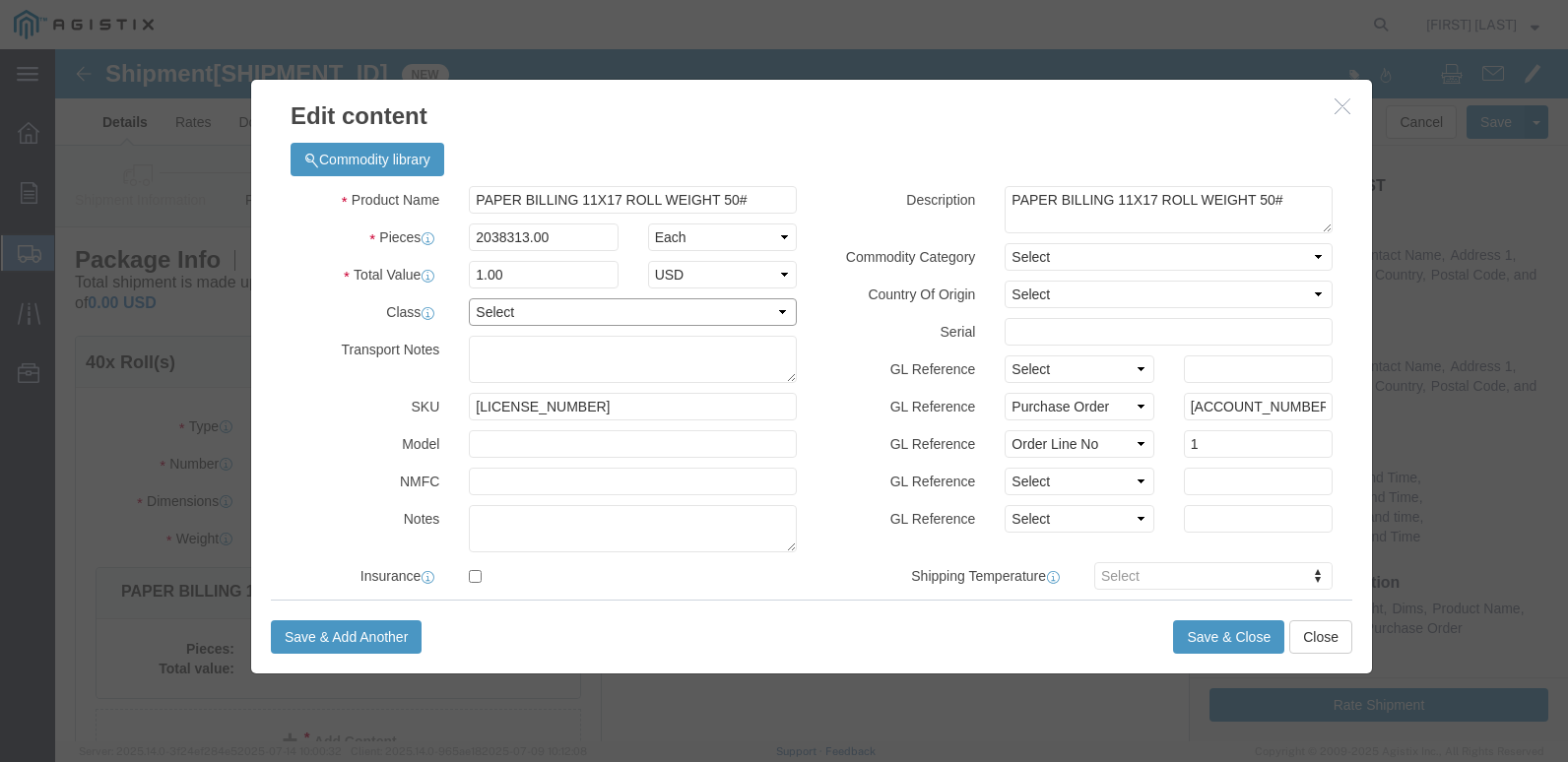 select on "55" 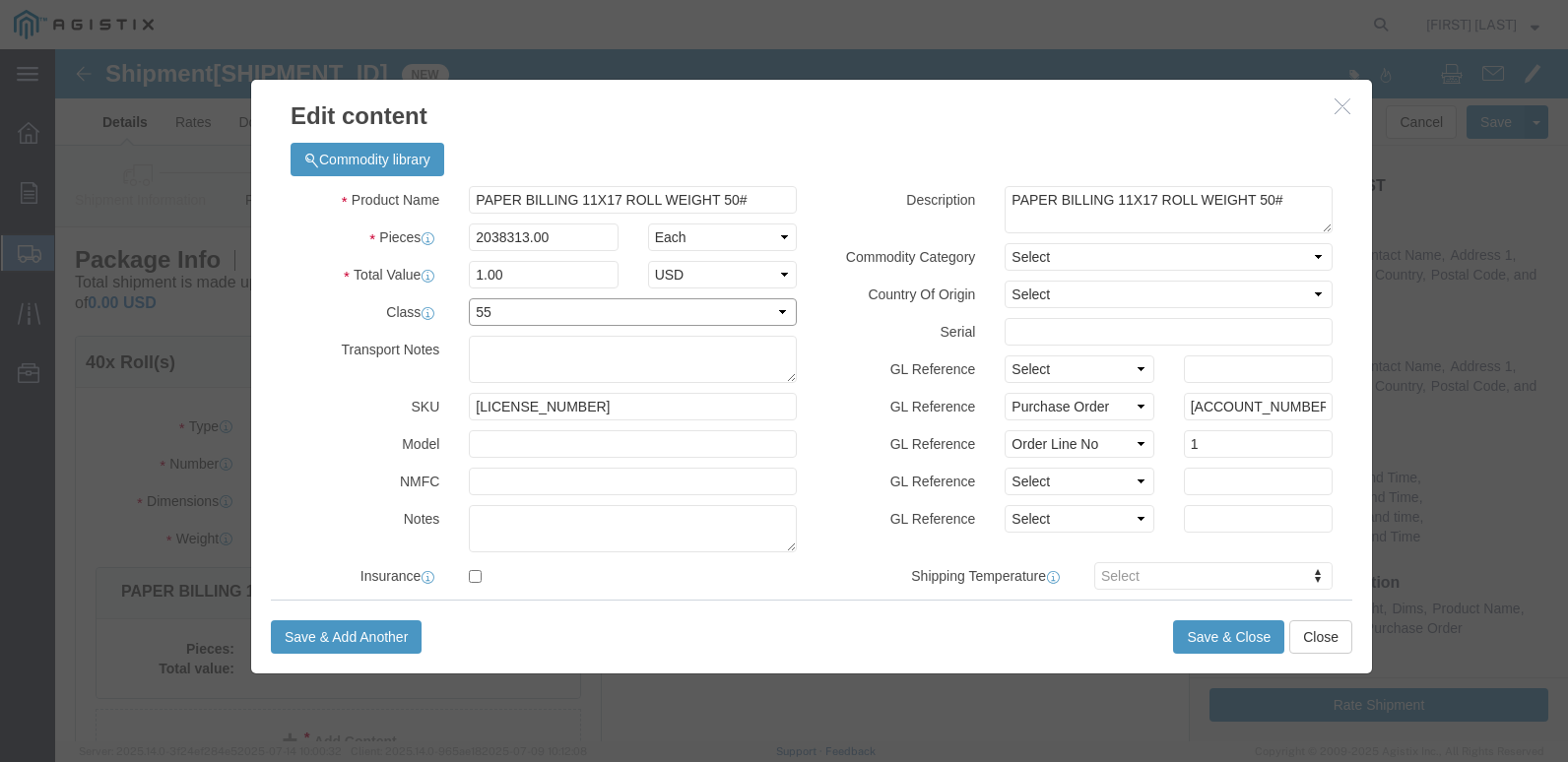 click on "Select 50 55 60 65 70 77.5 85 92.5 100 110 125 150 175 200 250 300 400 500" 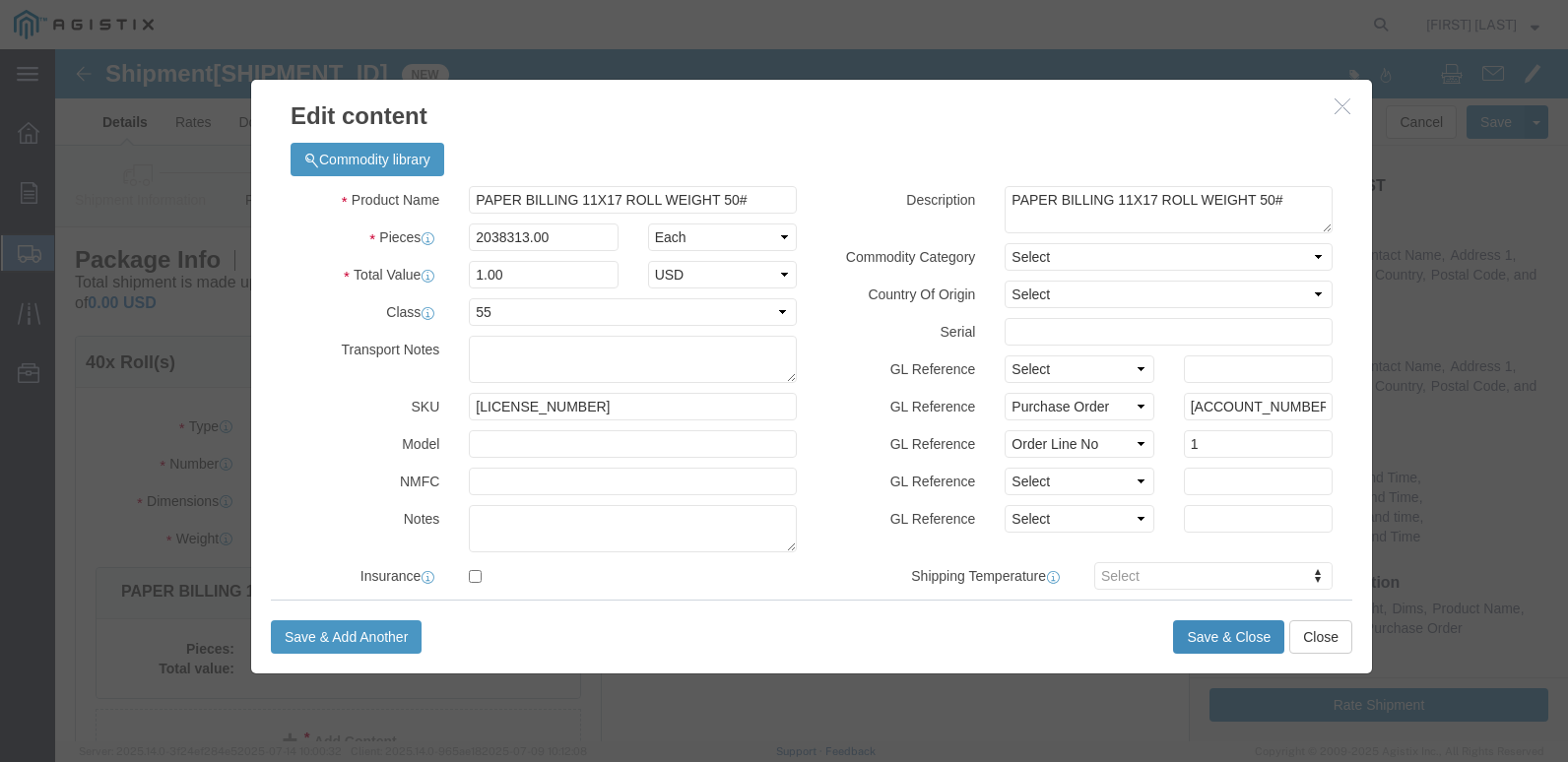 click on "Save & Close" 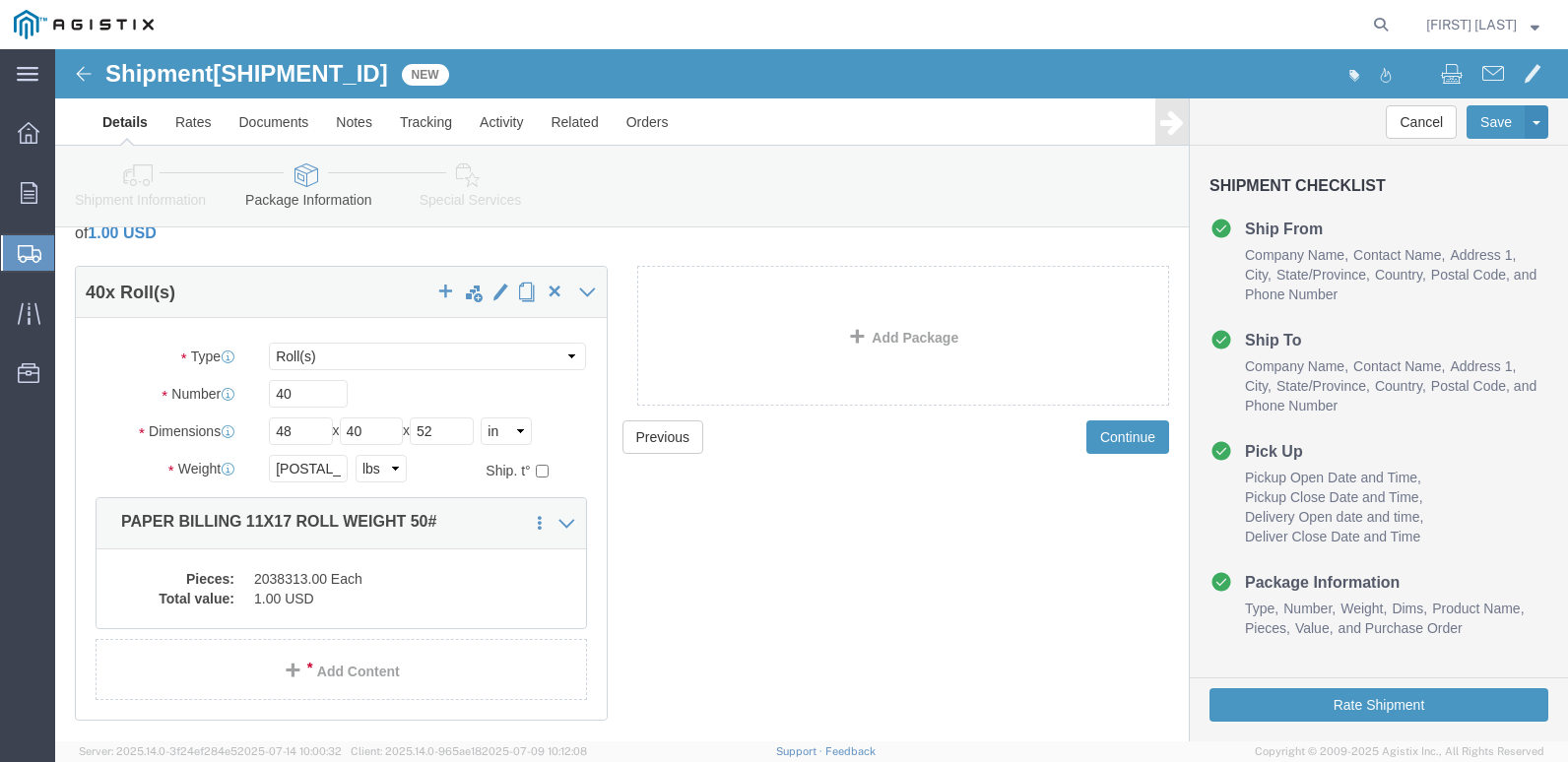 scroll, scrollTop: 35, scrollLeft: 0, axis: vertical 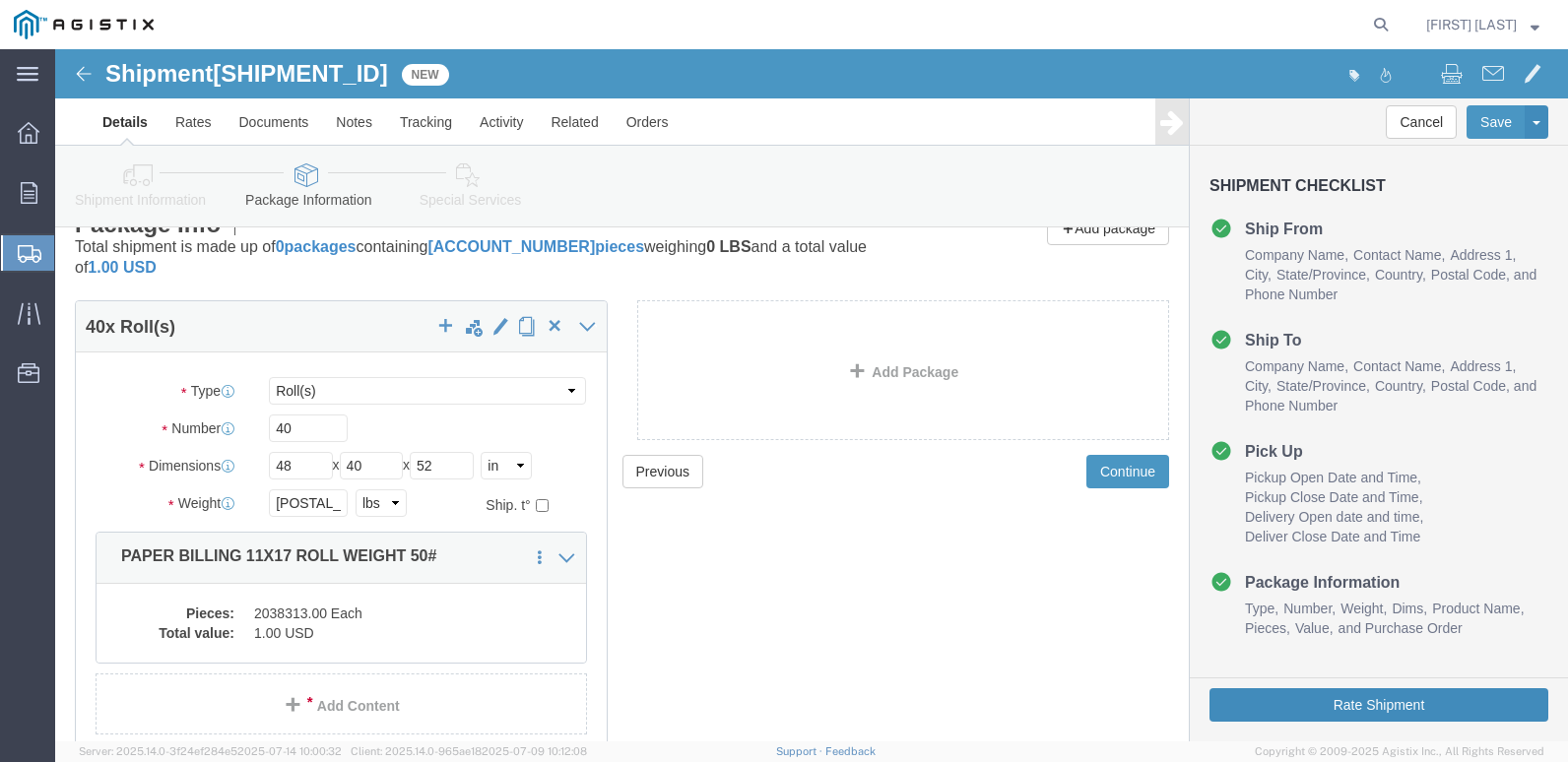 click on "Rate Shipment" 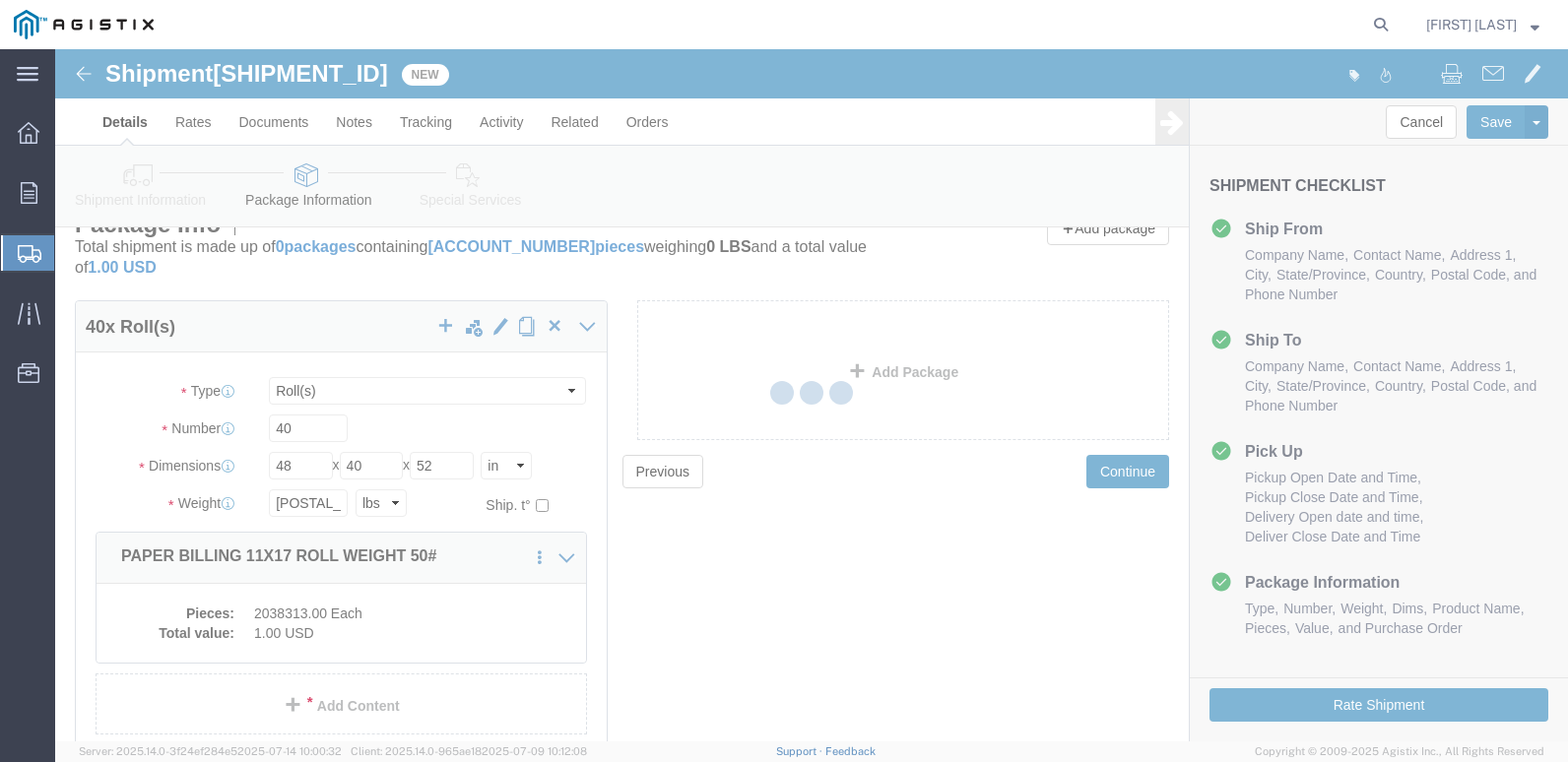 scroll, scrollTop: 0, scrollLeft: 0, axis: both 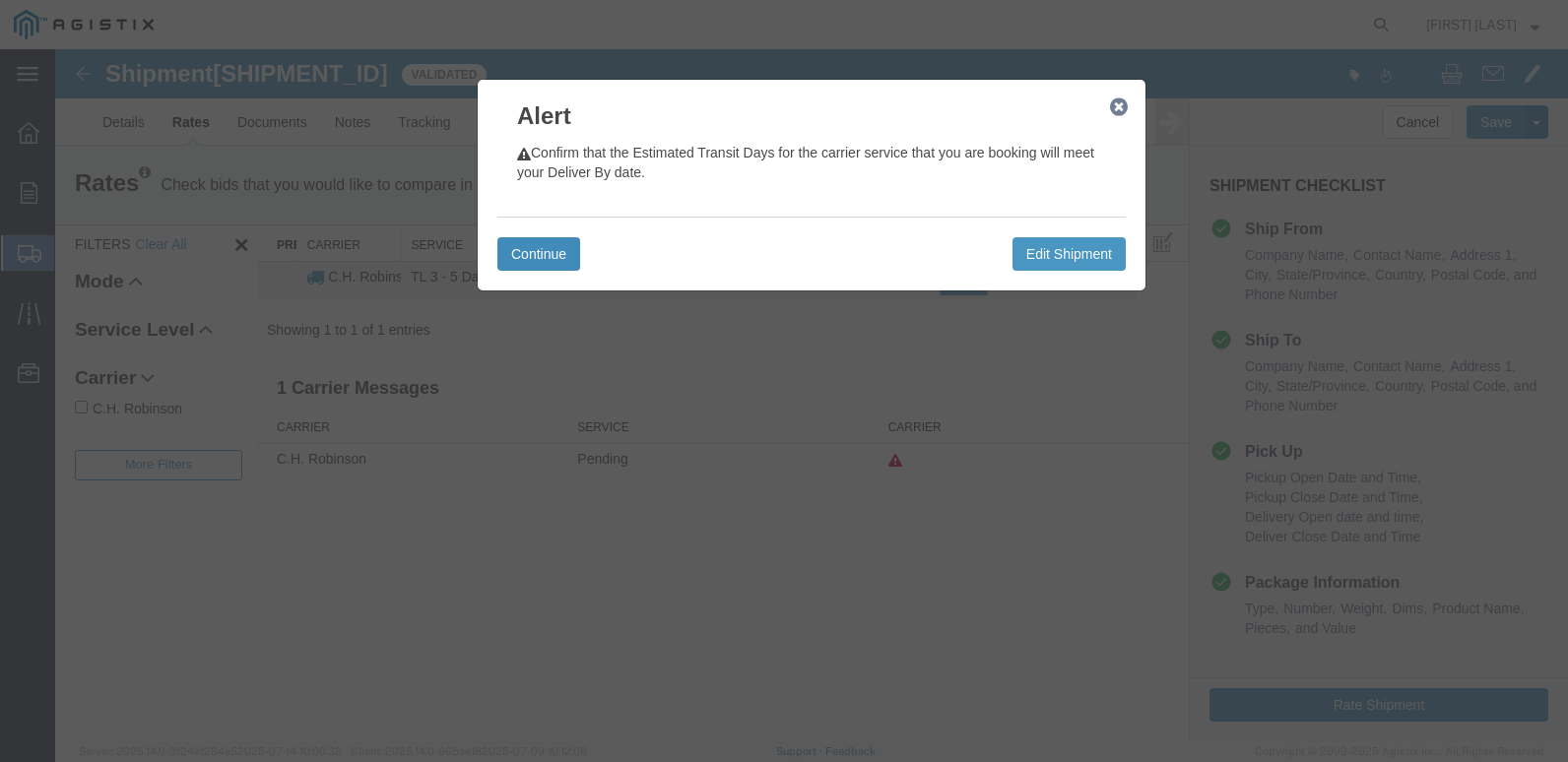click on "Continue" at bounding box center [539, 254] 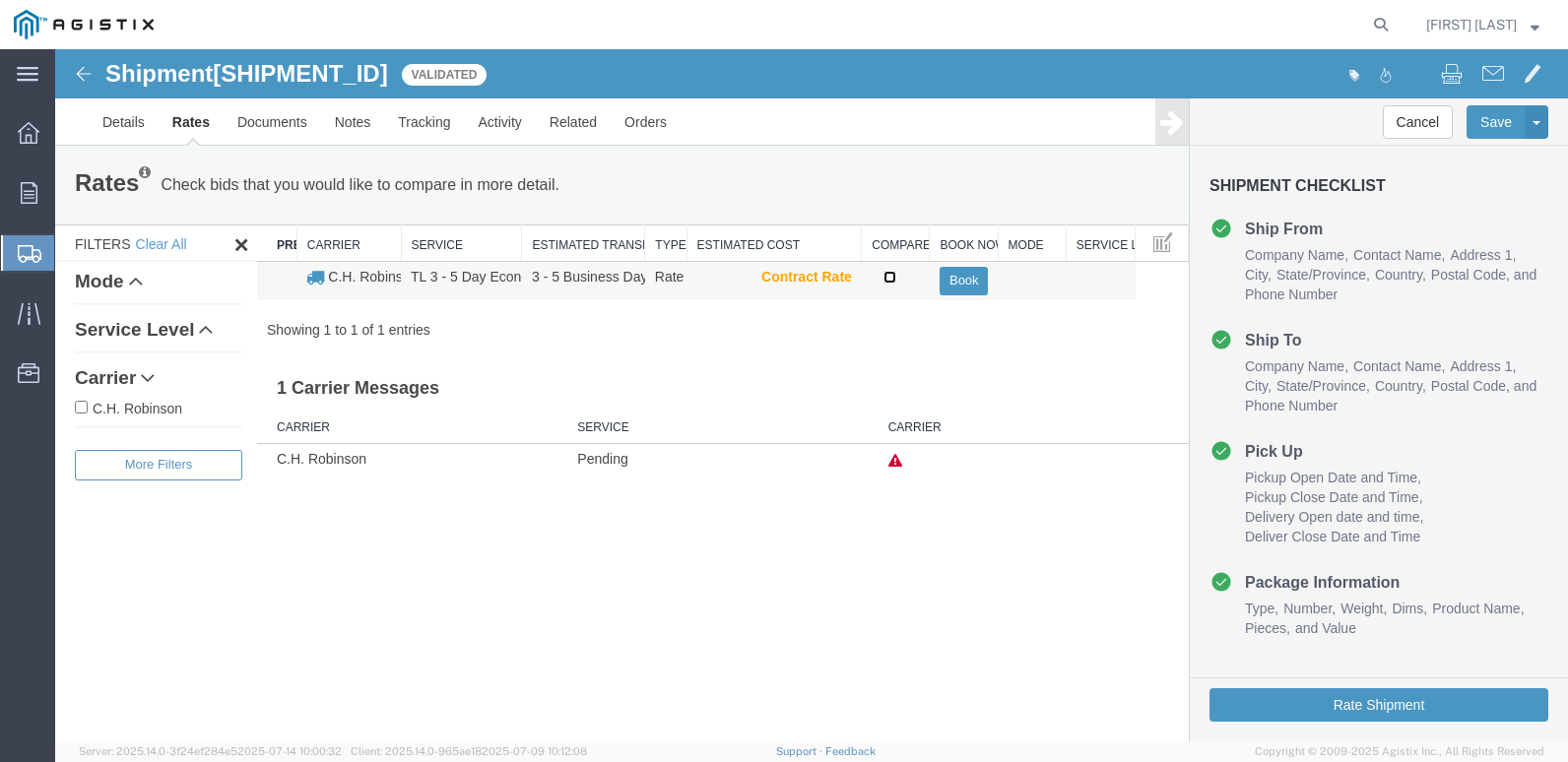 click at bounding box center [889, 277] 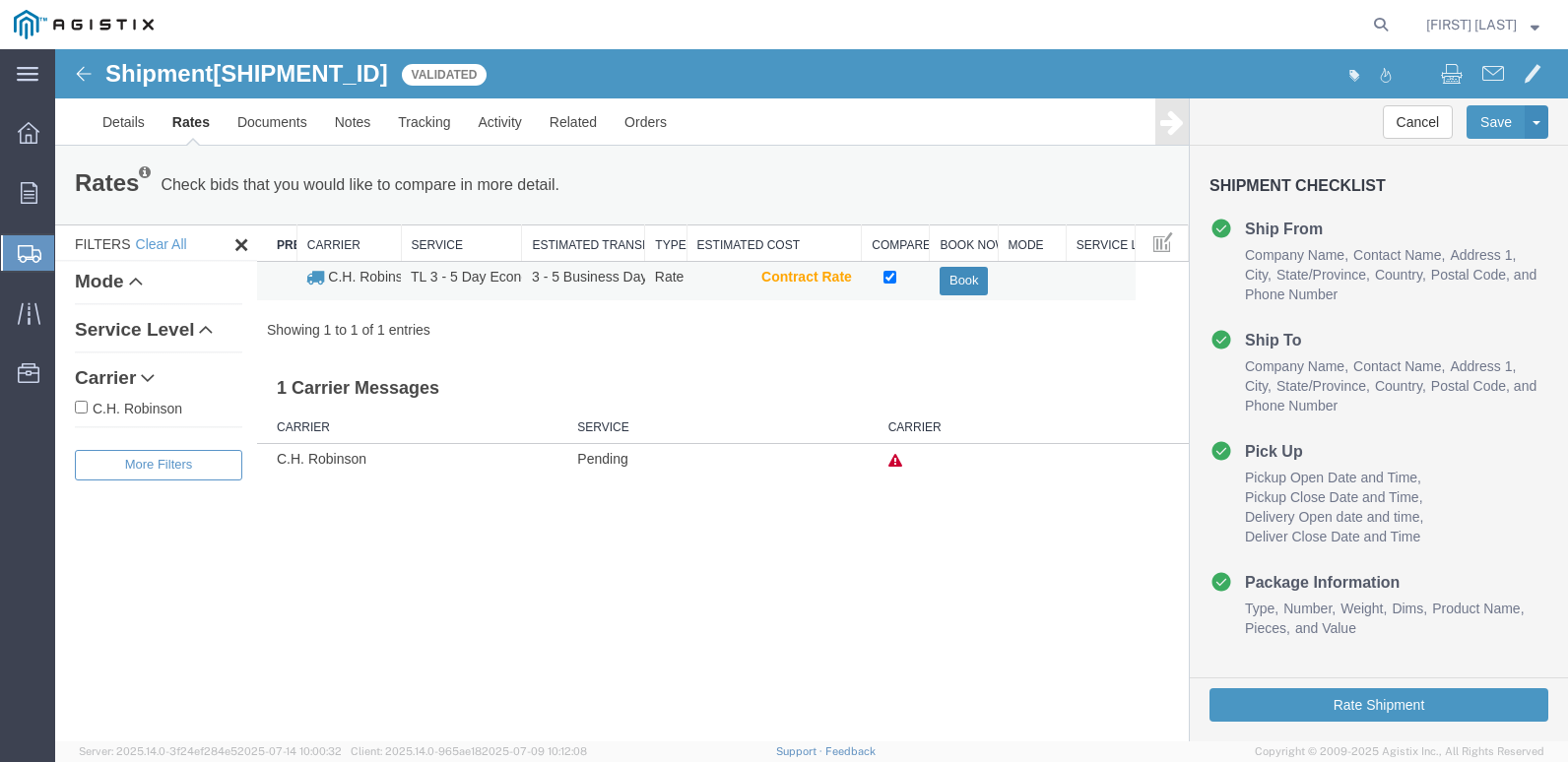 click on "Book" at bounding box center [963, 281] 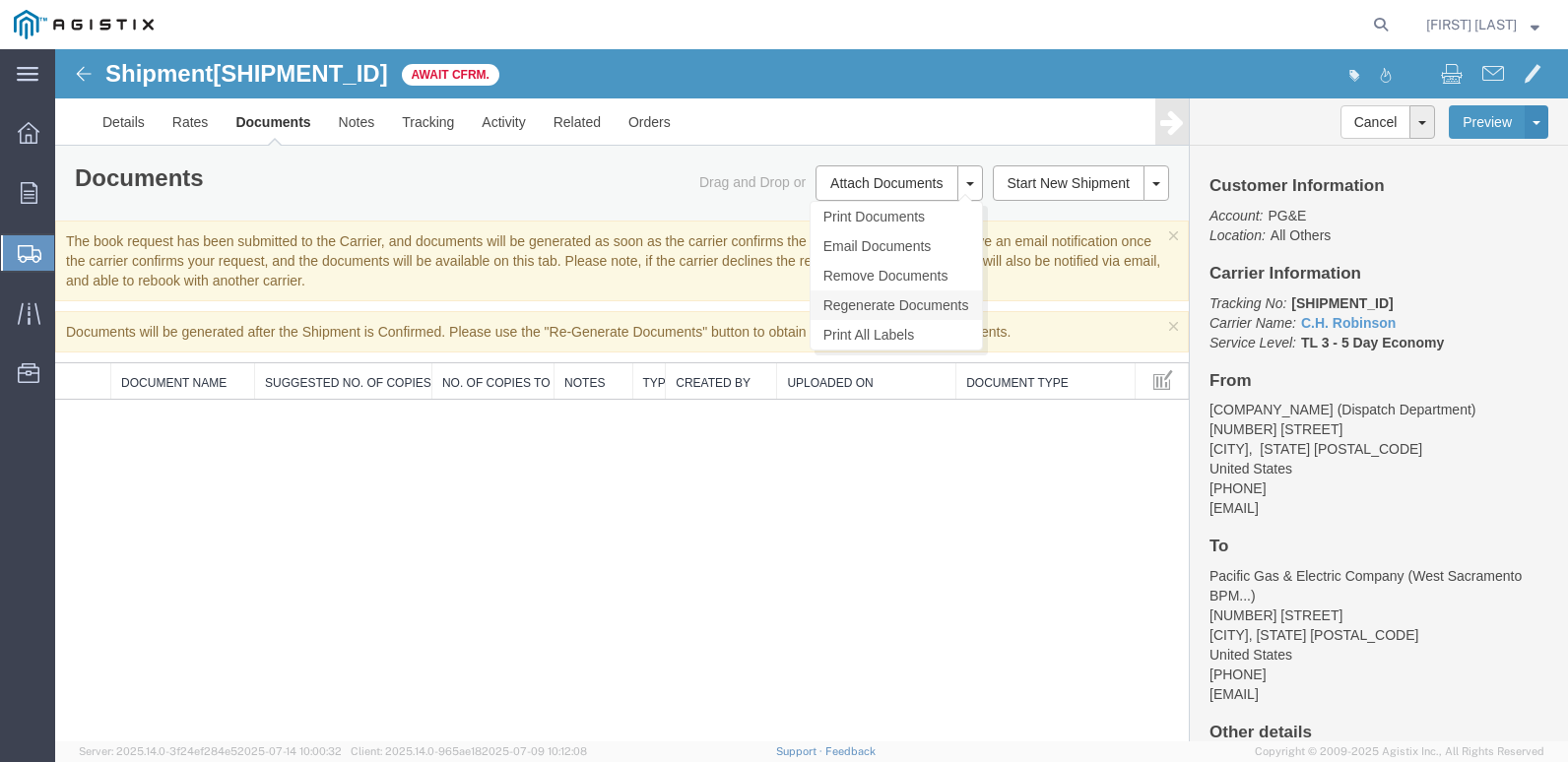 click on "Regenerate Documents" at bounding box center (896, 305) 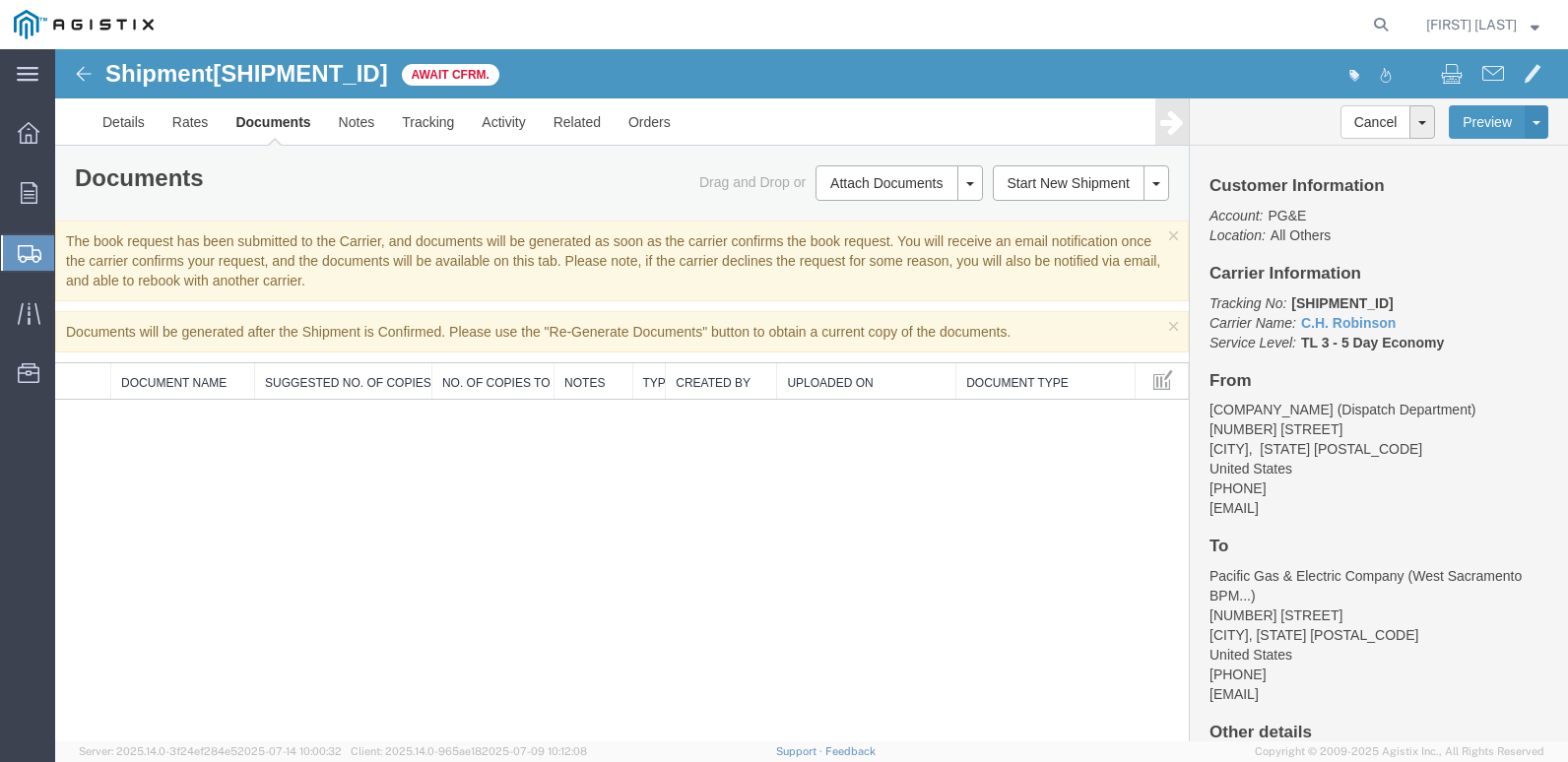 drag, startPoint x: 717, startPoint y: 55, endPoint x: 1034, endPoint y: 35, distance: 317.6303 